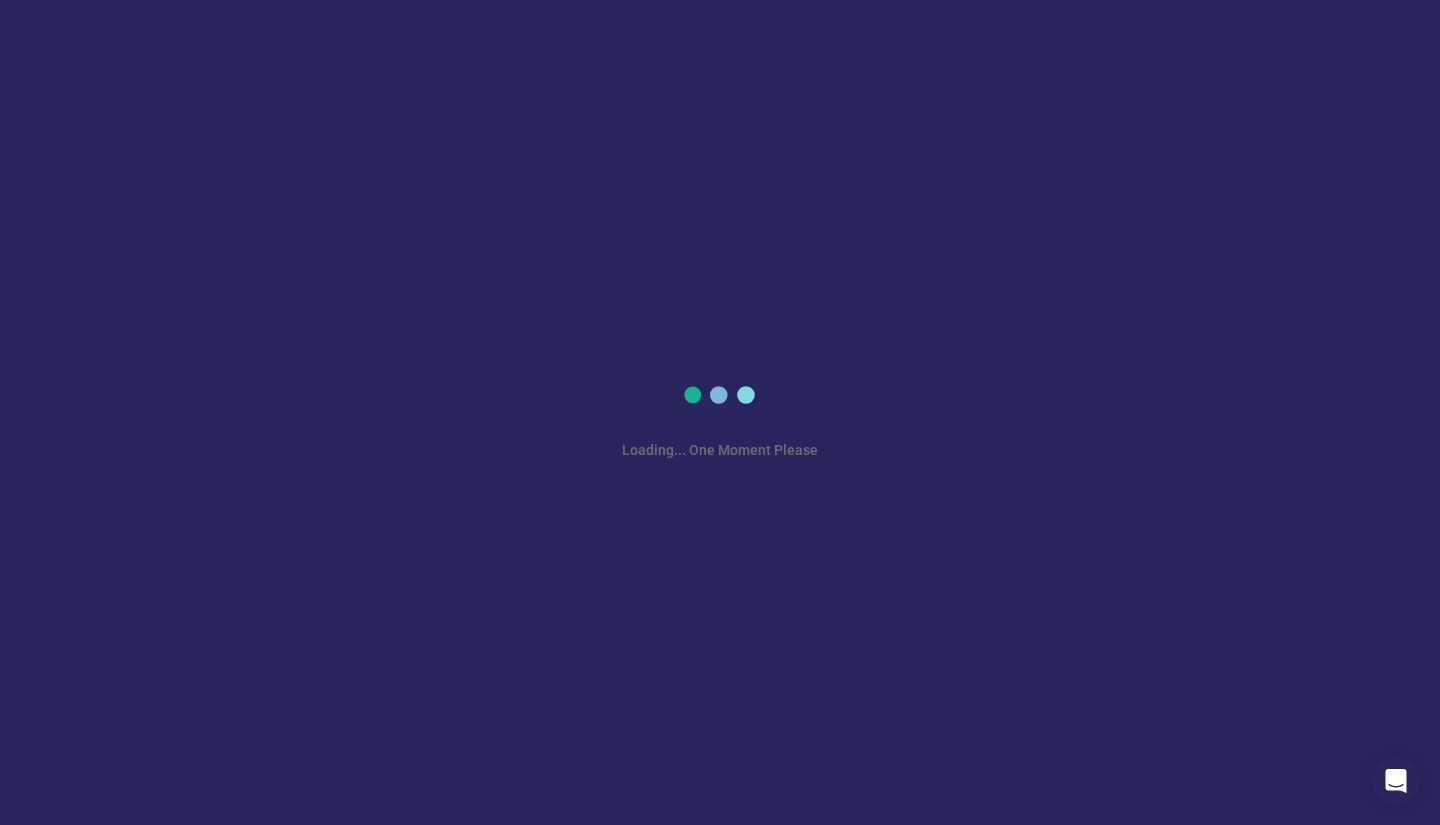scroll, scrollTop: 0, scrollLeft: 0, axis: both 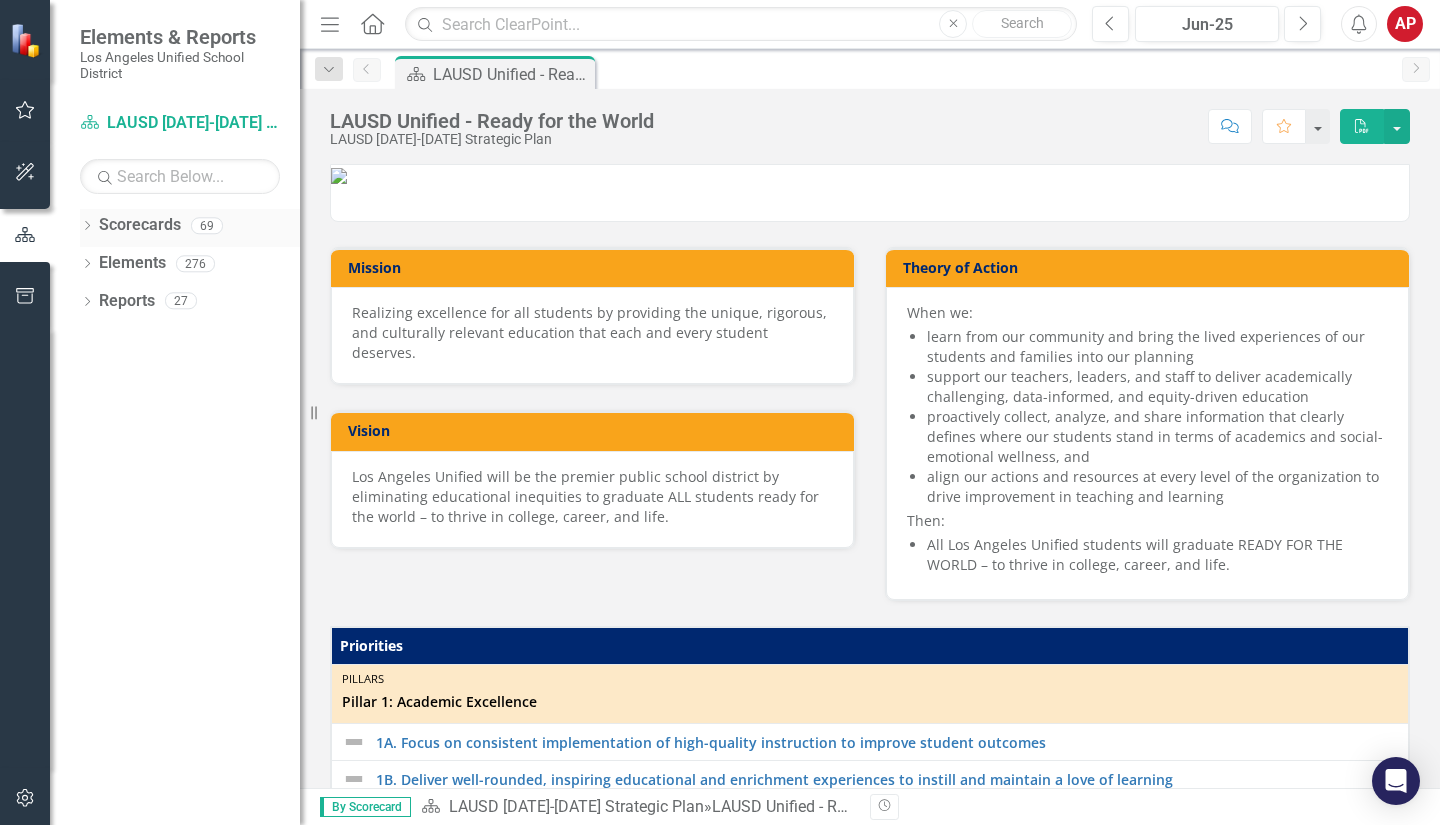 click on "Dropdown" 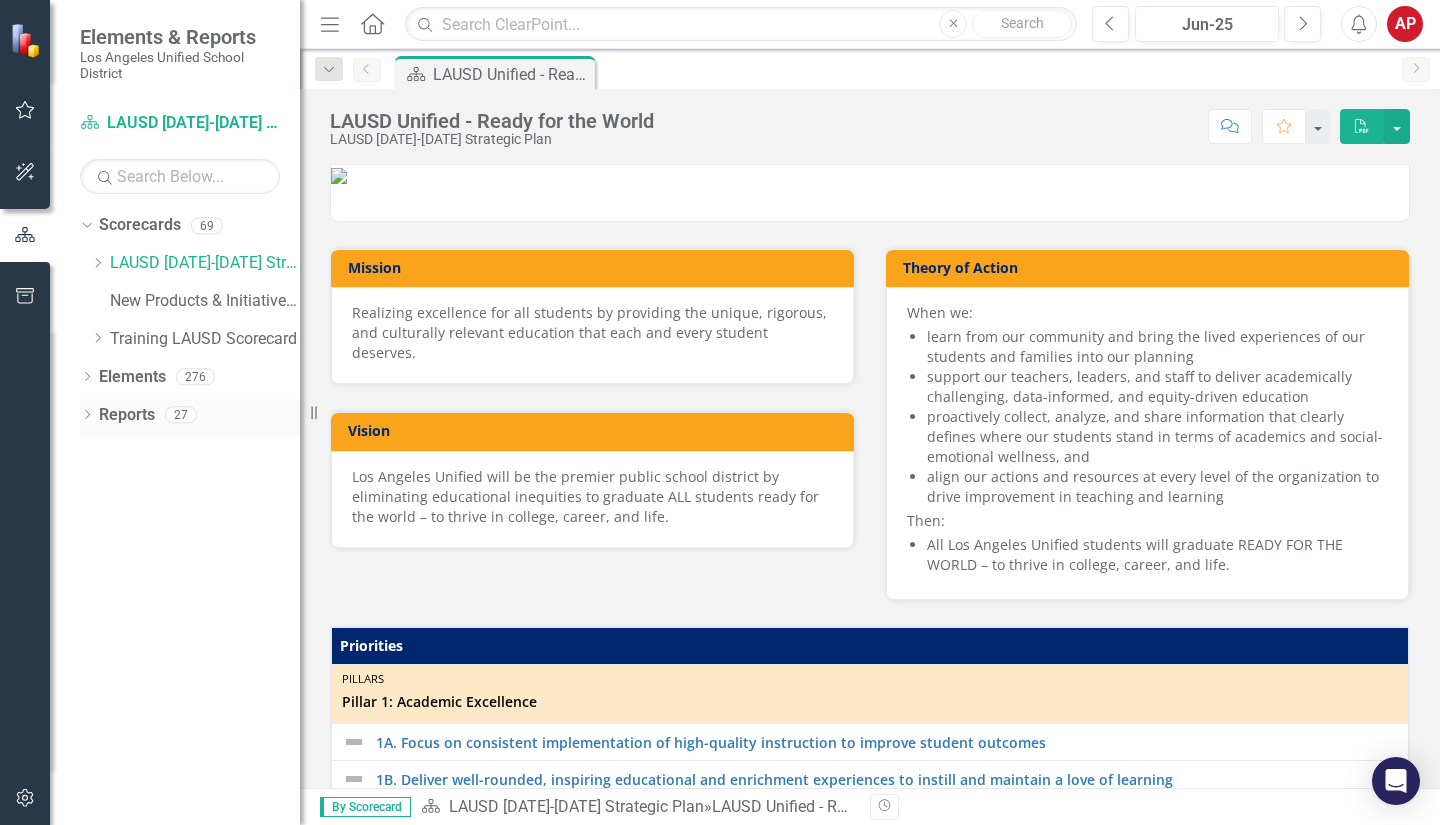 click on "Dropdown" 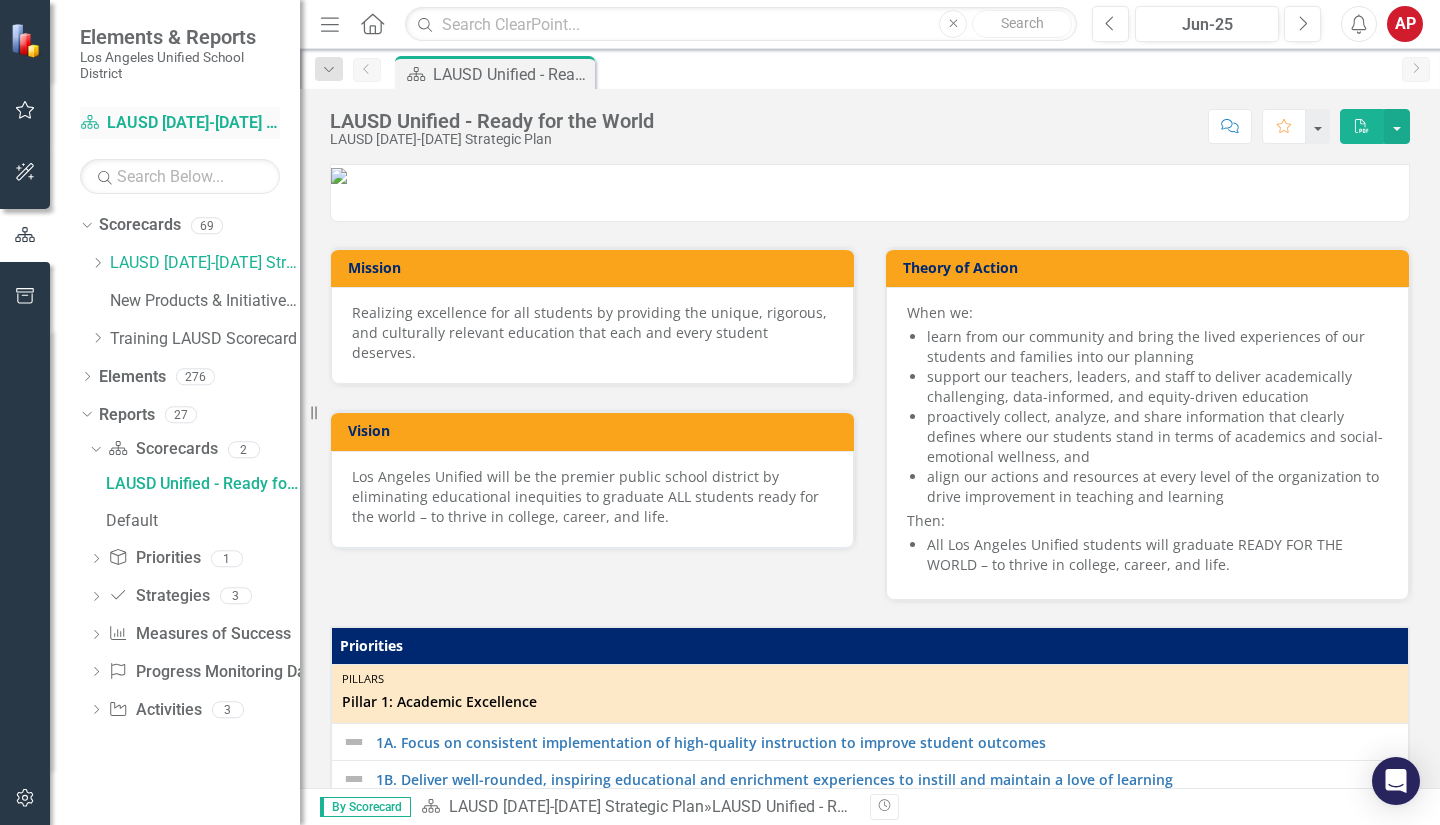 click on "Scorecard LAUSD [DATE]-[DATE] Strategic Plan" at bounding box center (180, 123) 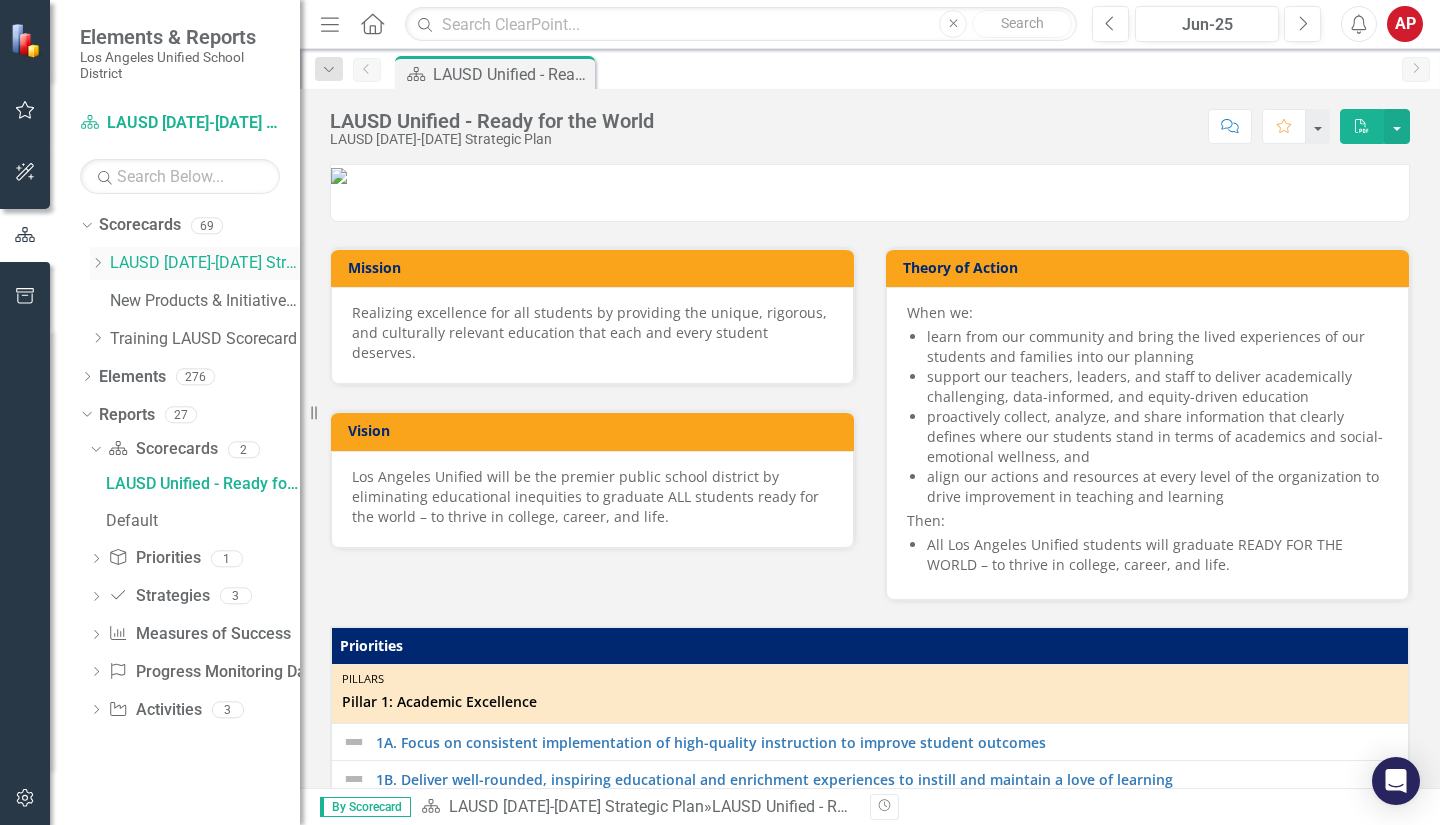 click on "Dropdown LAUSD [DATE]-[DATE] Strategic Plan" at bounding box center [195, 263] 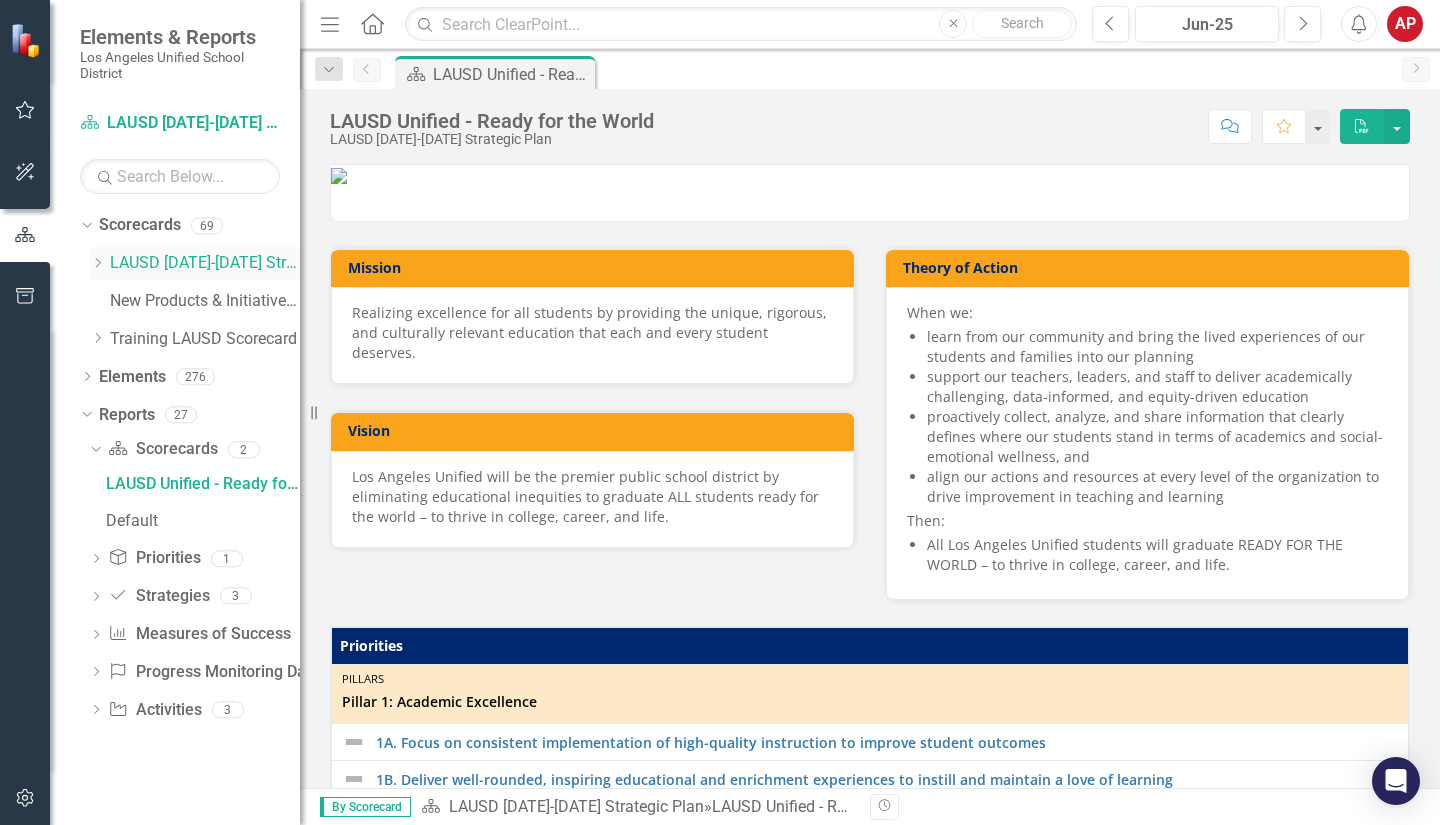 click on "LAUSD [DATE]-[DATE] Strategic Plan" at bounding box center (205, 263) 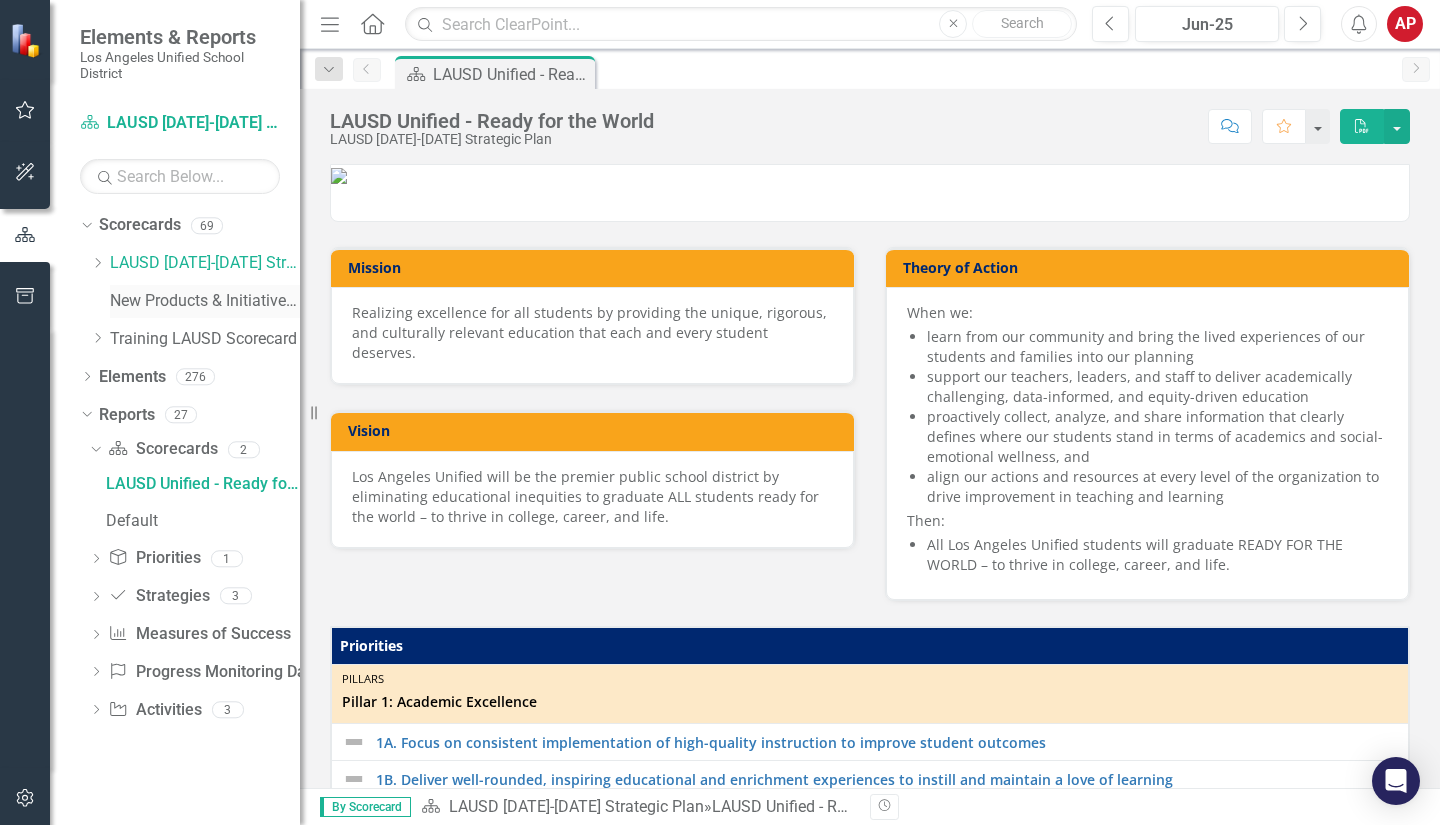 click on "New Products & Initiatives 2024-25" at bounding box center (205, 301) 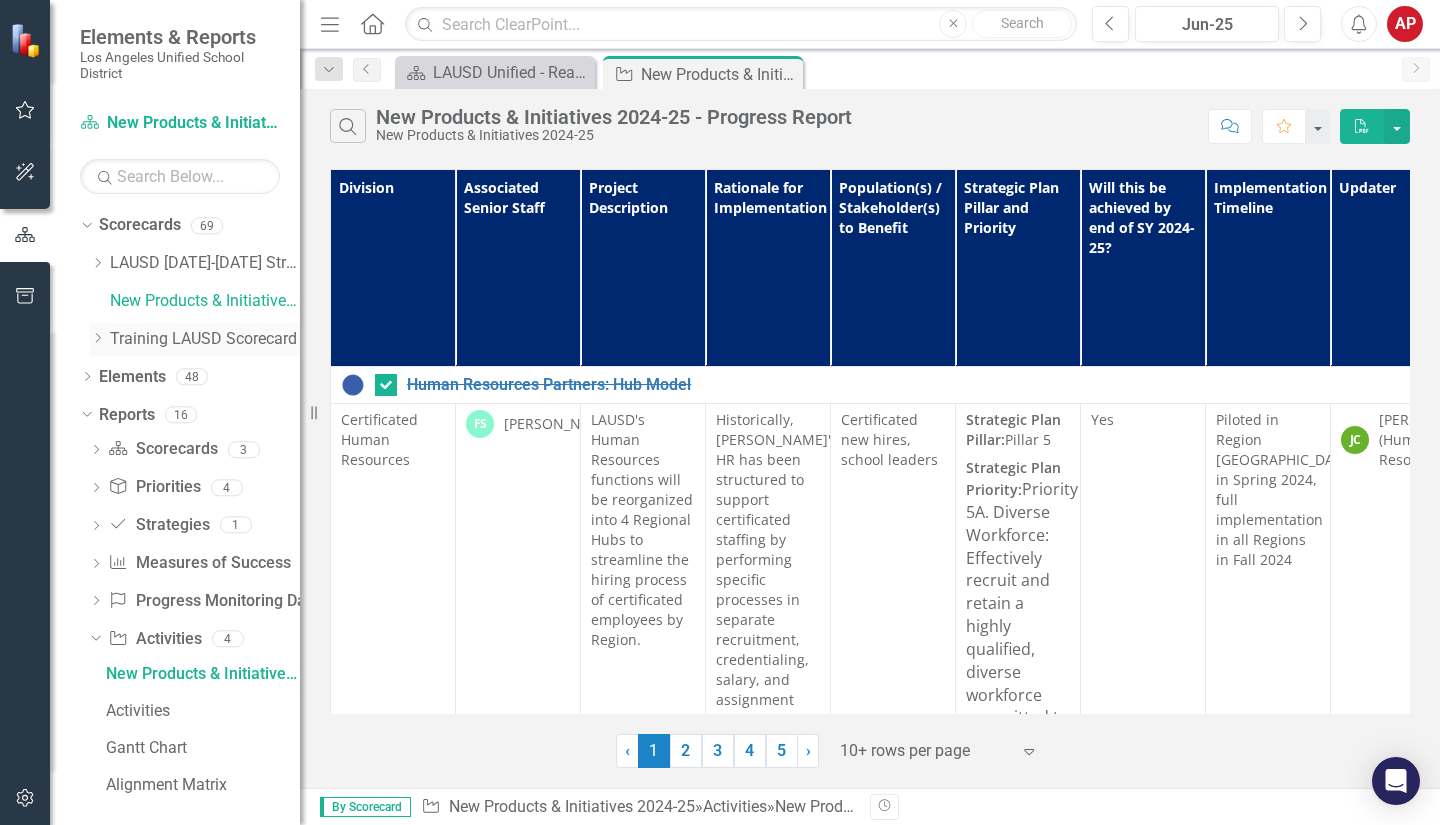 click on "Dropdown" at bounding box center [97, 339] 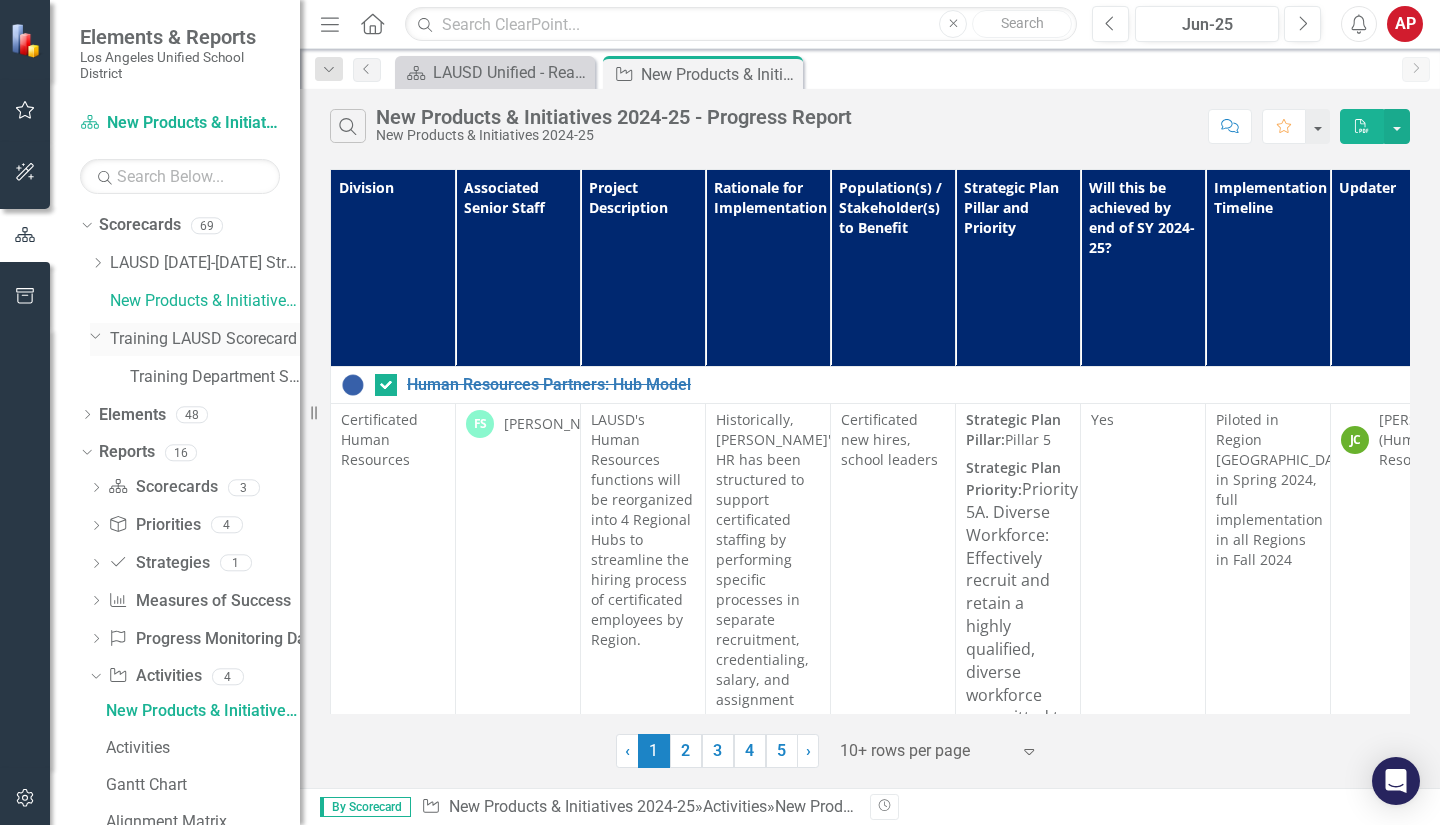 click on "Dropdown Training LAUSD Scorecard" at bounding box center [195, 339] 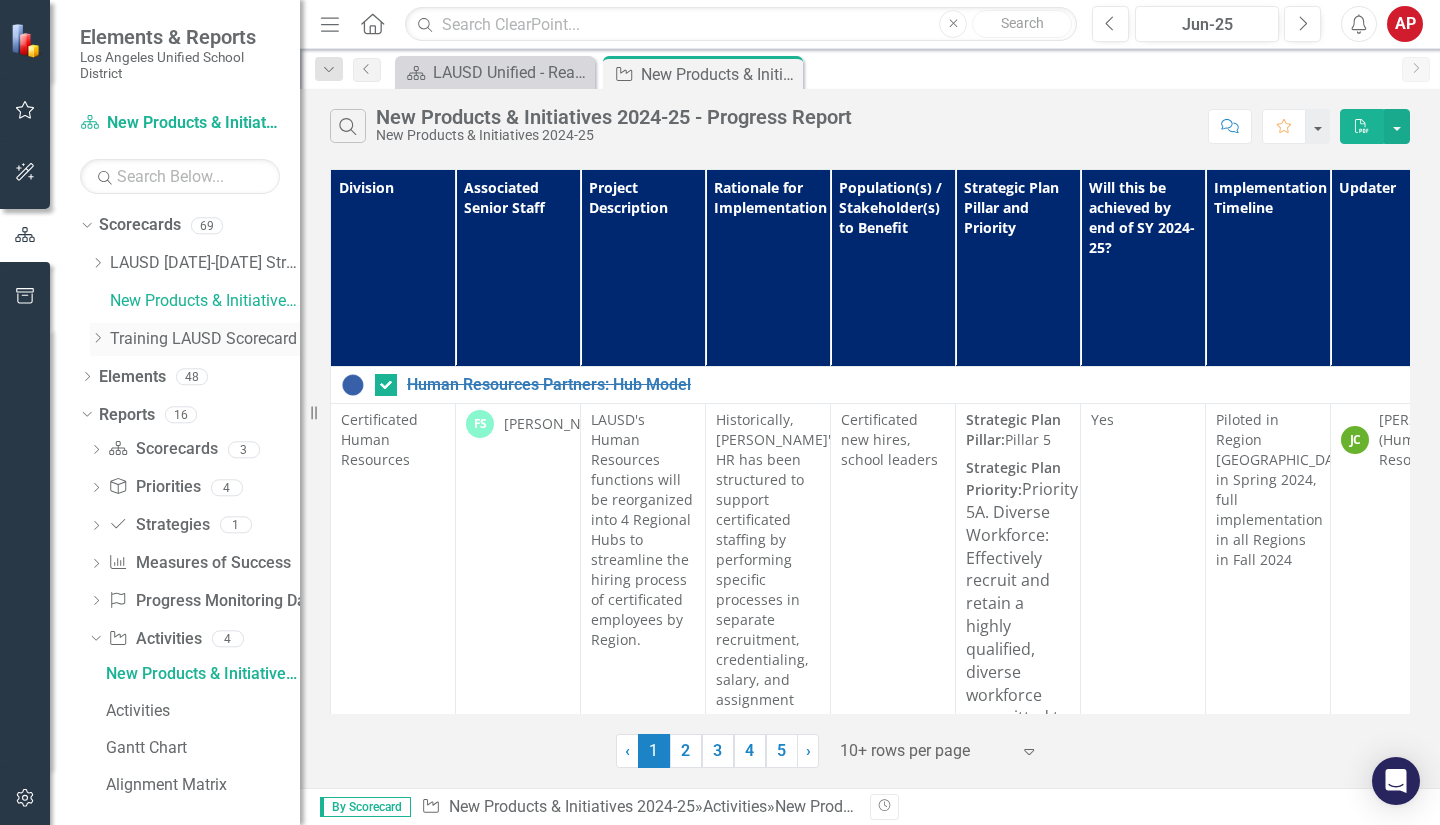 scroll, scrollTop: 10, scrollLeft: 0, axis: vertical 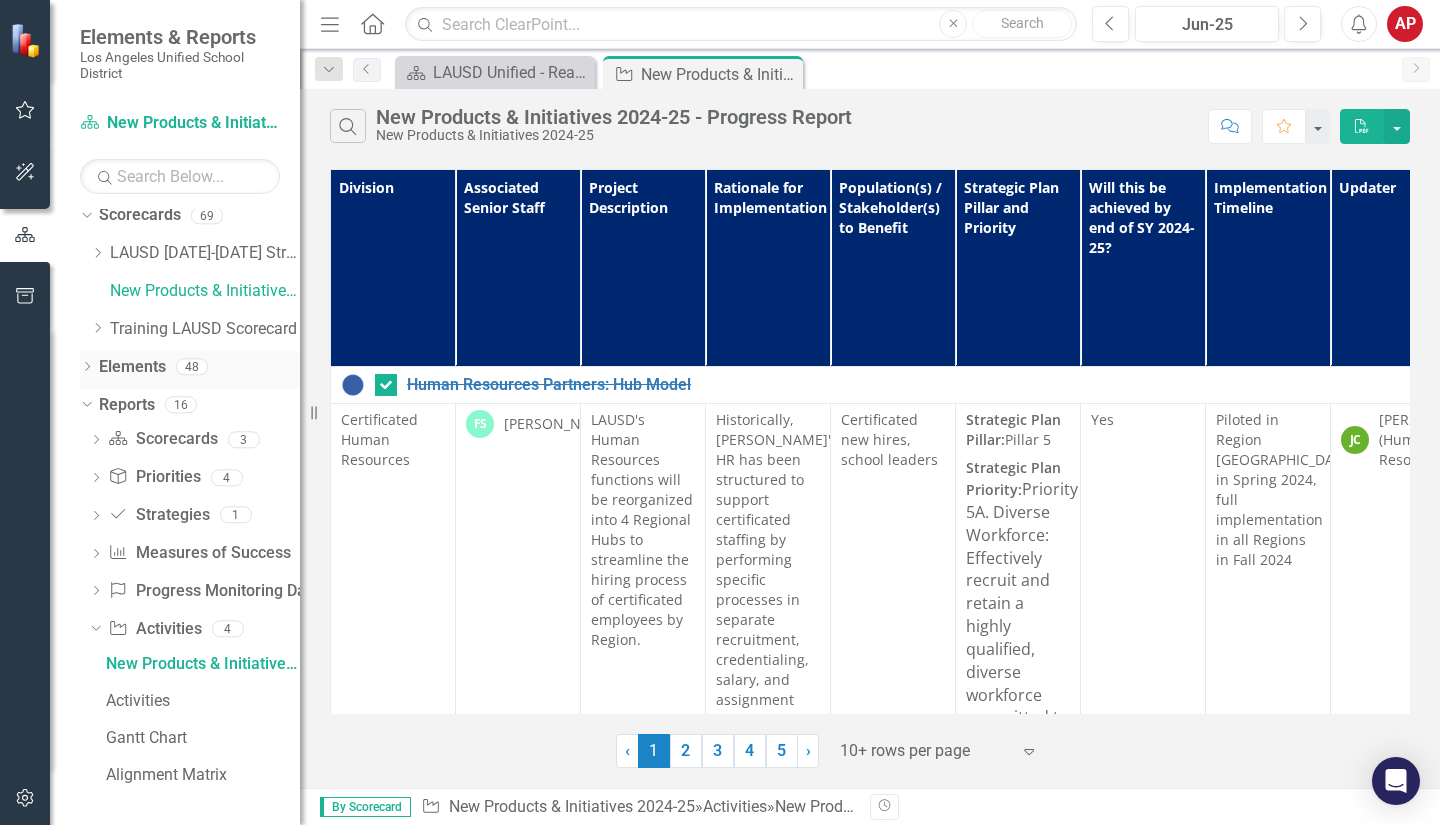 click 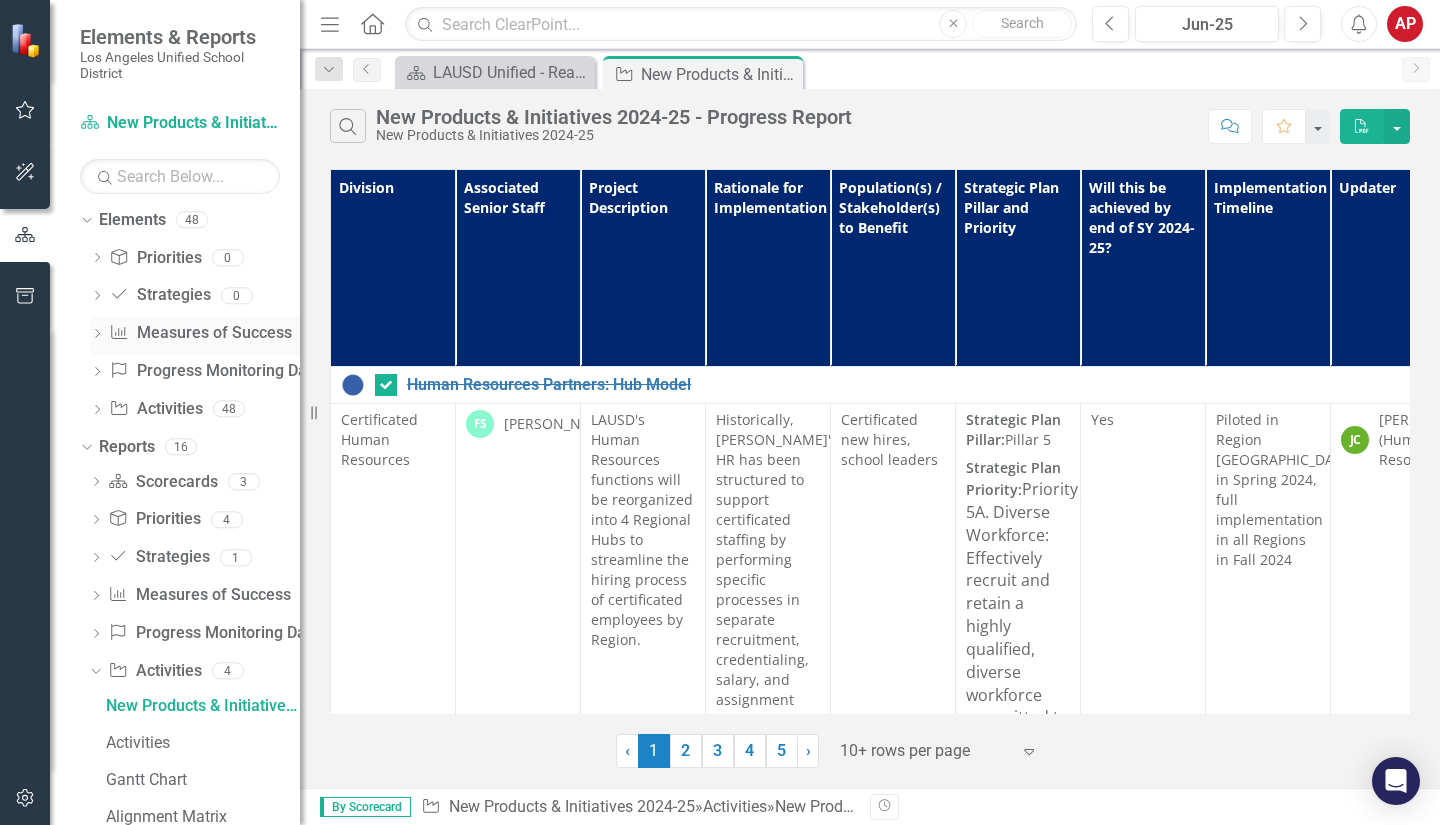 scroll, scrollTop: 159, scrollLeft: 0, axis: vertical 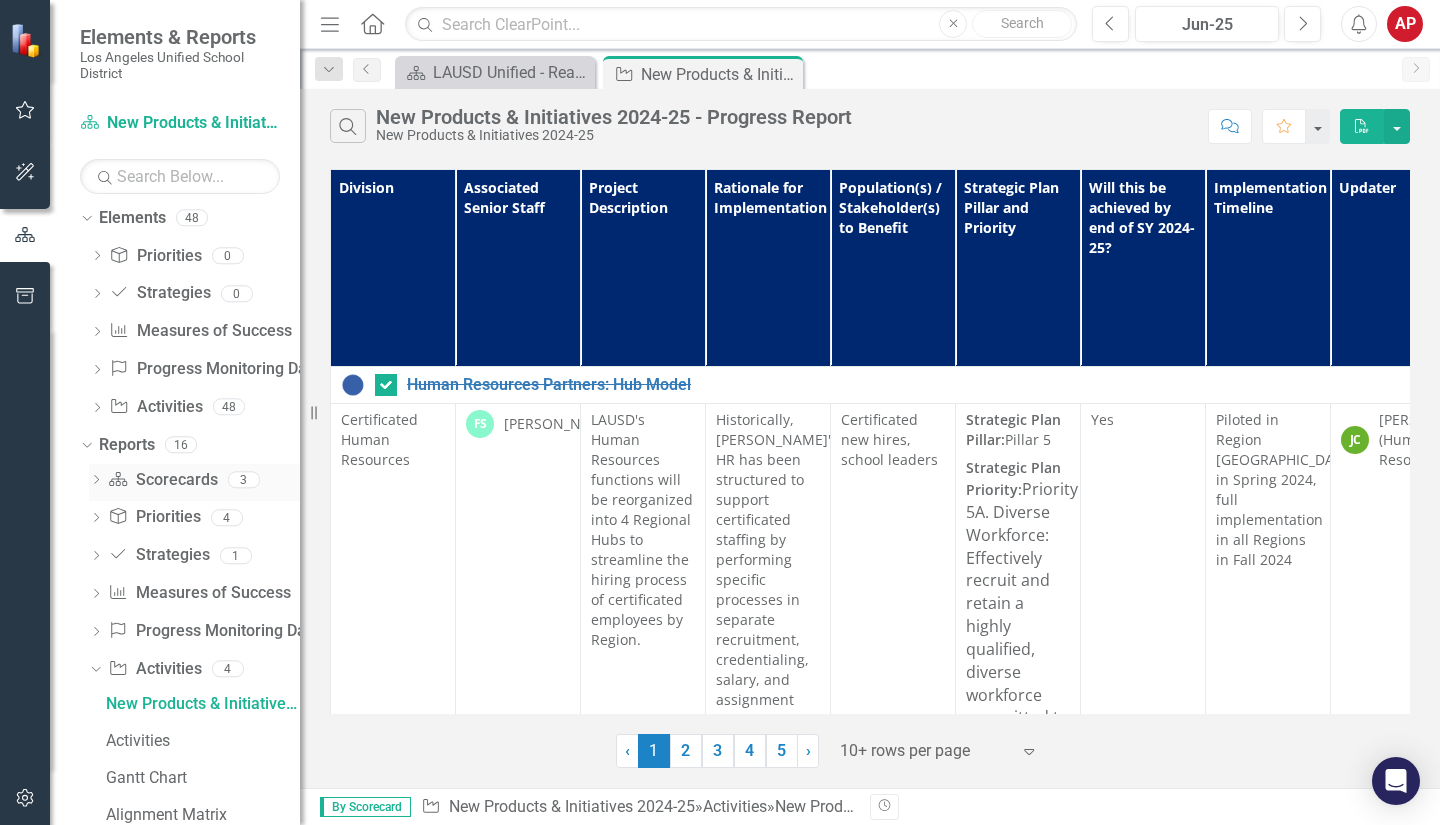 click on "Scorecard Scorecards" at bounding box center [162, 480] 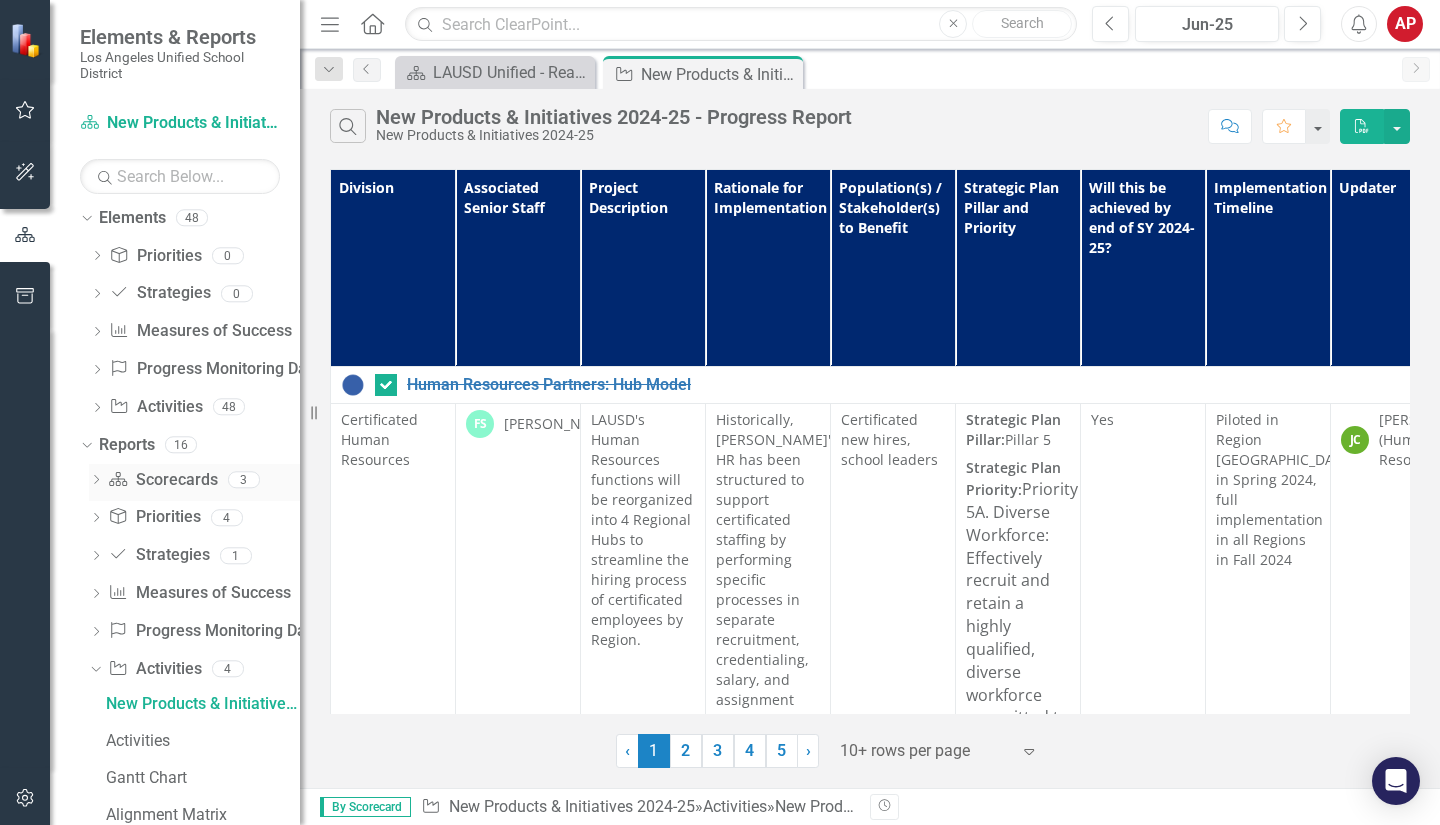 click on "Scorecard Scorecards" at bounding box center (162, 480) 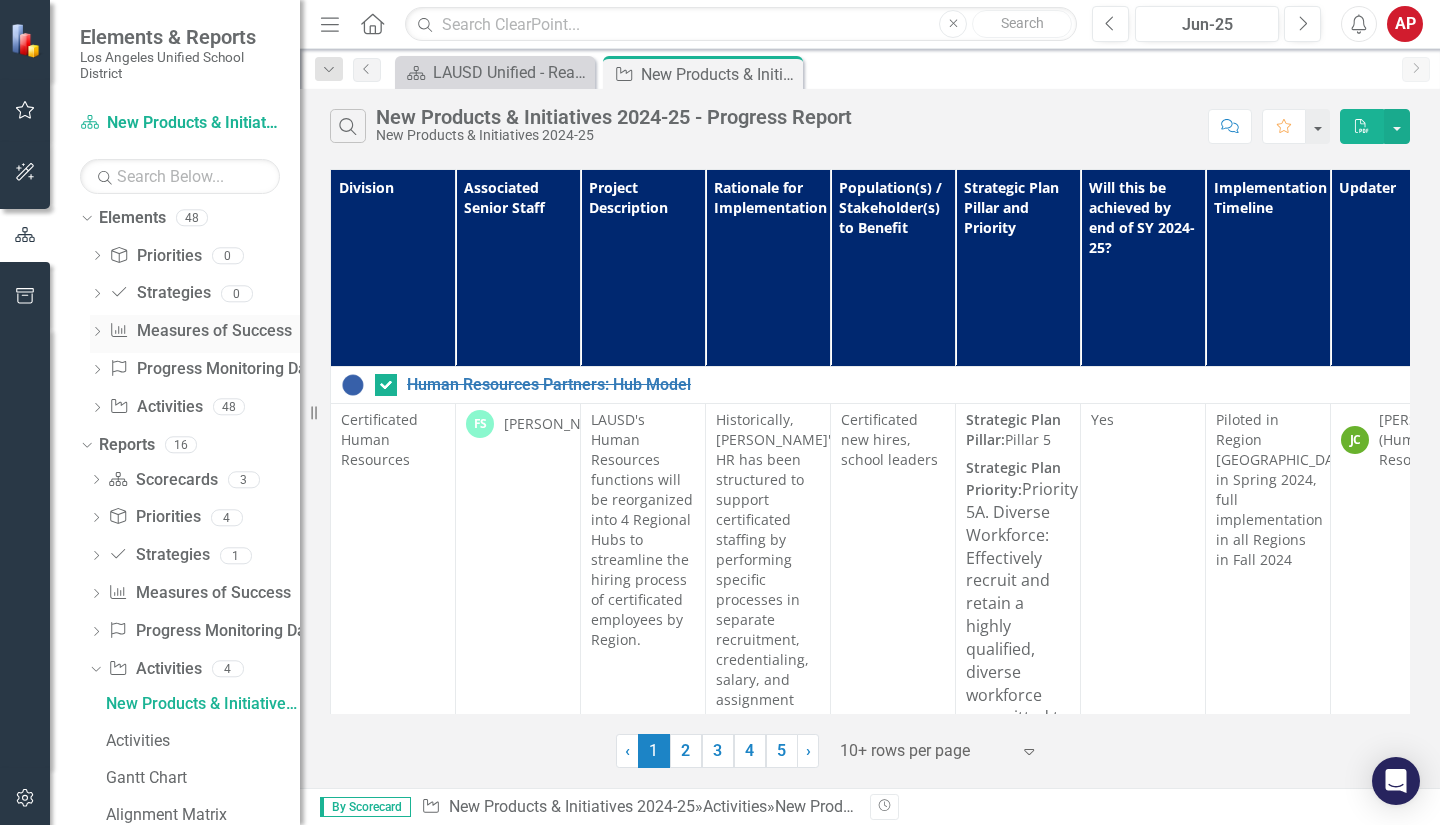 click on "Measures of Success Measures of Success" at bounding box center [200, 331] 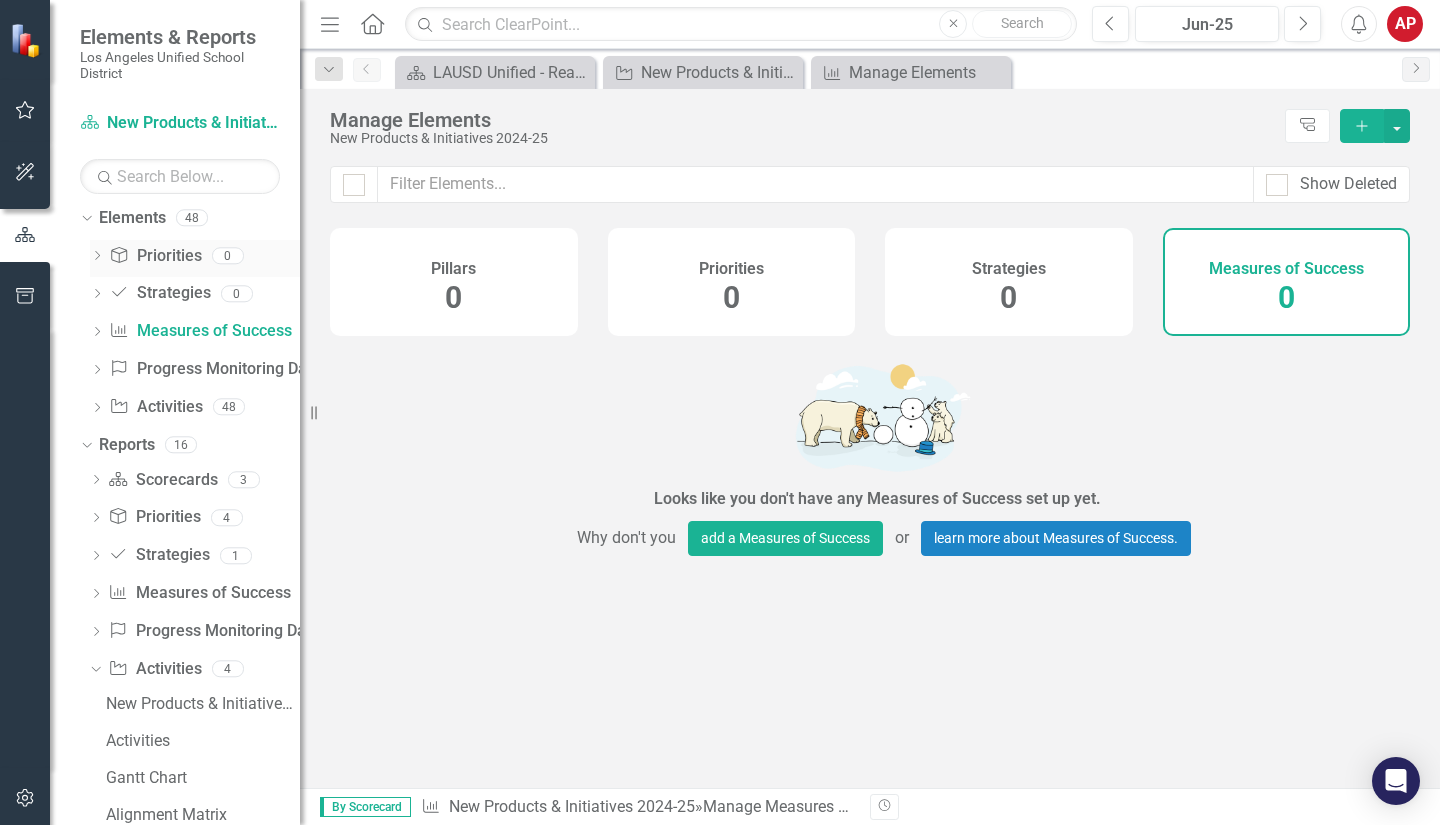 scroll, scrollTop: 0, scrollLeft: 0, axis: both 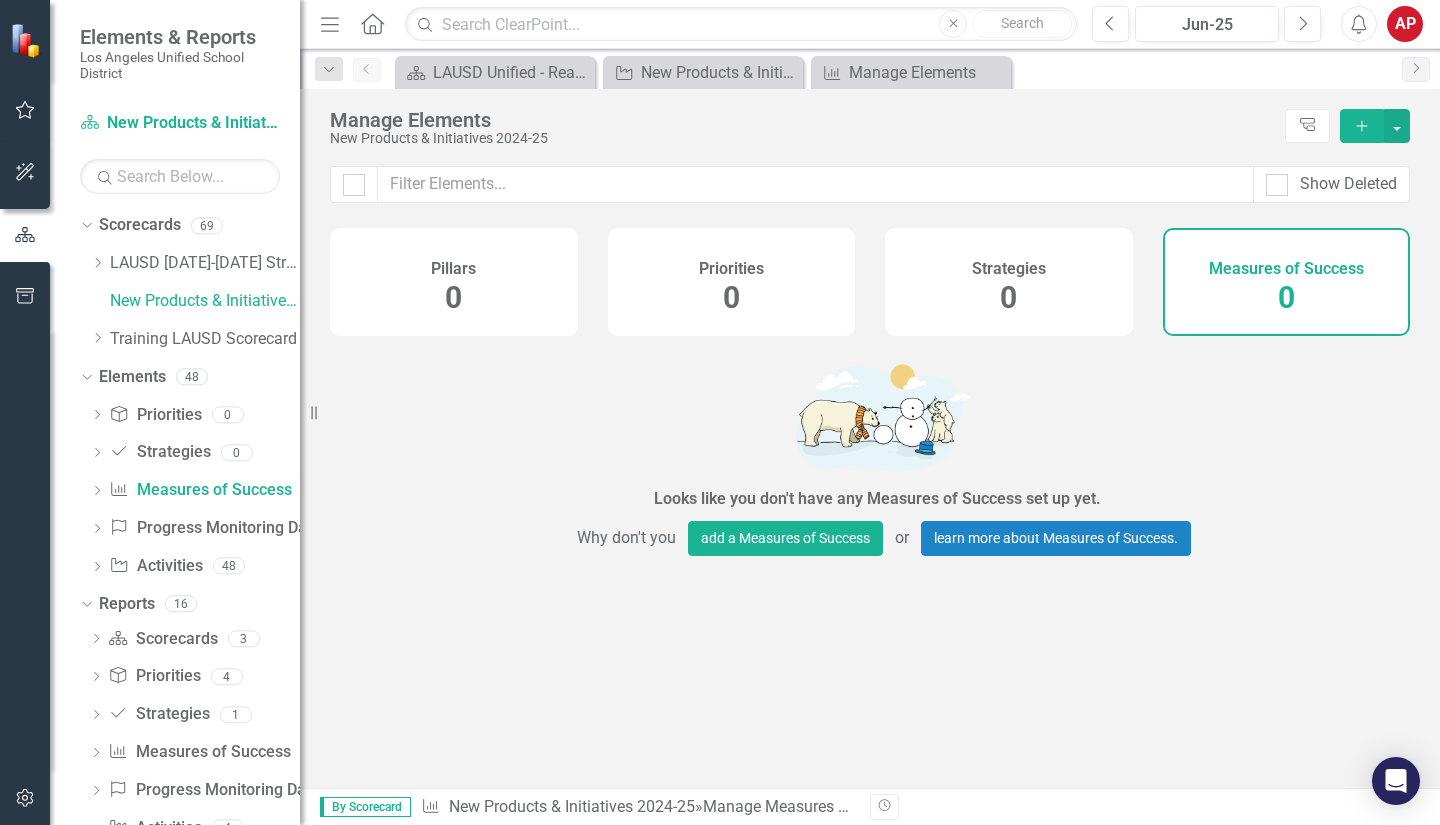 click 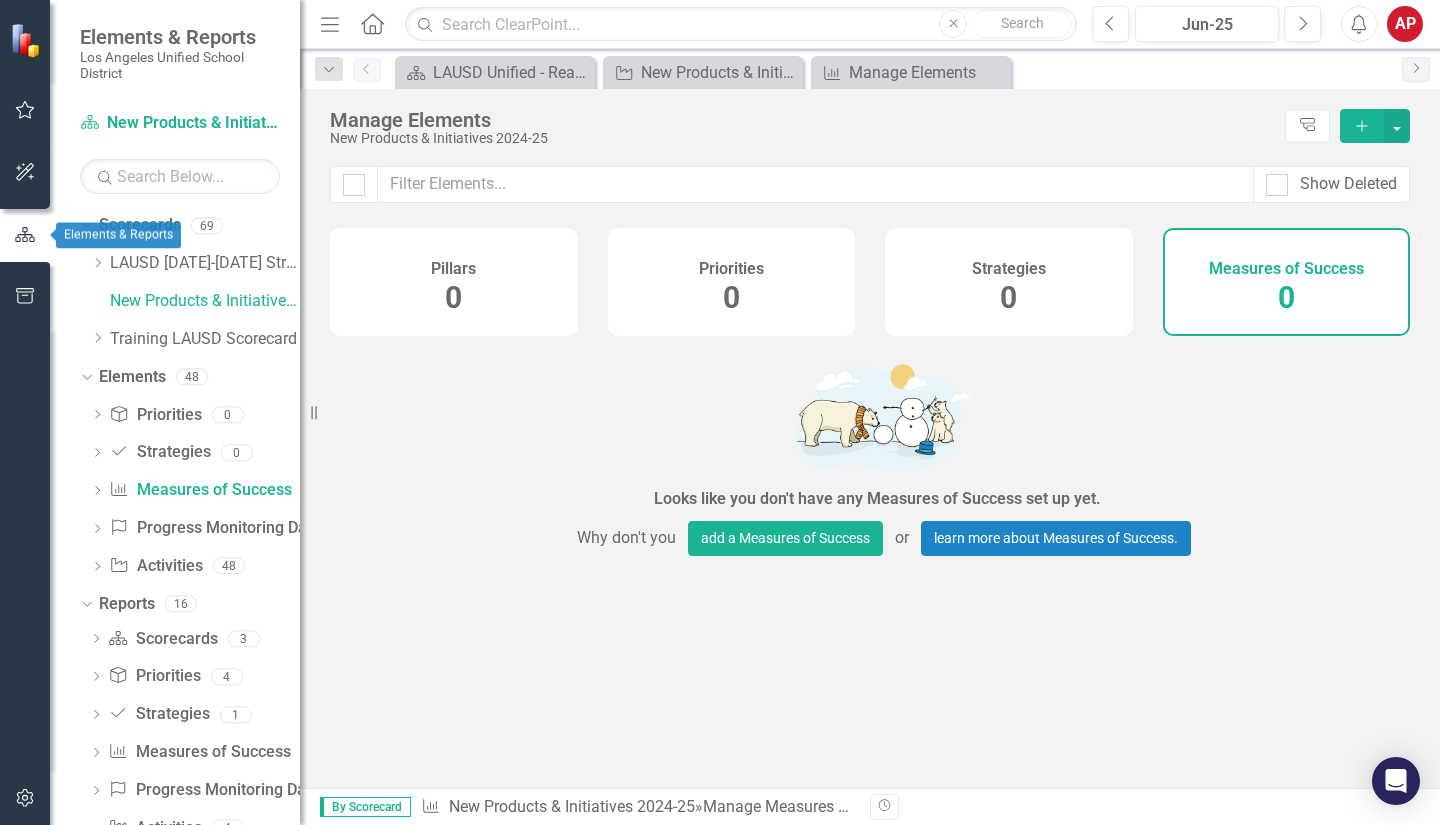 click 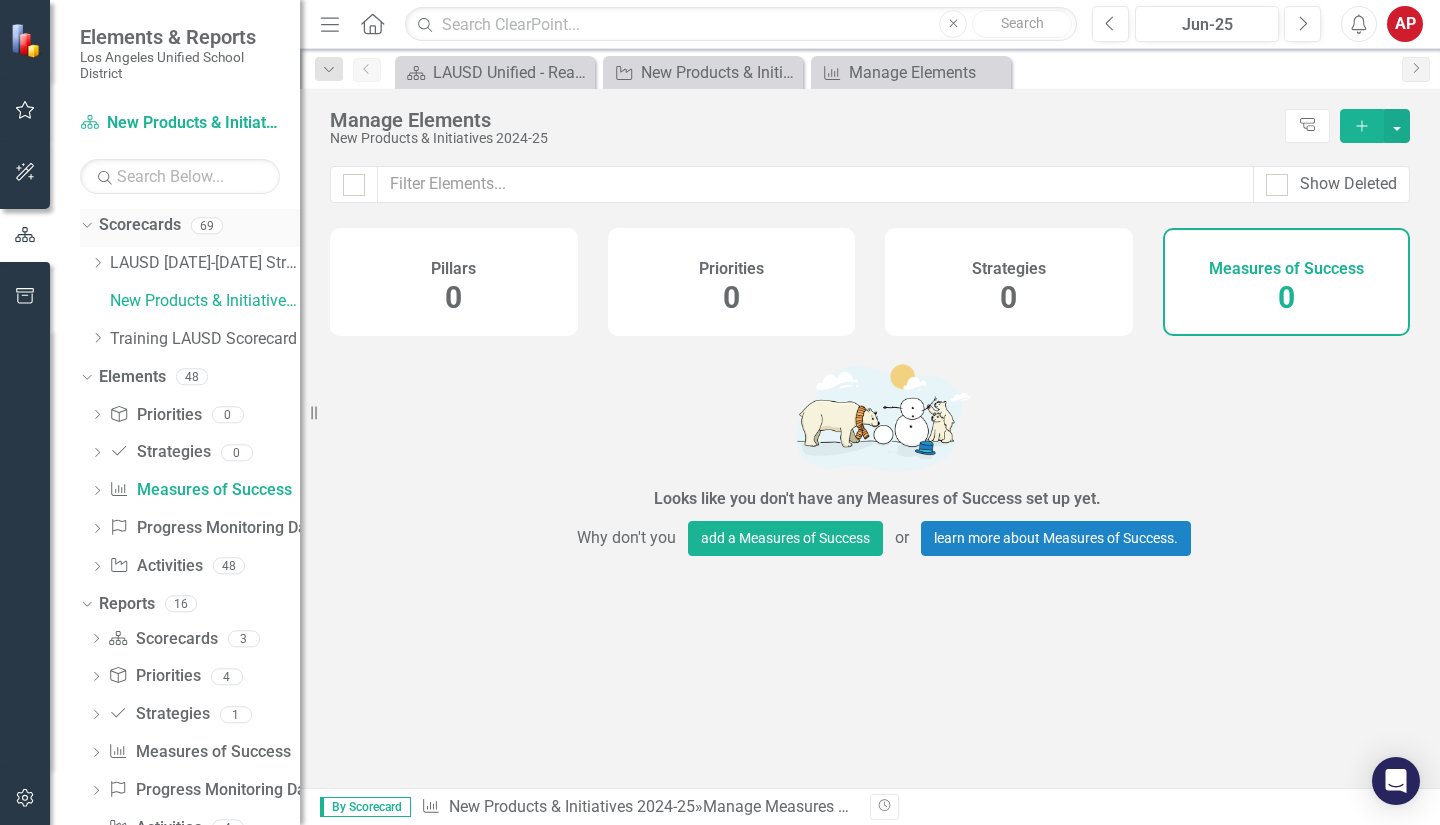 click on "Dropdown" at bounding box center [87, 228] 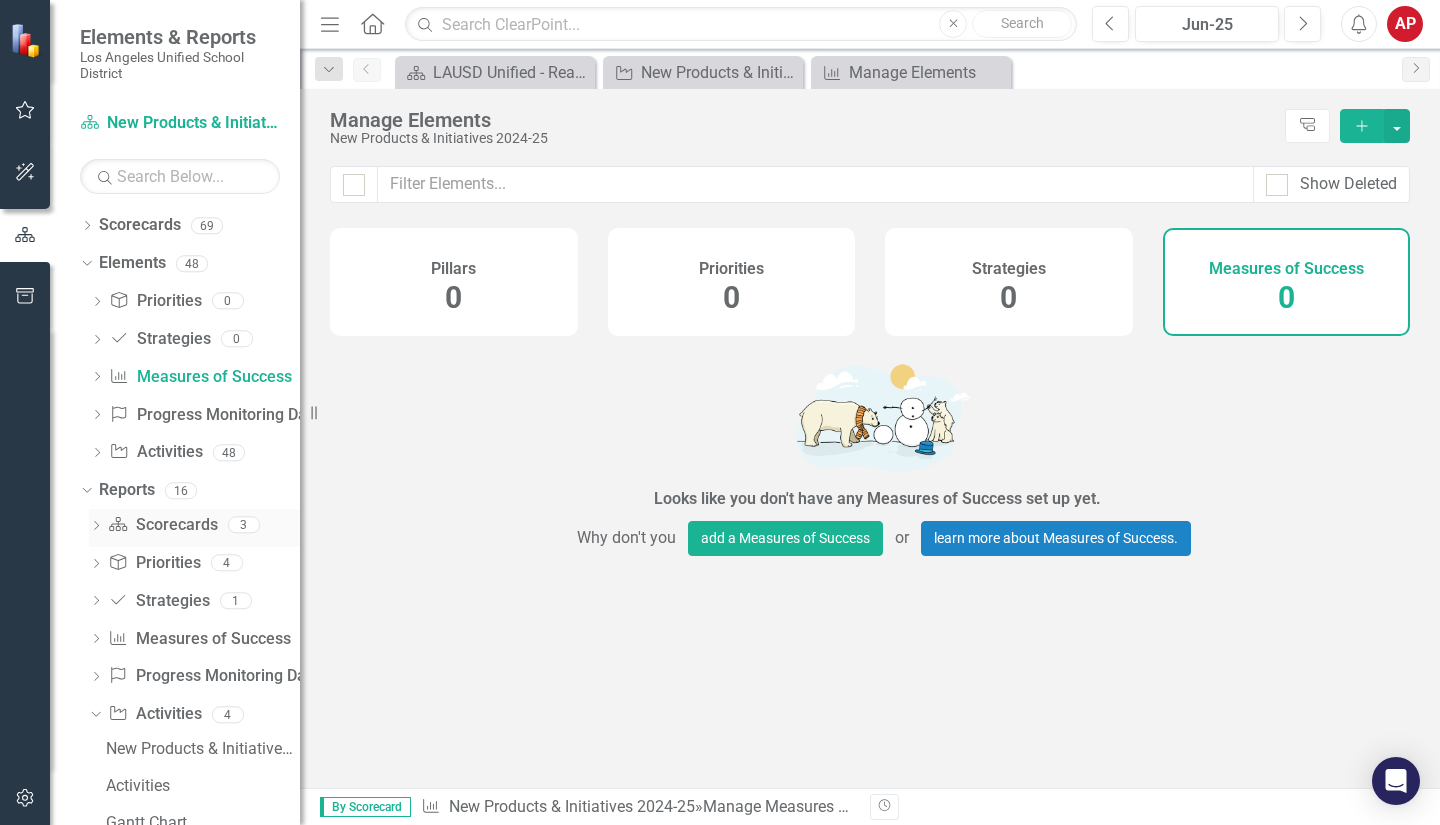 click on "Dropdown" 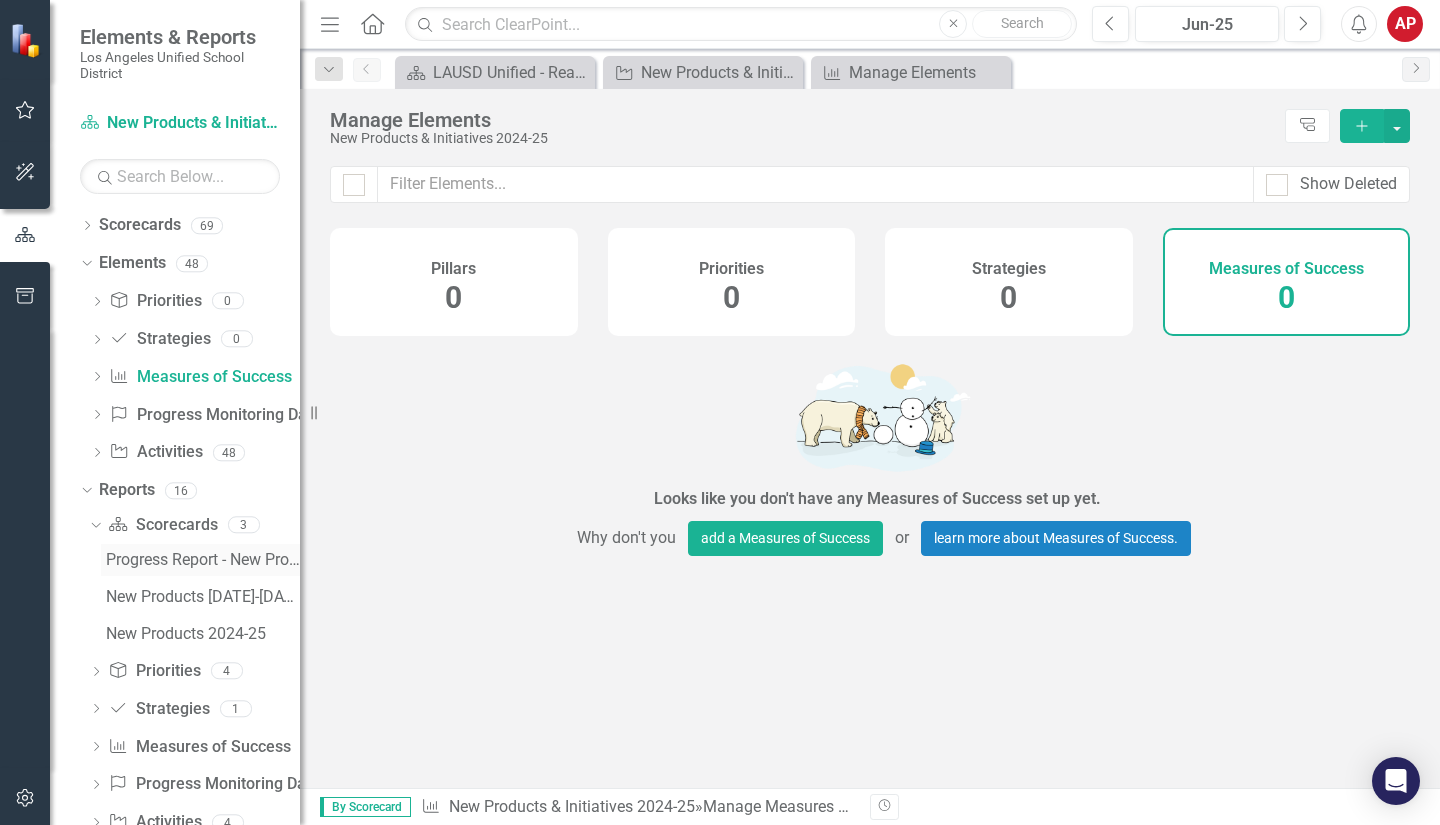 click on "Progress Report - New Products 2024-25 (Activities)" at bounding box center [203, 560] 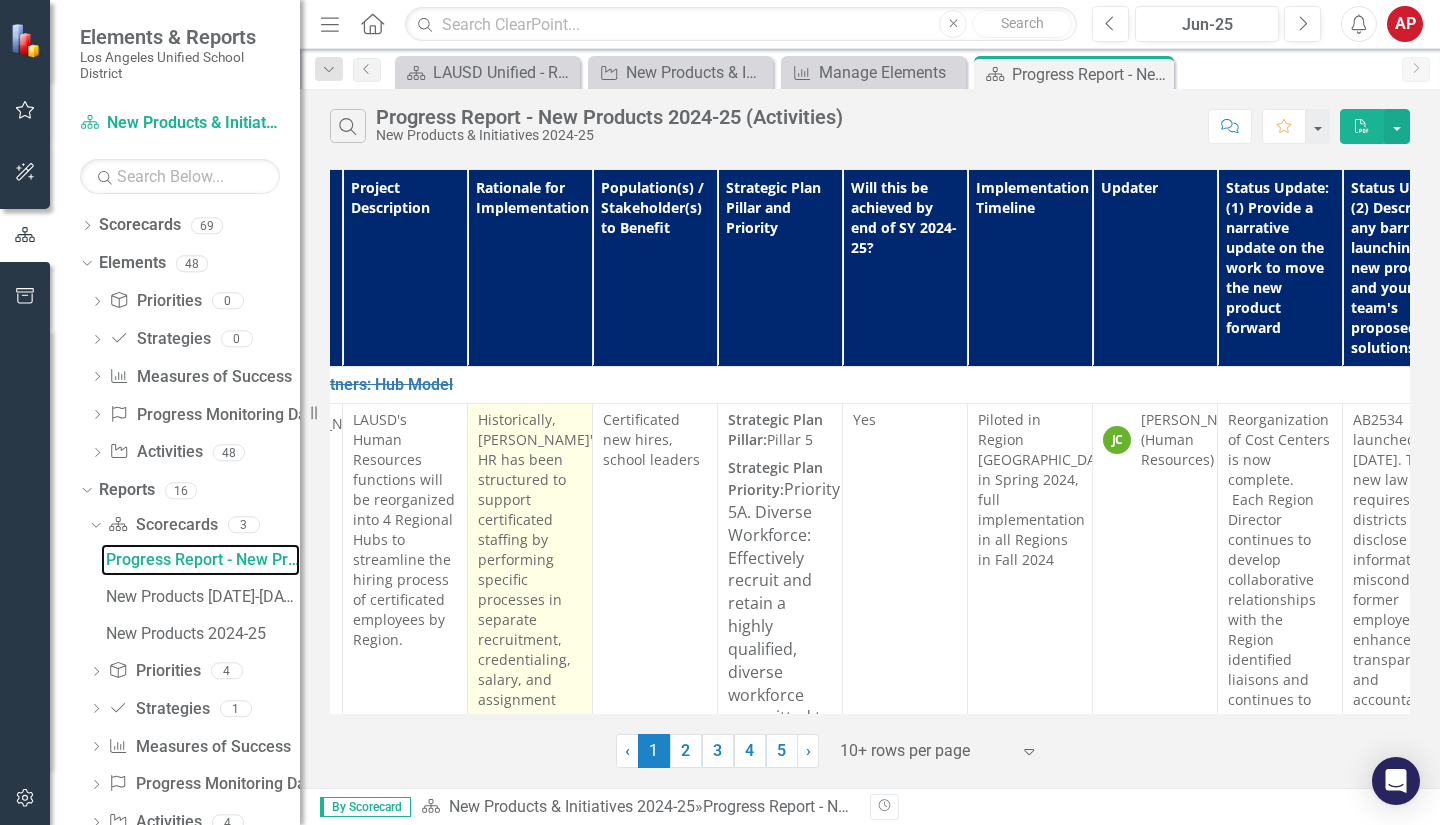 scroll, scrollTop: 0, scrollLeft: 0, axis: both 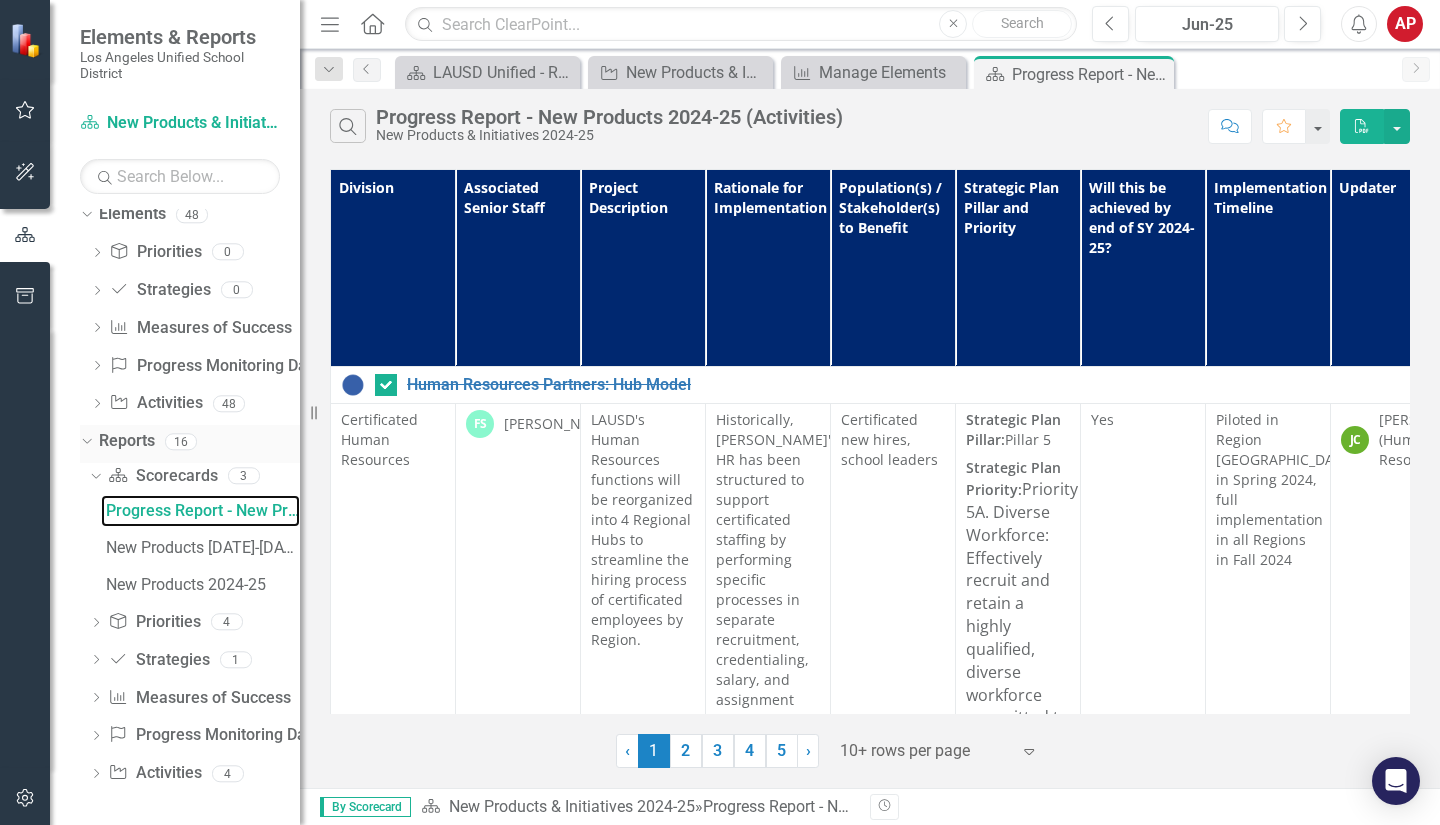 click on "Progress Report - New Products 2024-25 (Activities)" at bounding box center (200, 511) 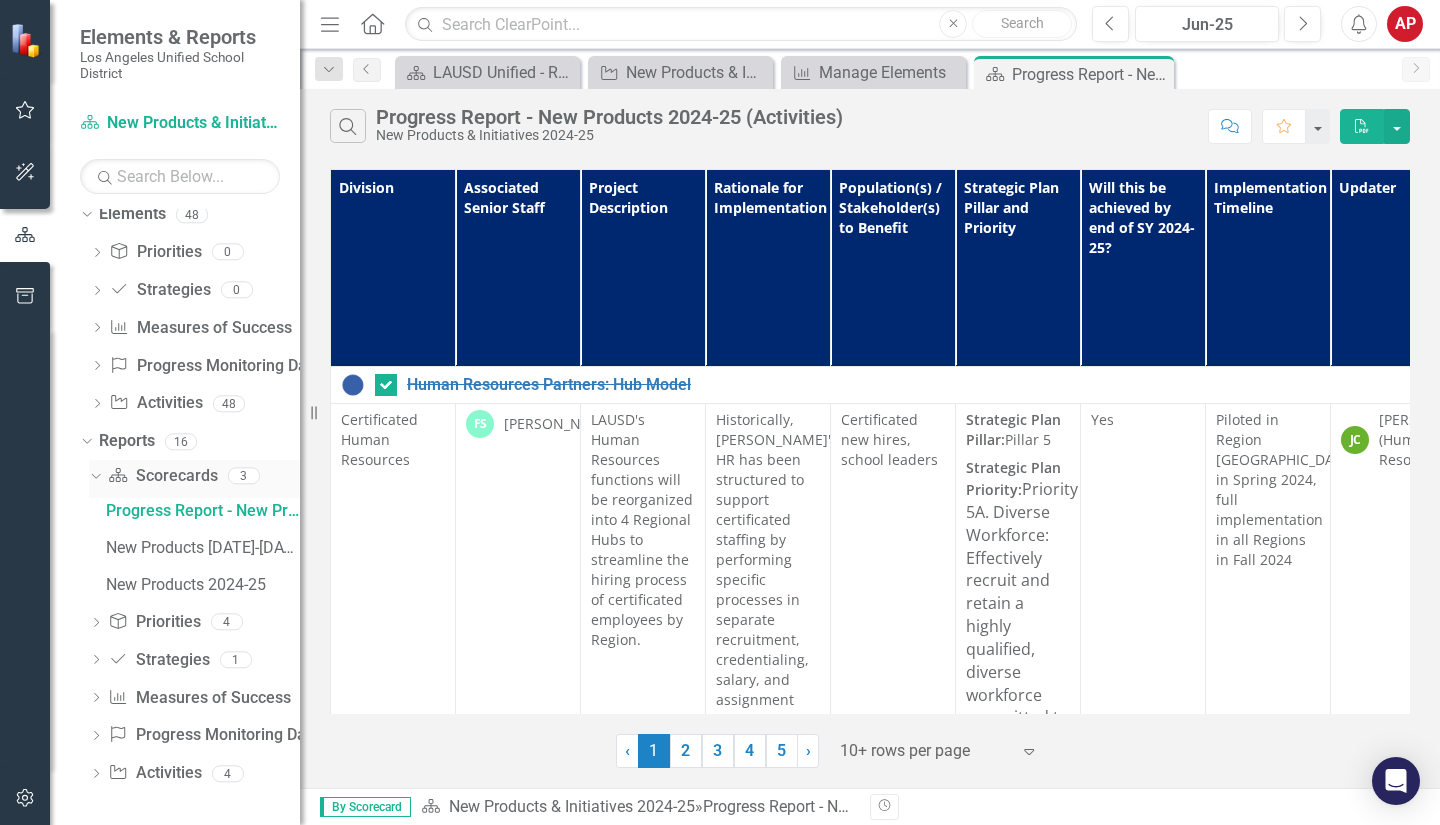 click on "Dropdown" 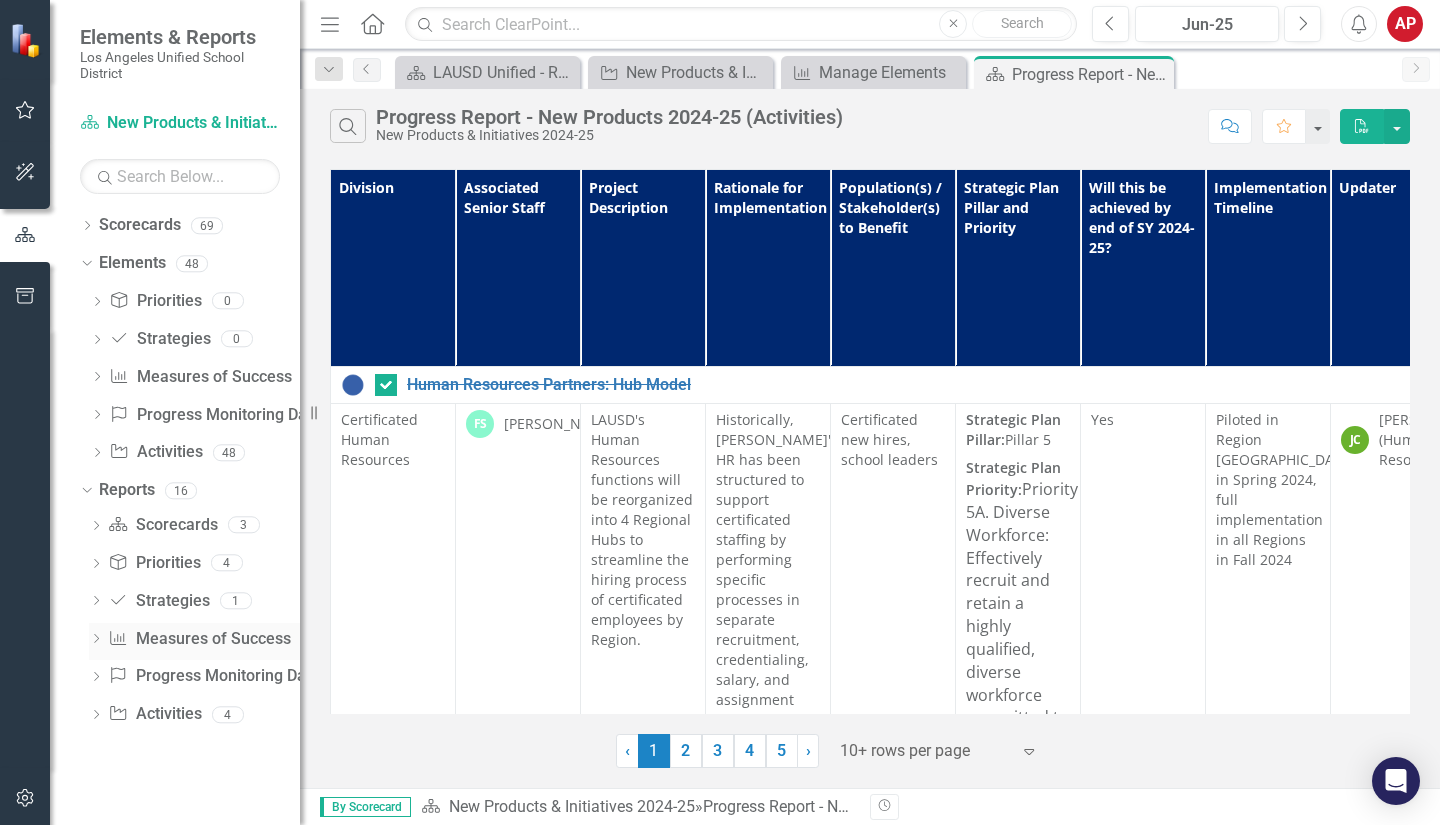 click on "Measures of Success Measures of Success" at bounding box center [199, 639] 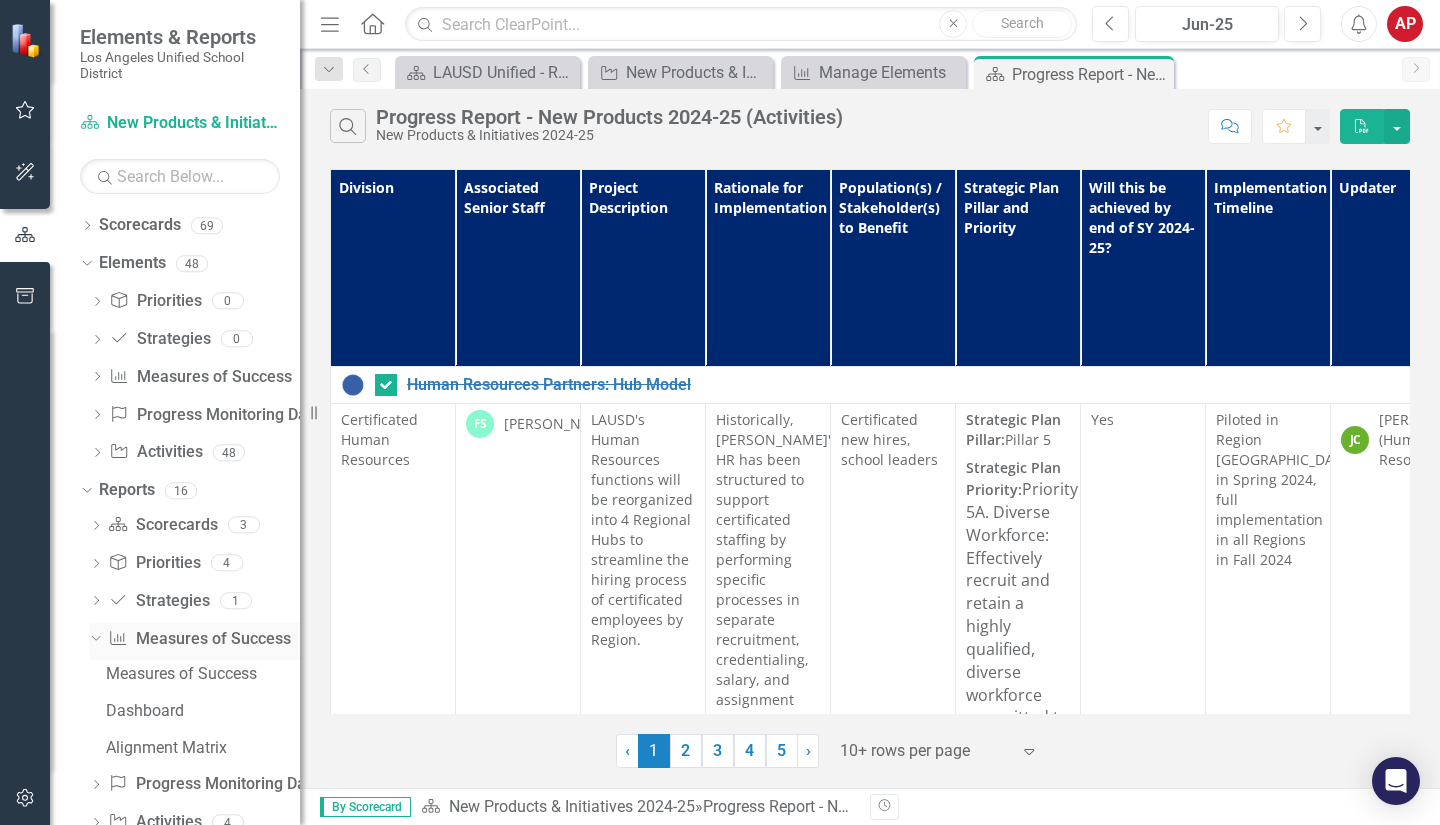 scroll, scrollTop: 49, scrollLeft: 0, axis: vertical 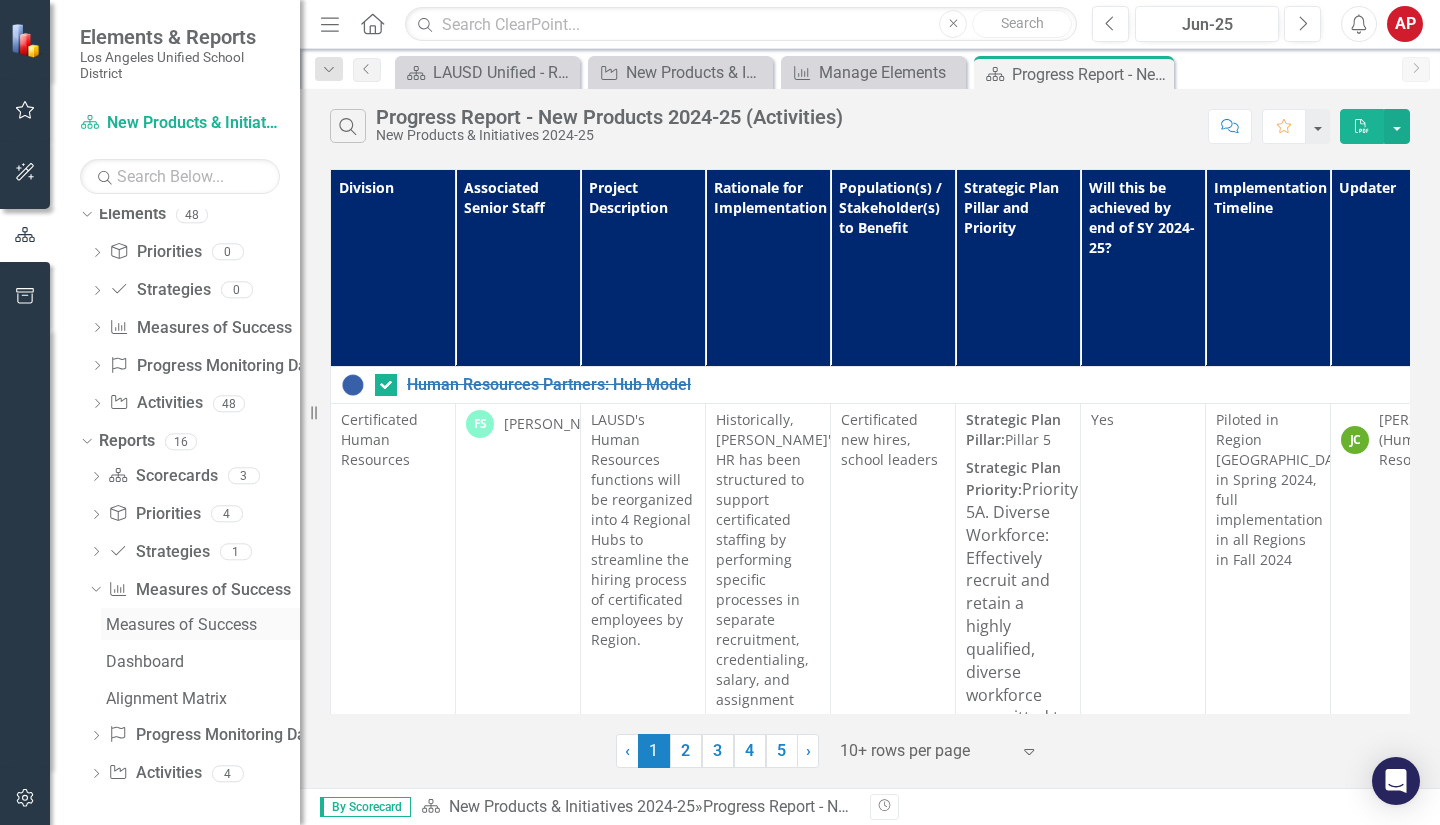 click on "Measures of Success" at bounding box center (203, 625) 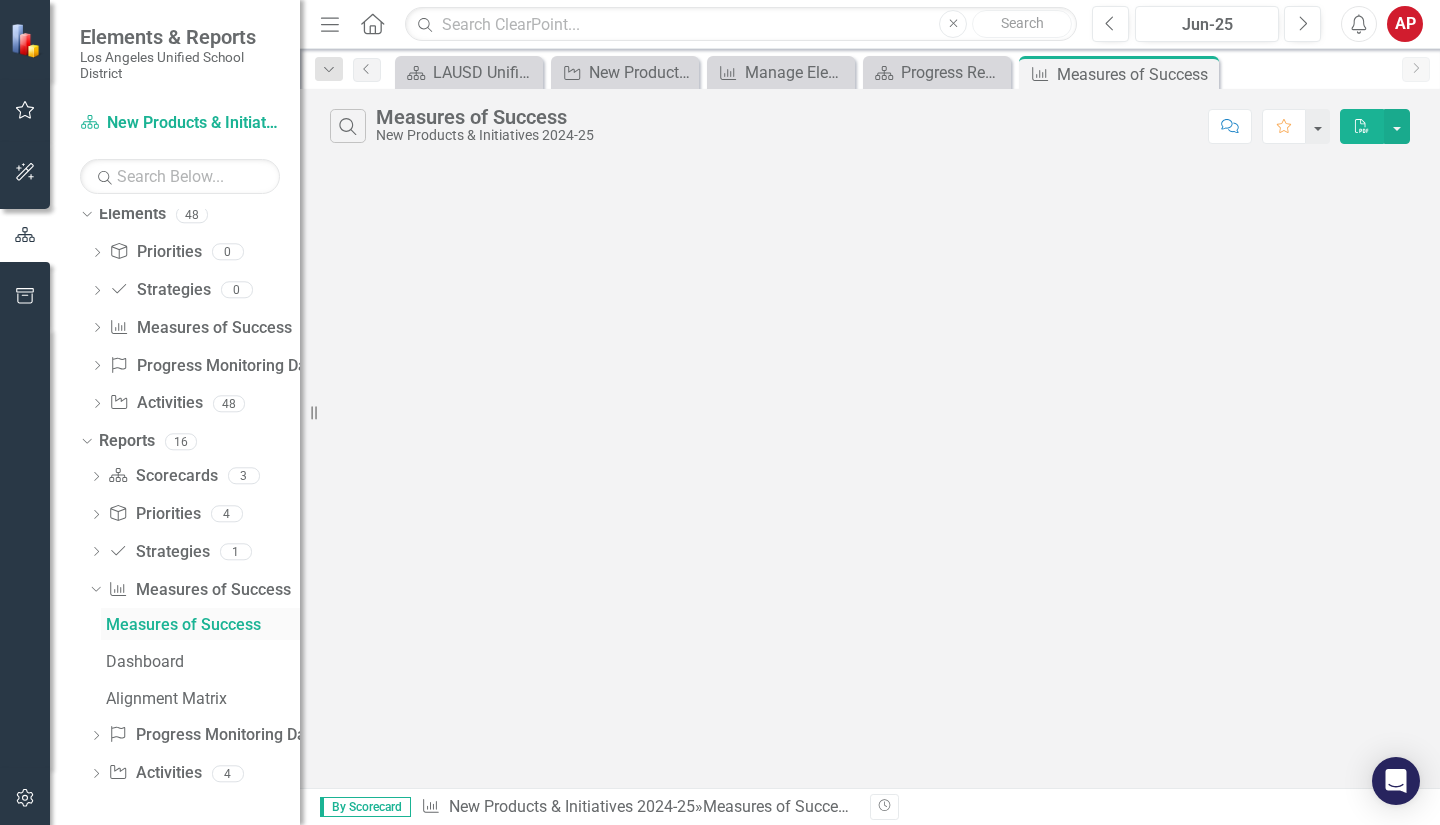 scroll, scrollTop: 0, scrollLeft: 0, axis: both 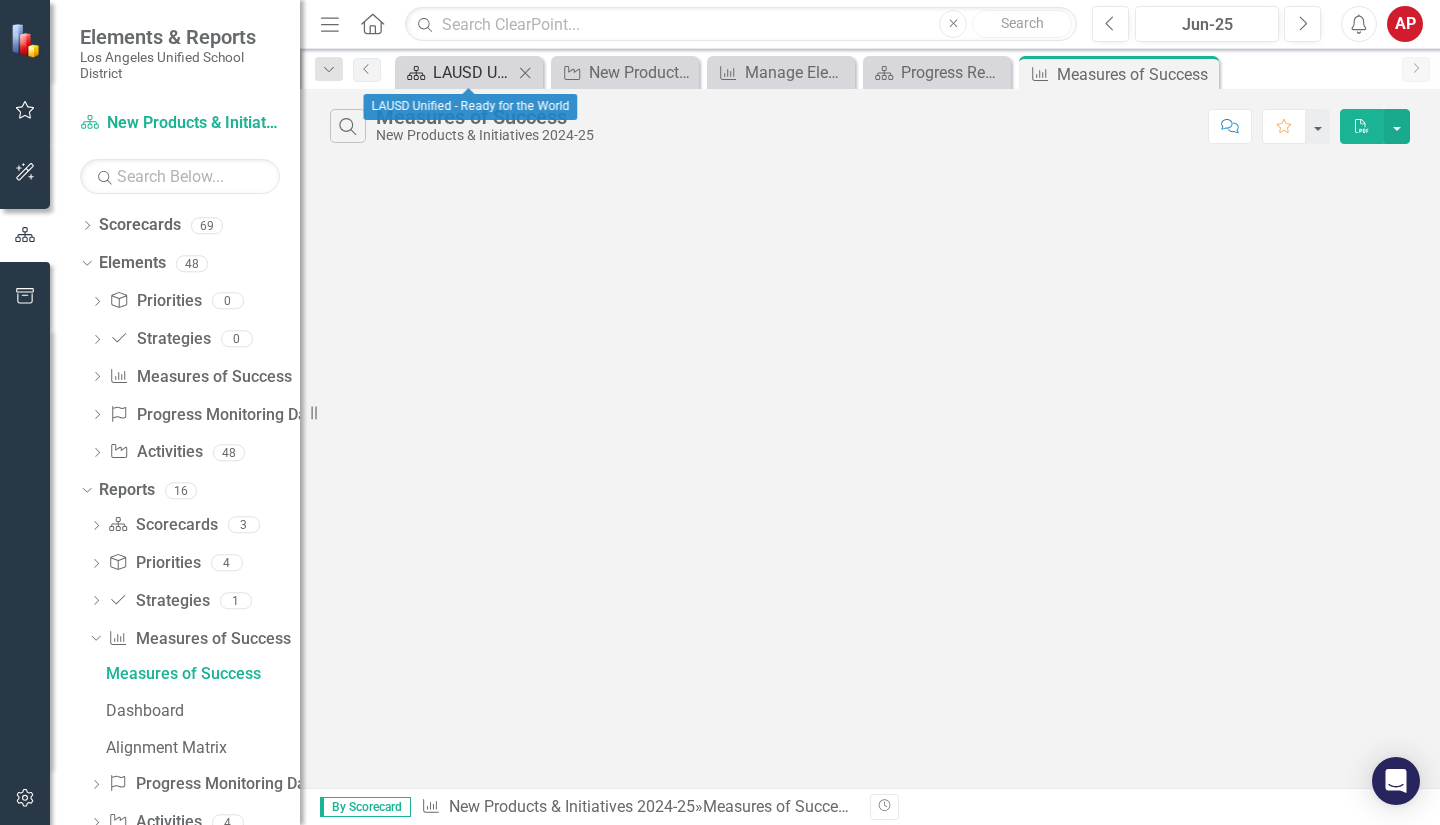 click on "LAUSD Unified - Ready for the World" at bounding box center [473, 72] 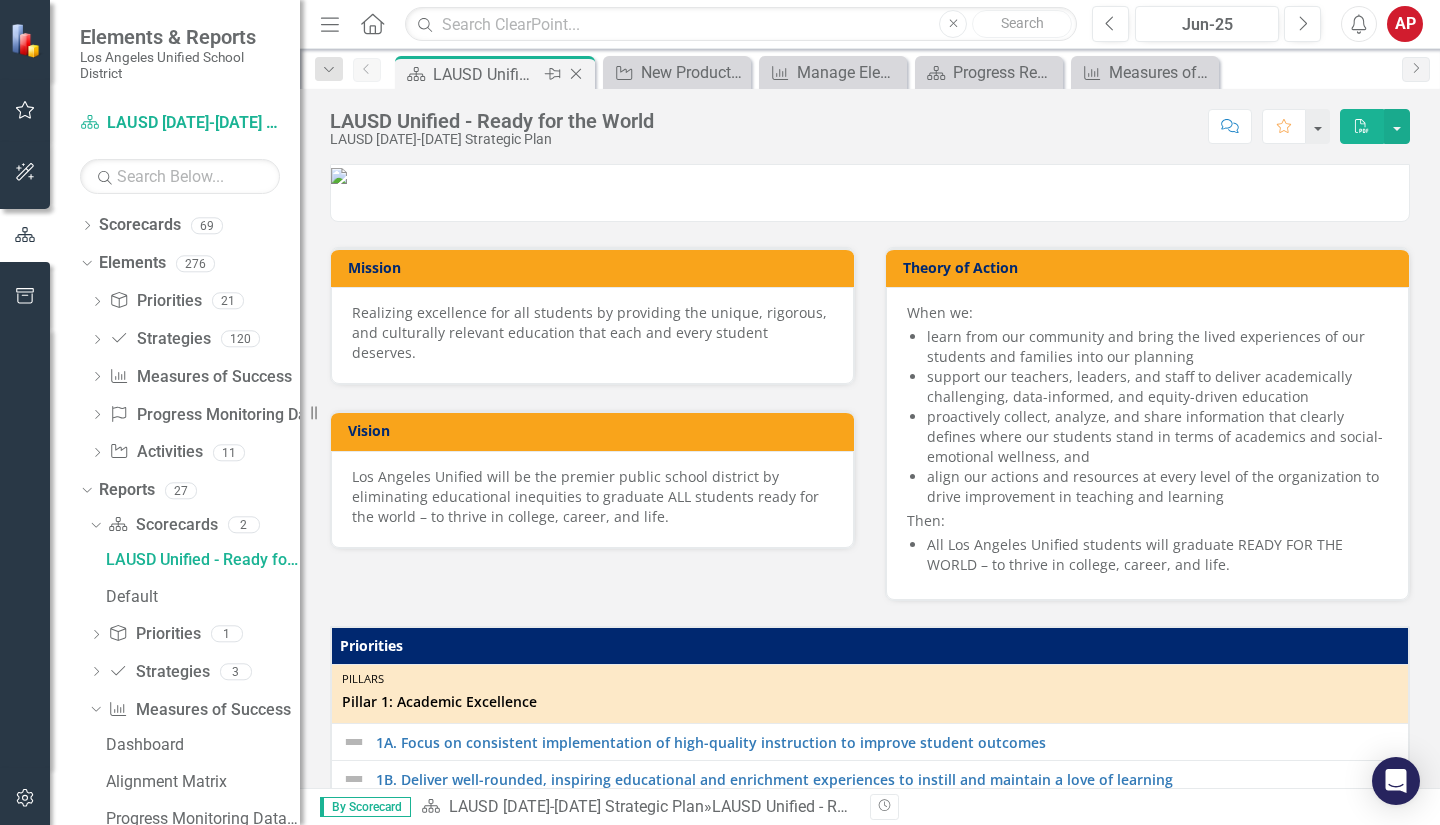 scroll, scrollTop: 0, scrollLeft: 0, axis: both 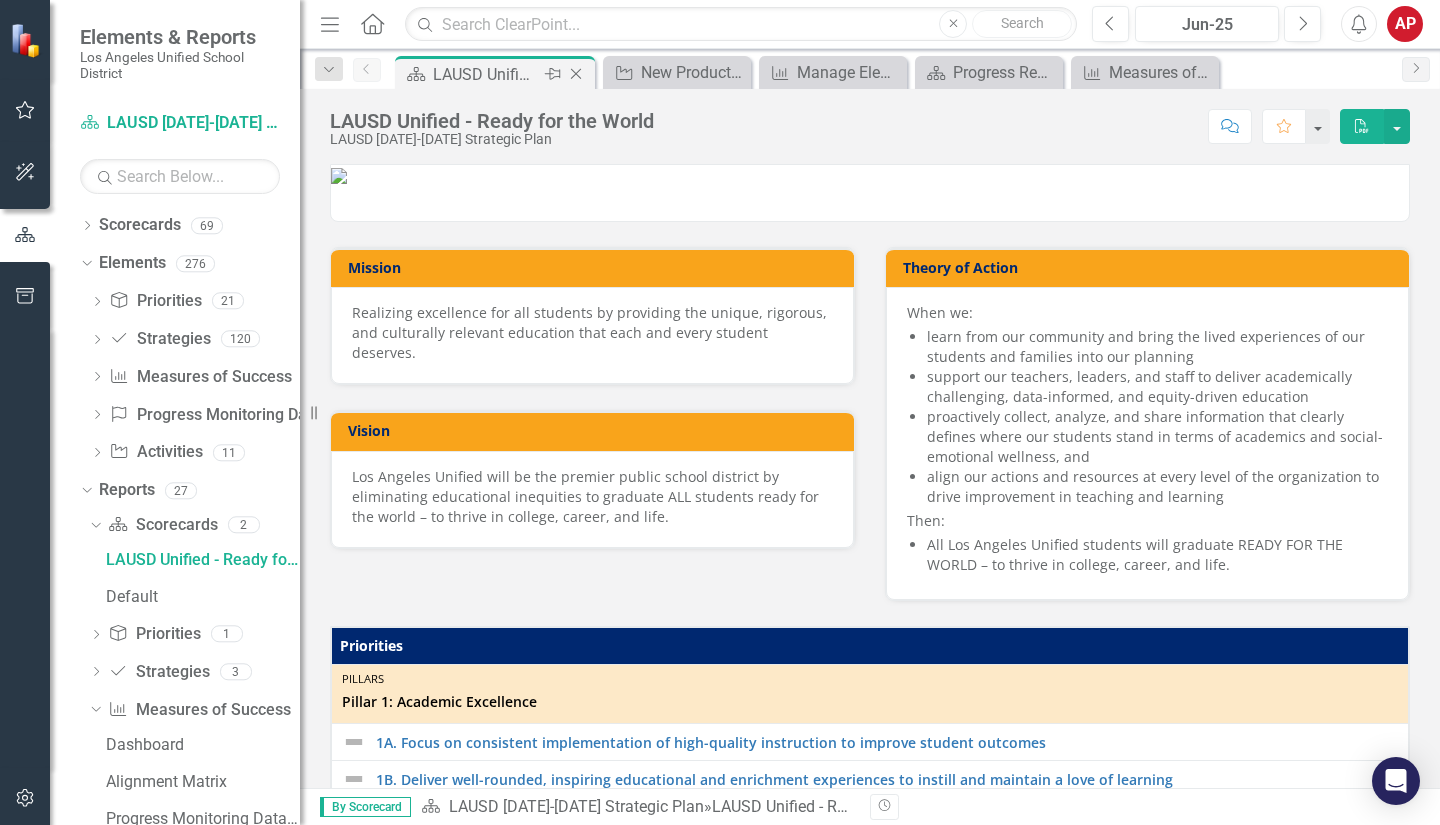 click on "Close" 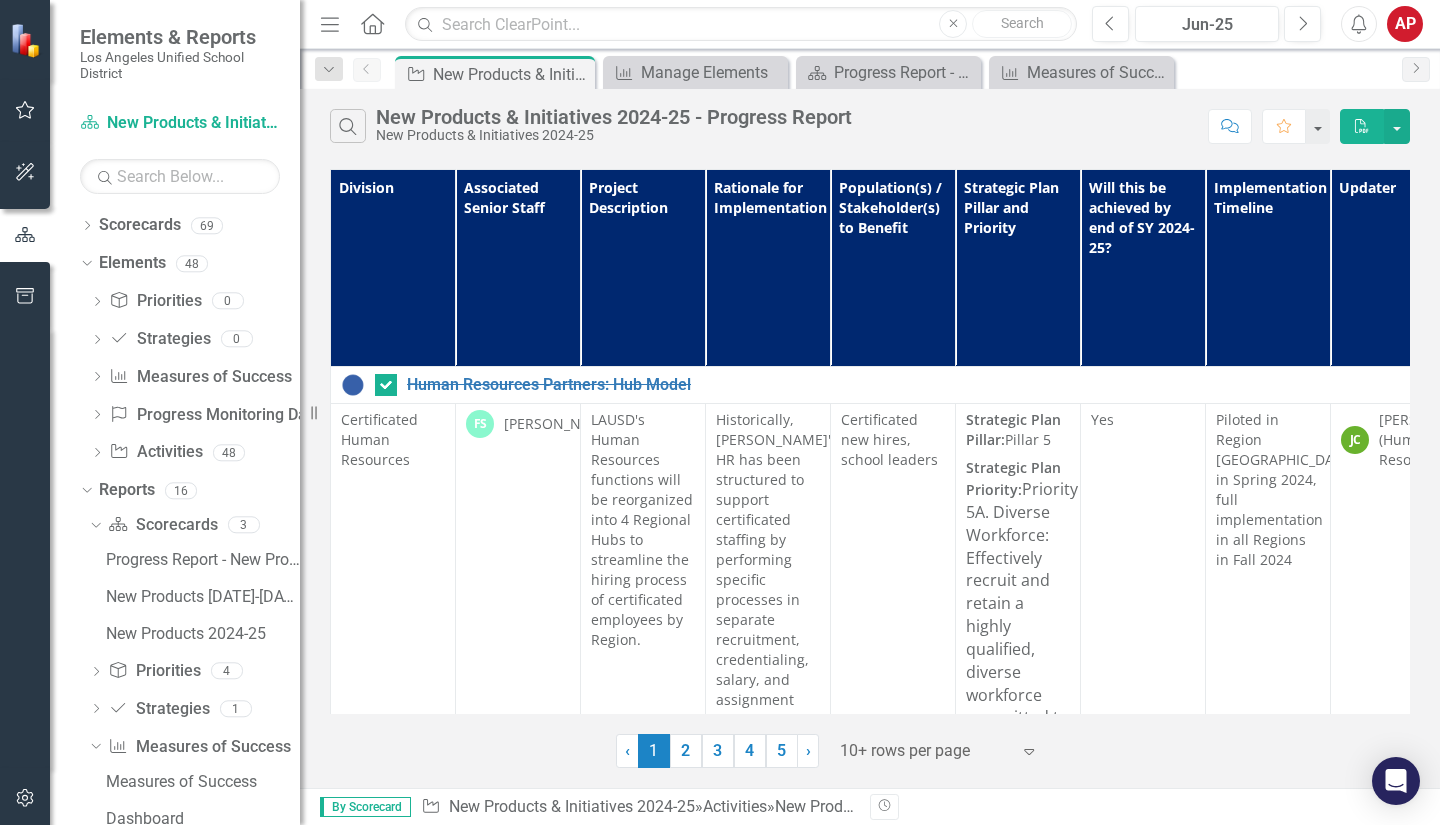 click on "Close" 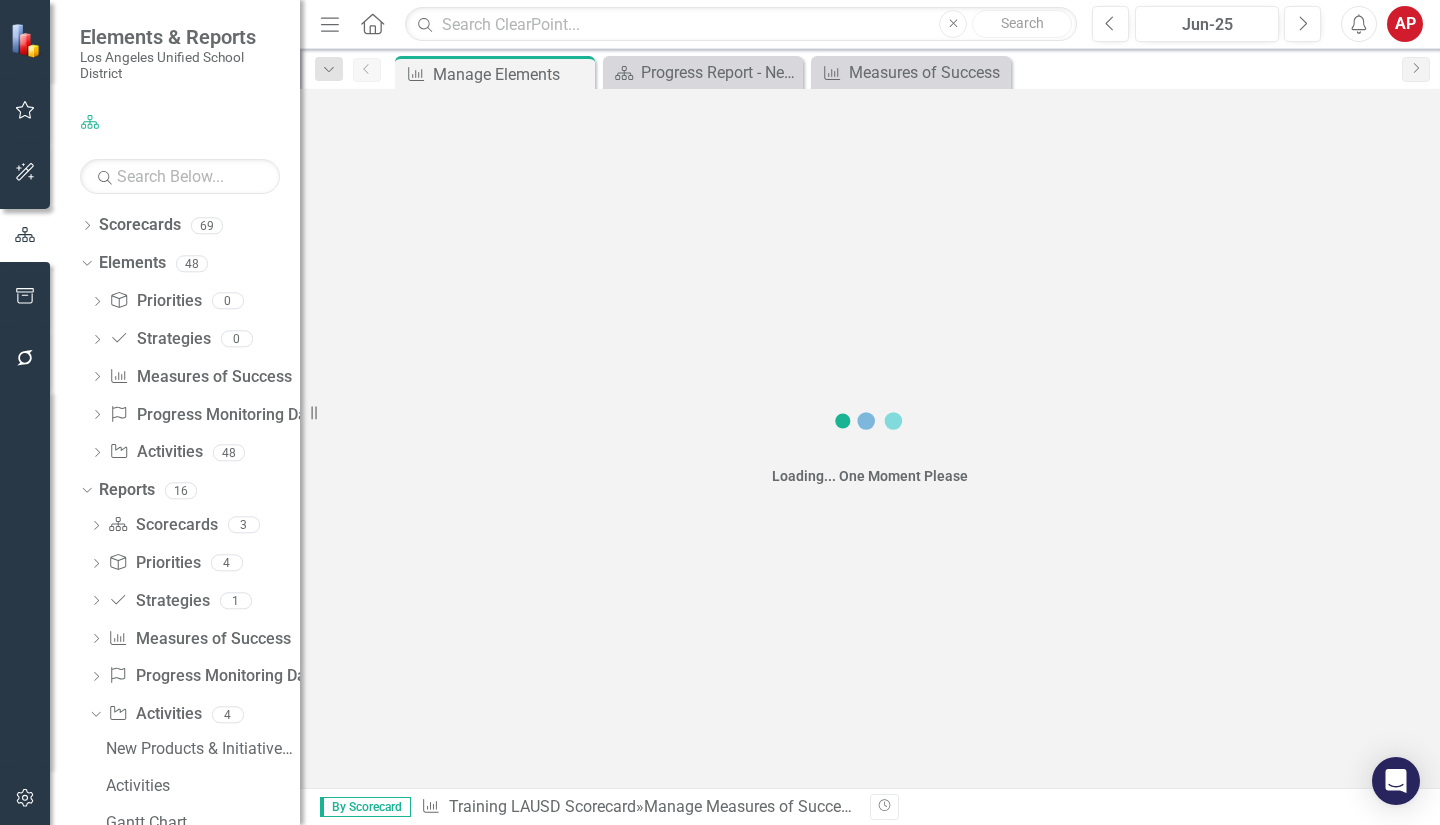 click on "Close" 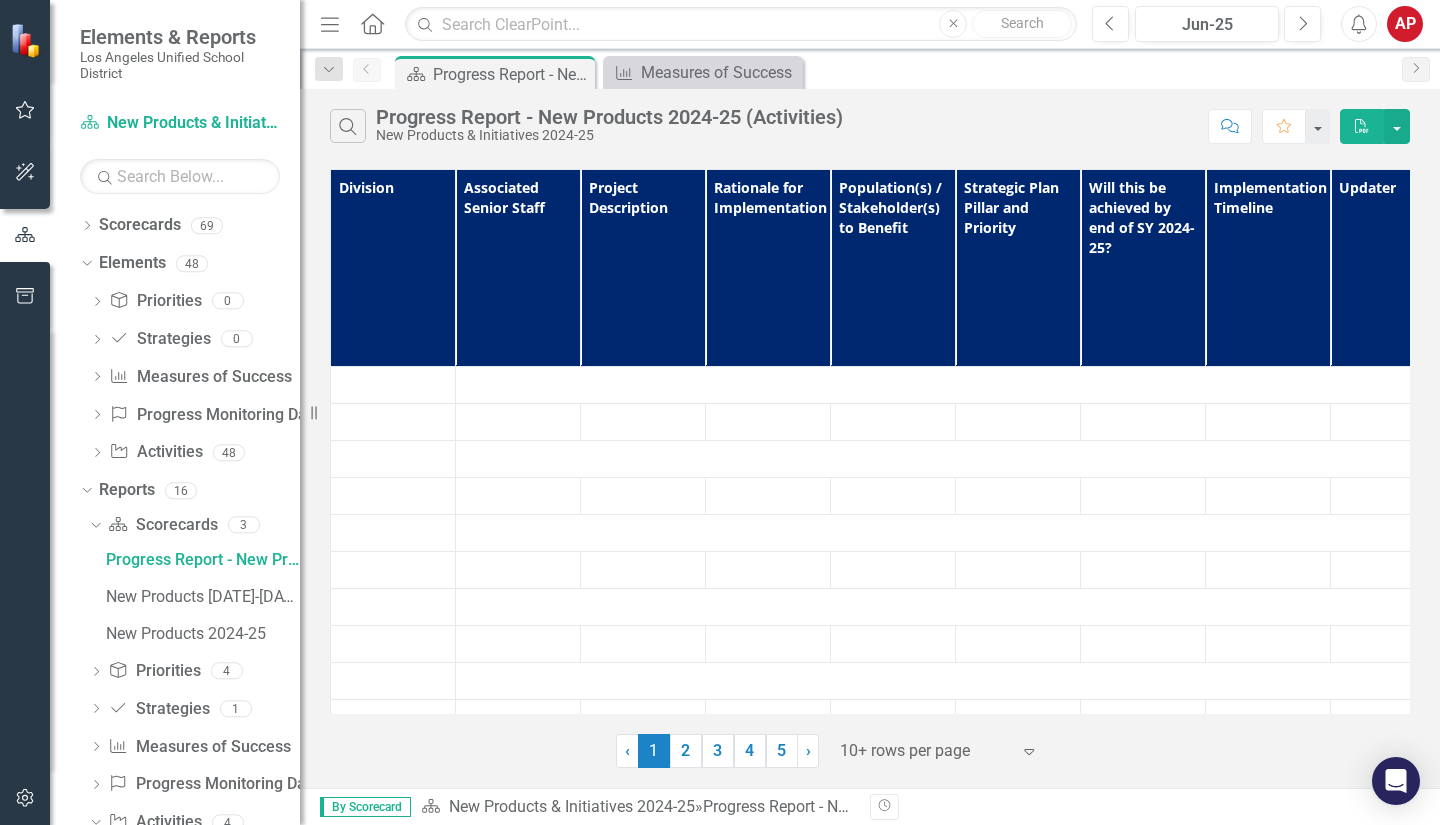 scroll, scrollTop: 0, scrollLeft: 0, axis: both 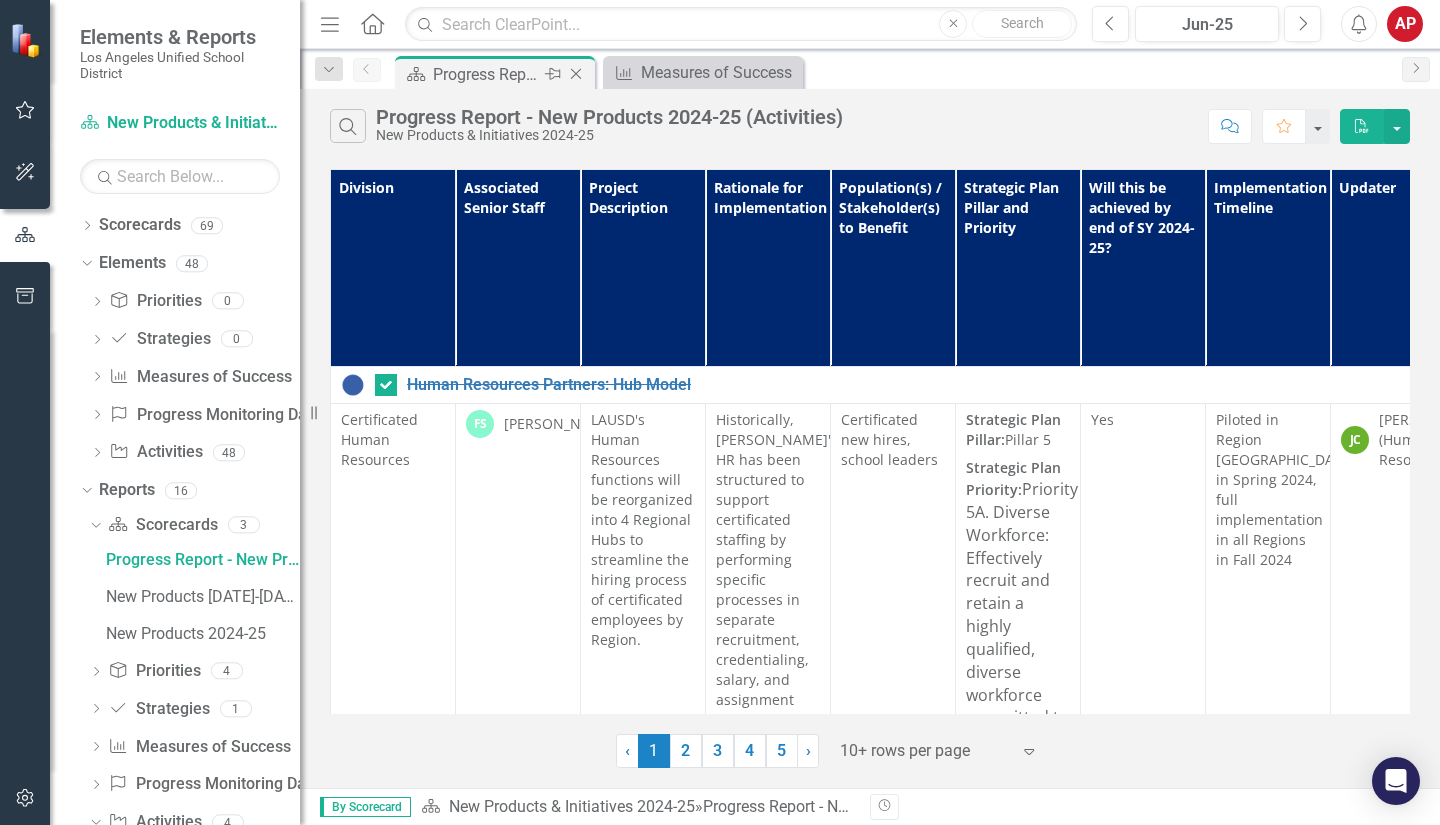 click on "Close" 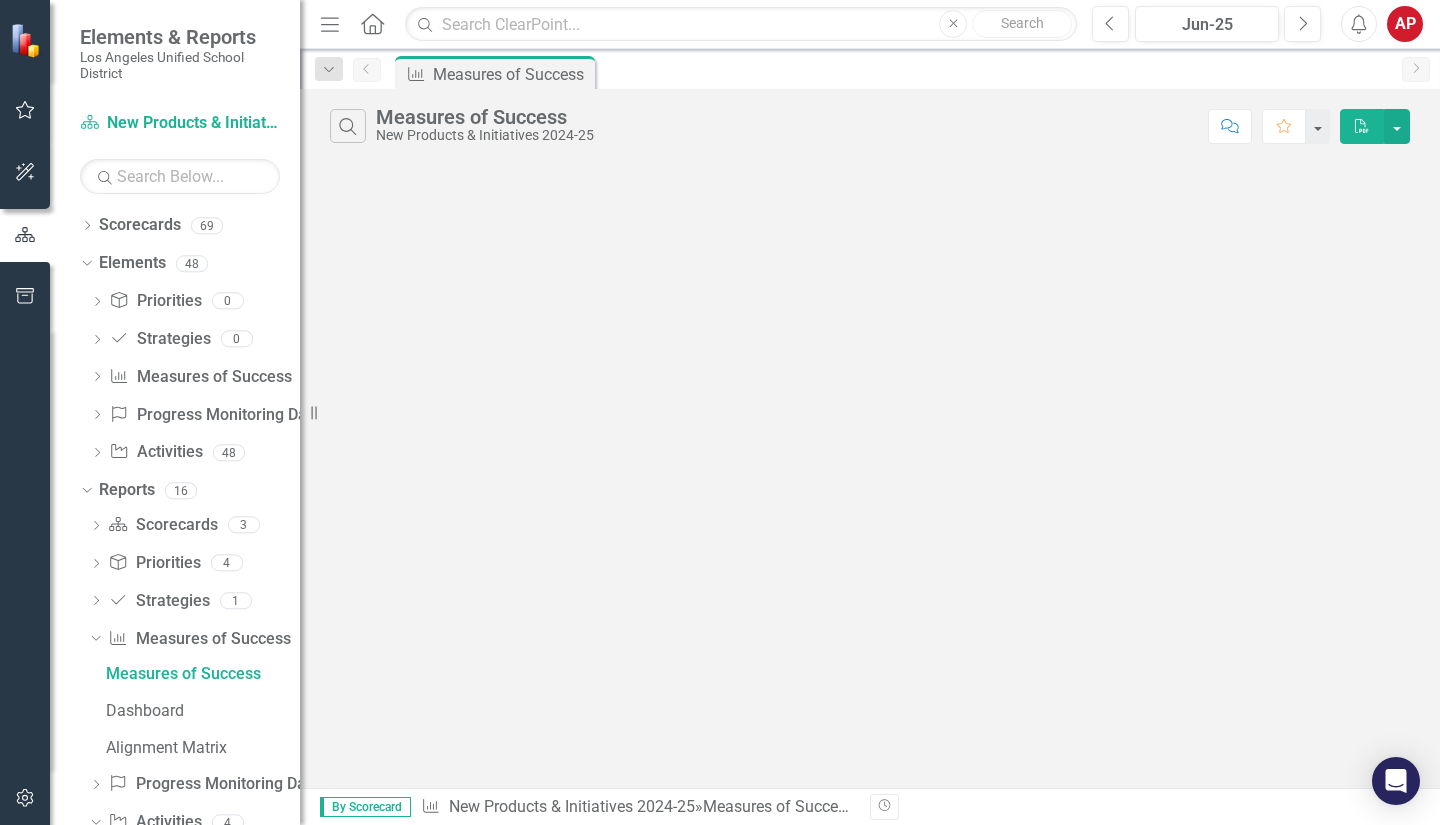 scroll, scrollTop: 0, scrollLeft: 0, axis: both 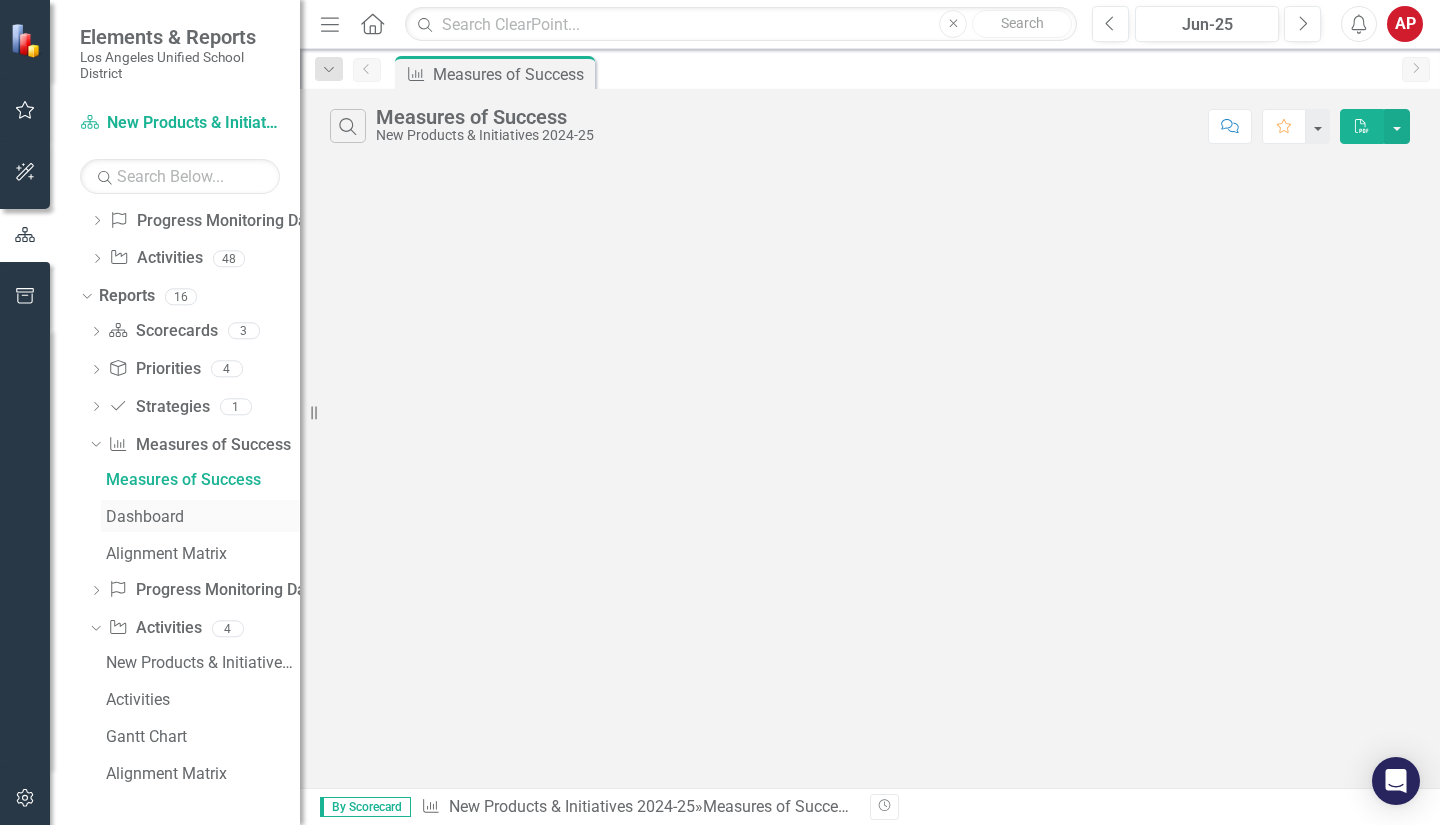 click on "Dashboard" at bounding box center (203, 517) 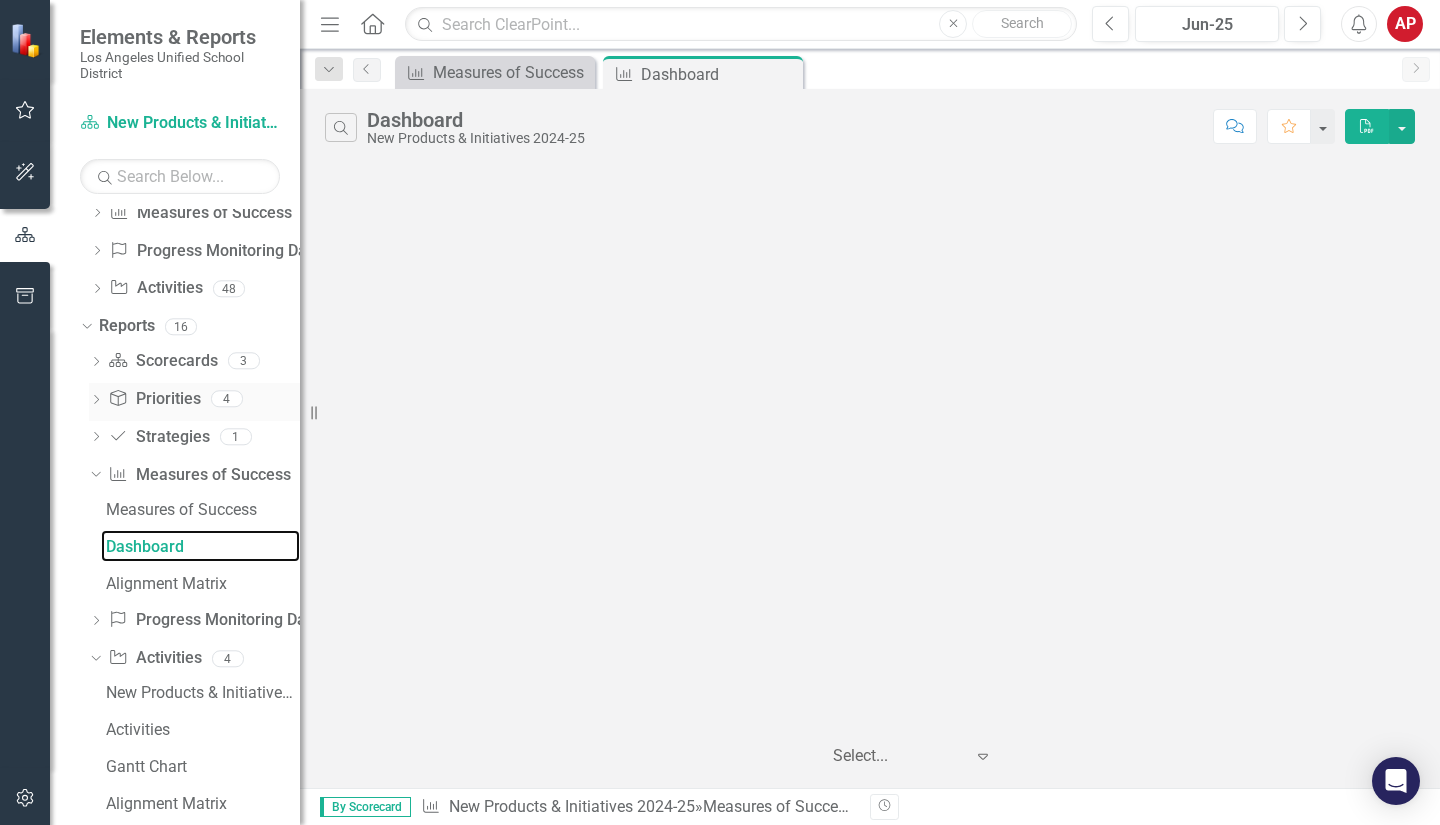 scroll, scrollTop: 165, scrollLeft: 0, axis: vertical 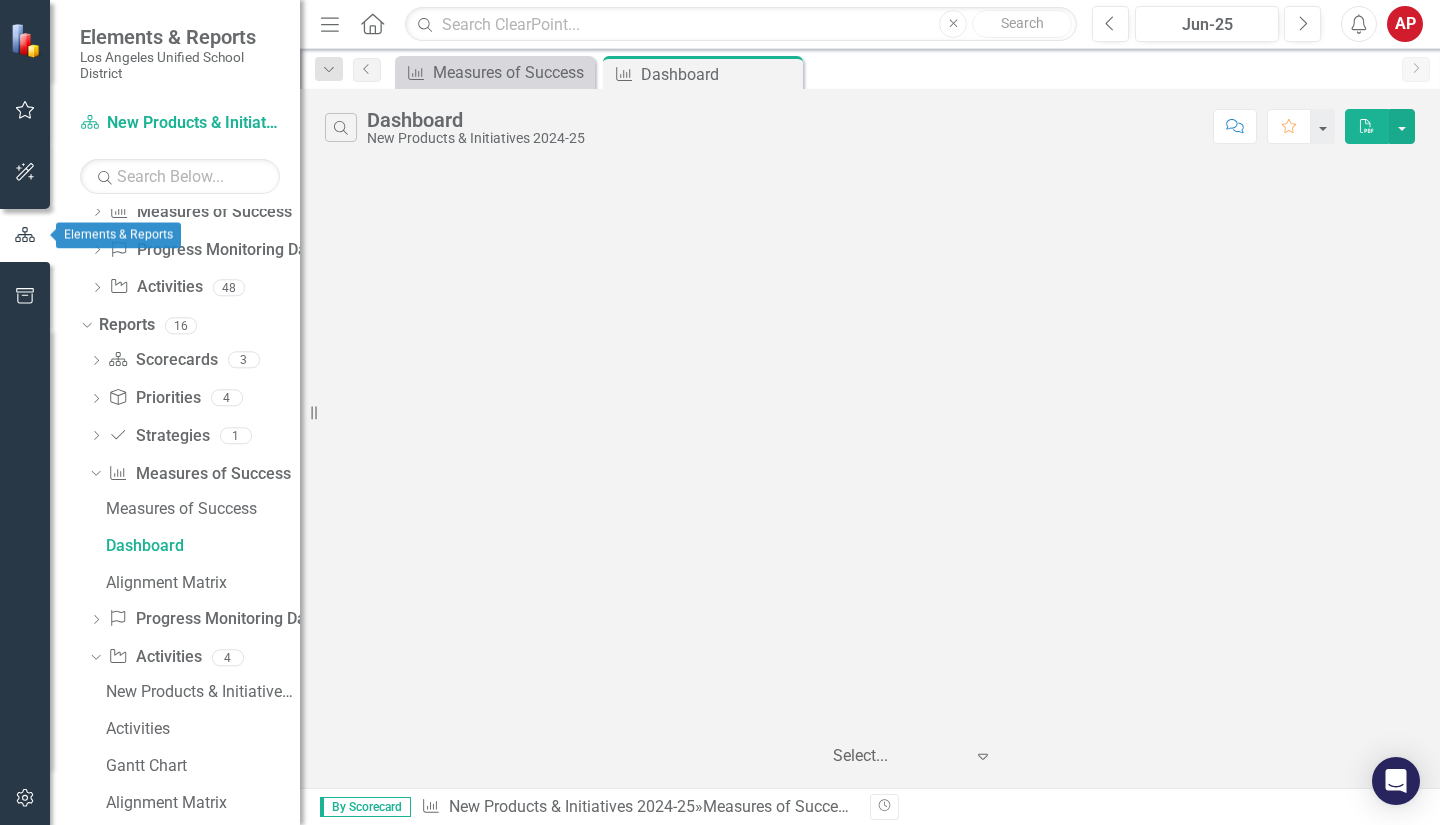 click 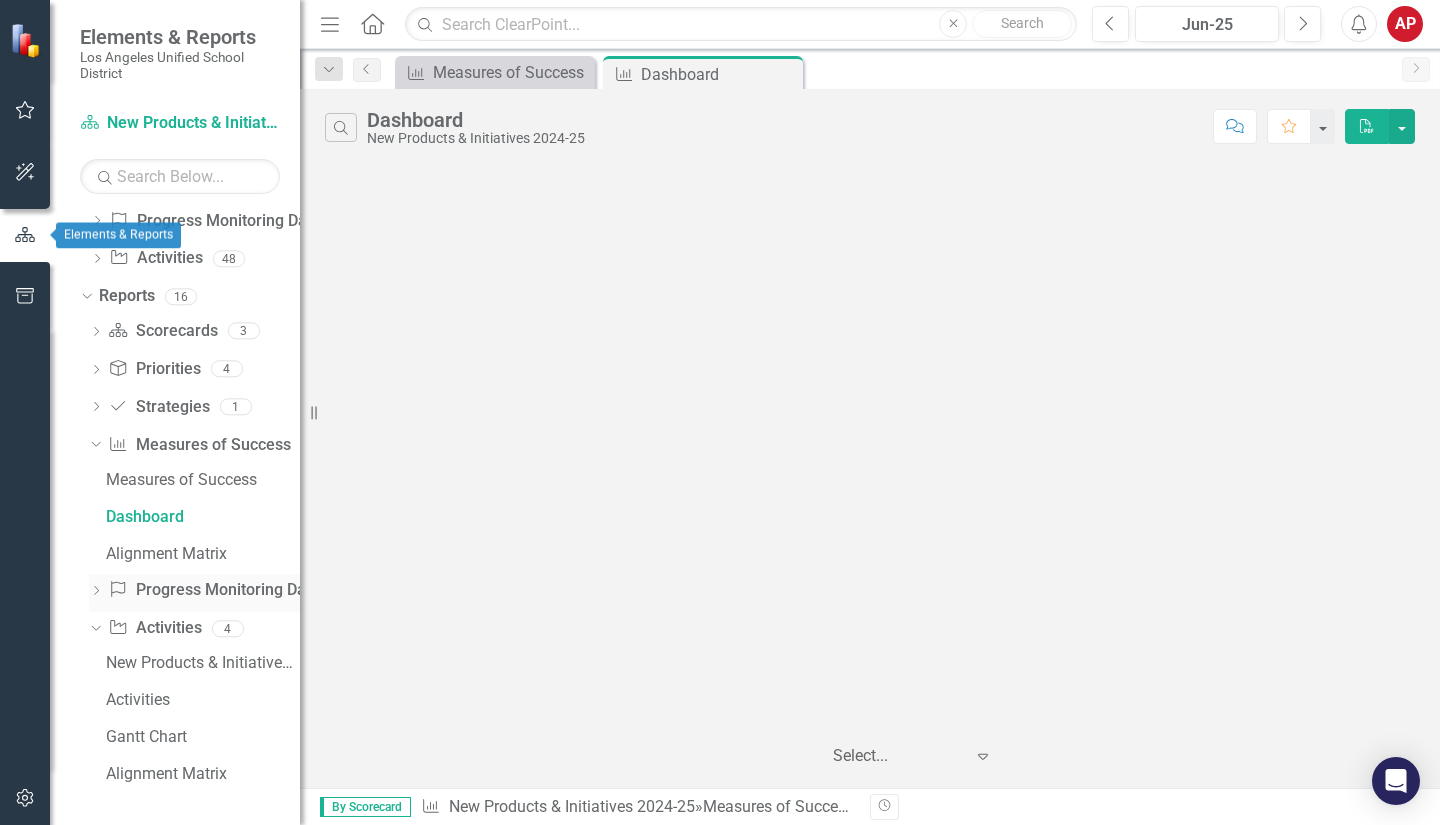 scroll, scrollTop: 0, scrollLeft: 0, axis: both 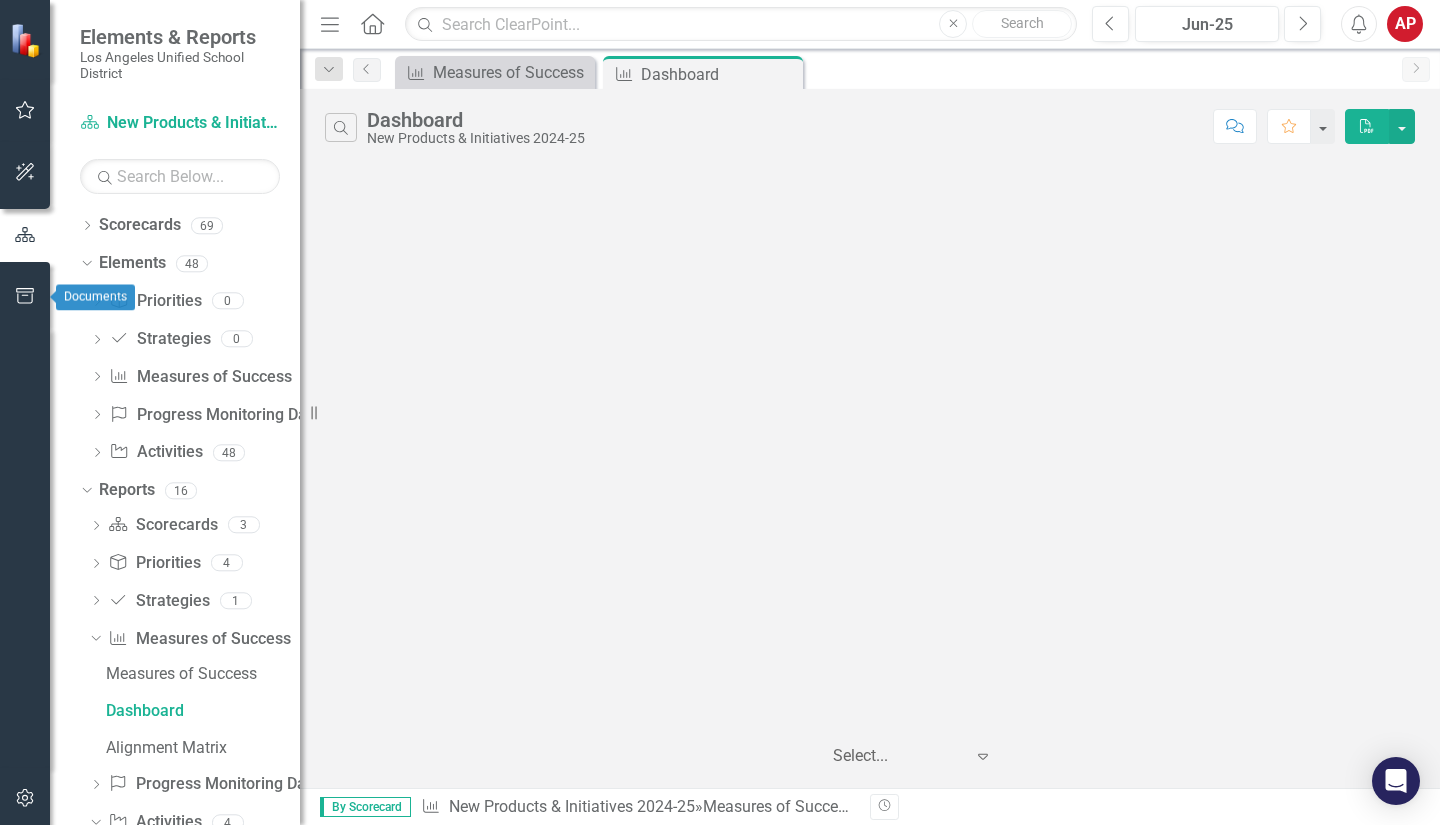 click 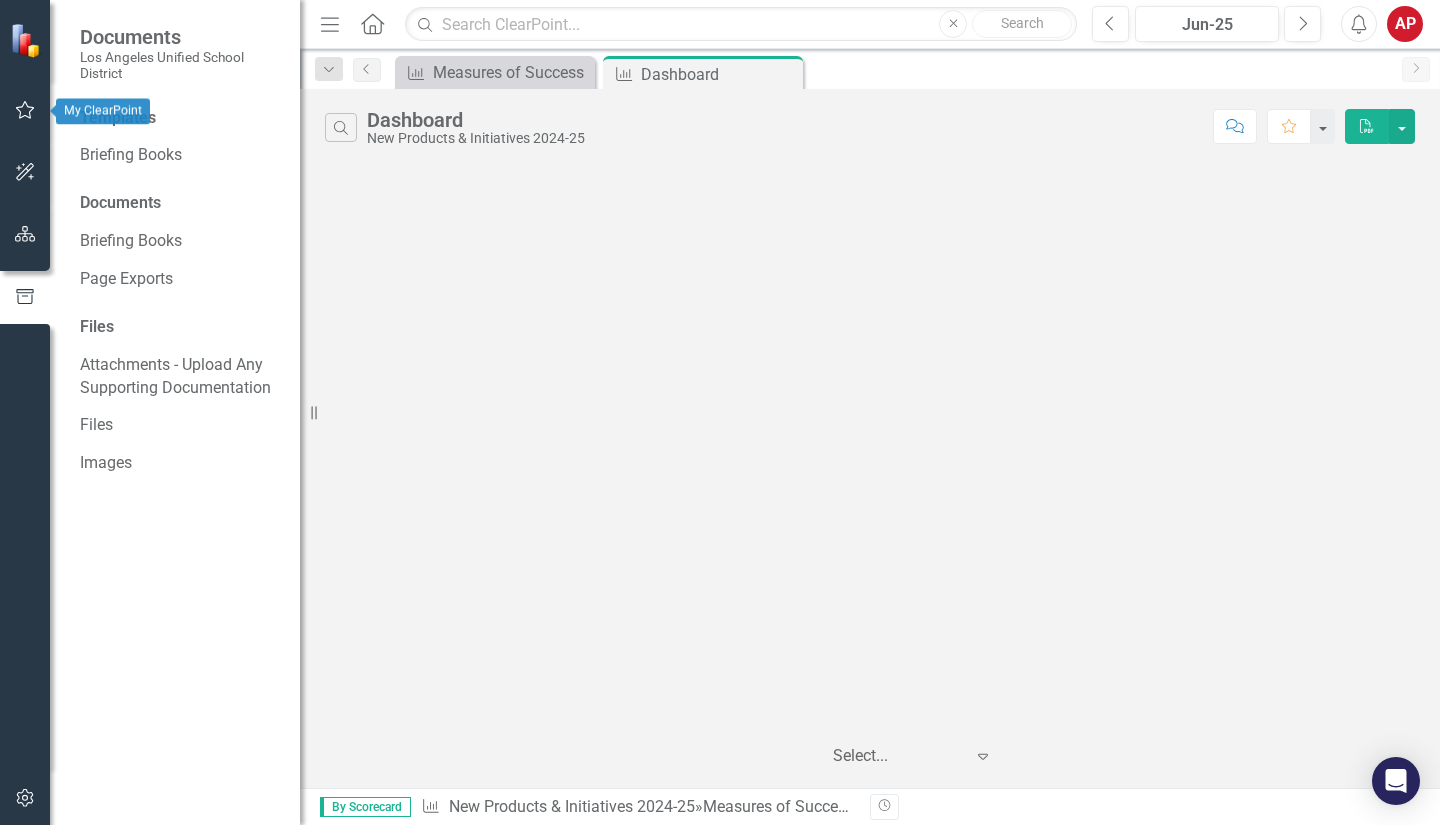 click 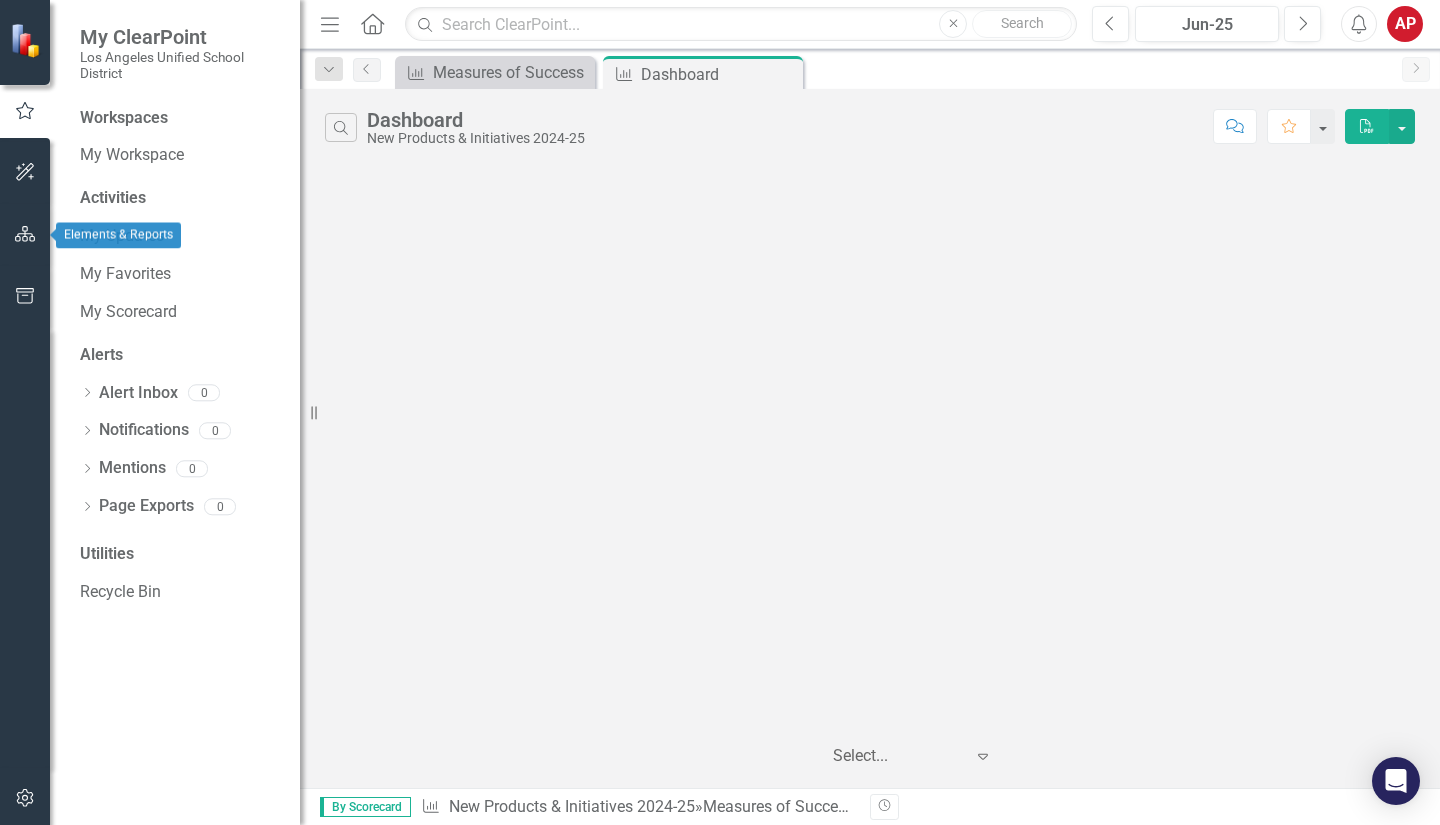 click 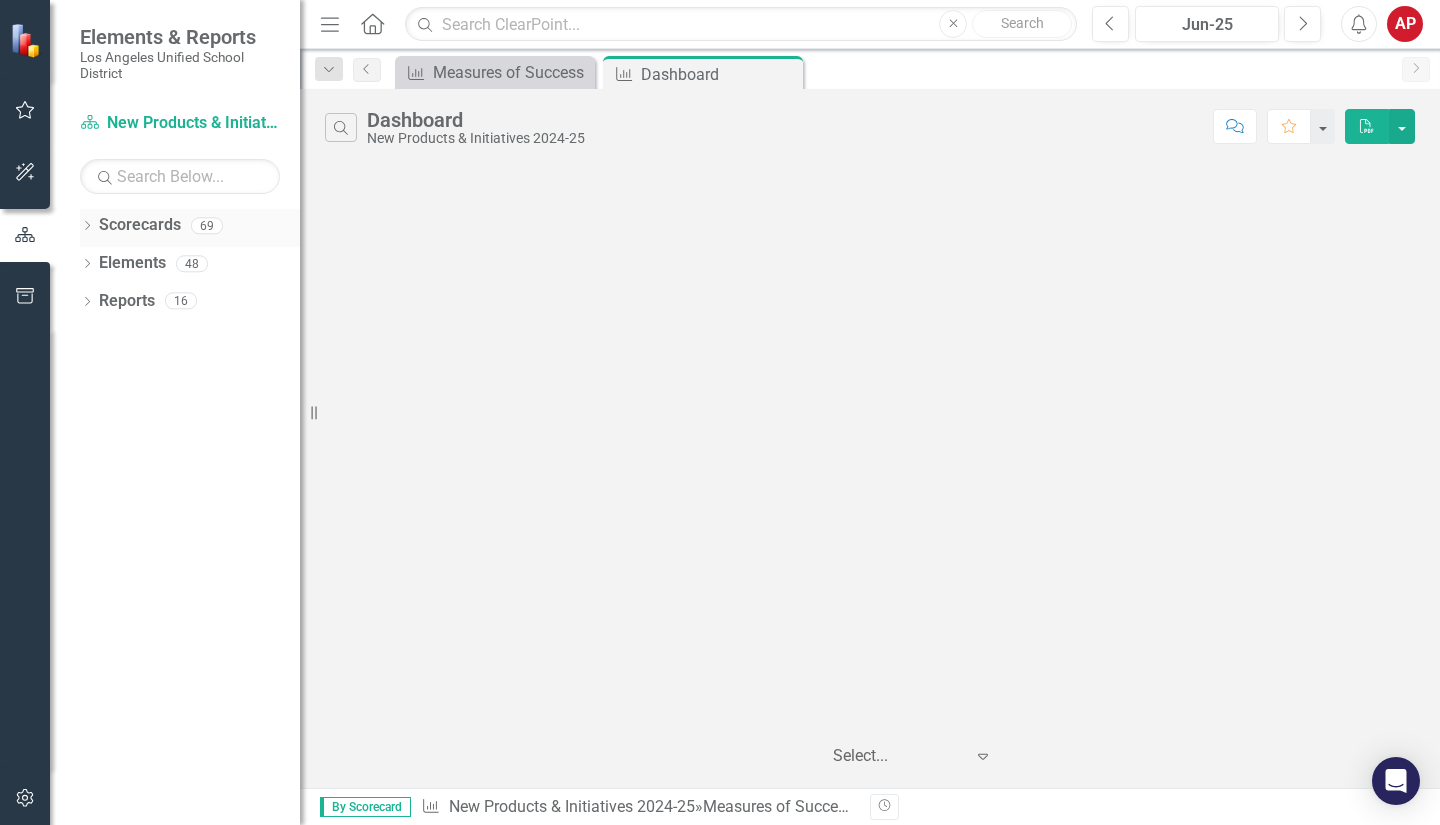 click on "Dropdown" 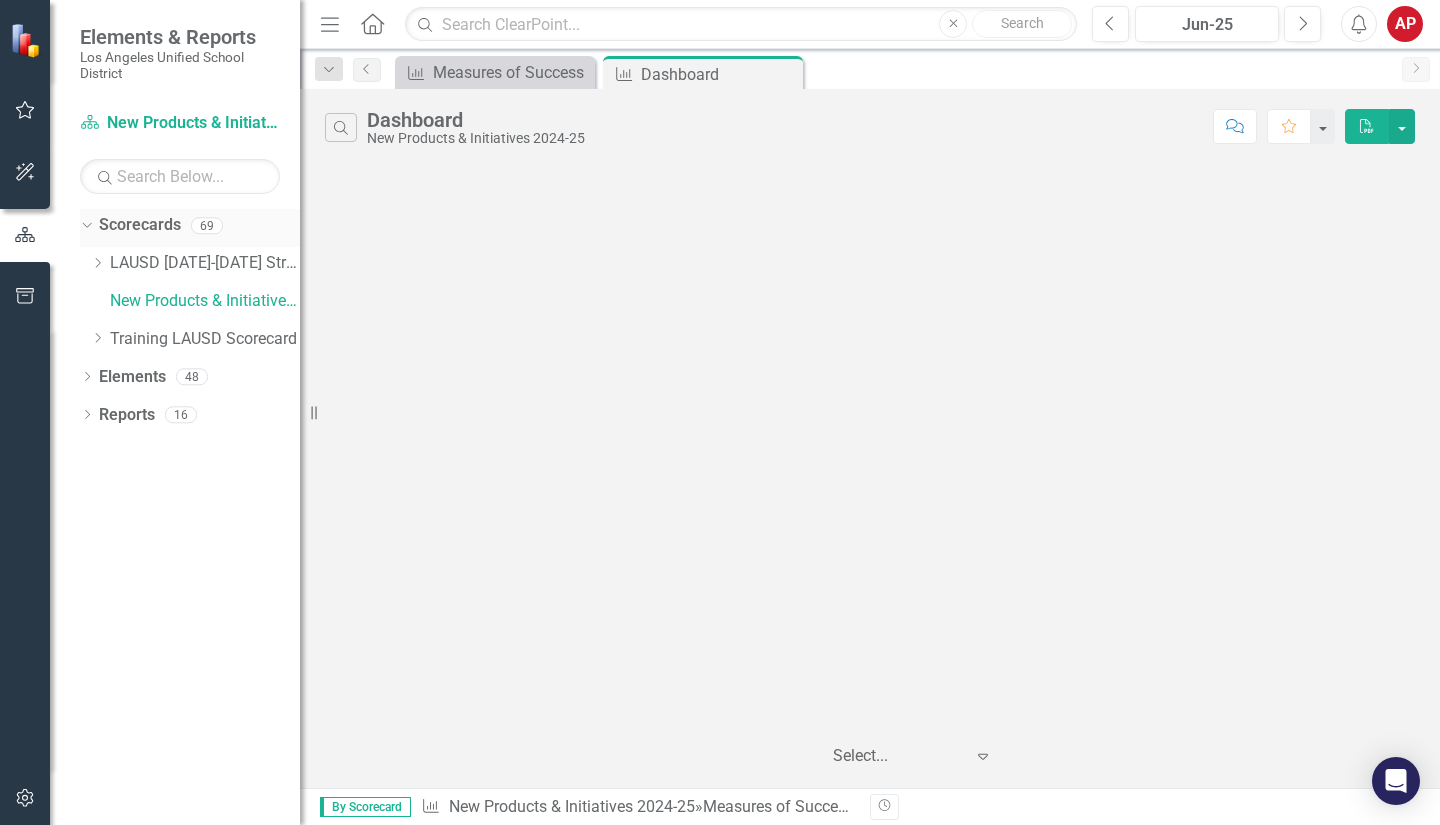 click on "Dropdown" 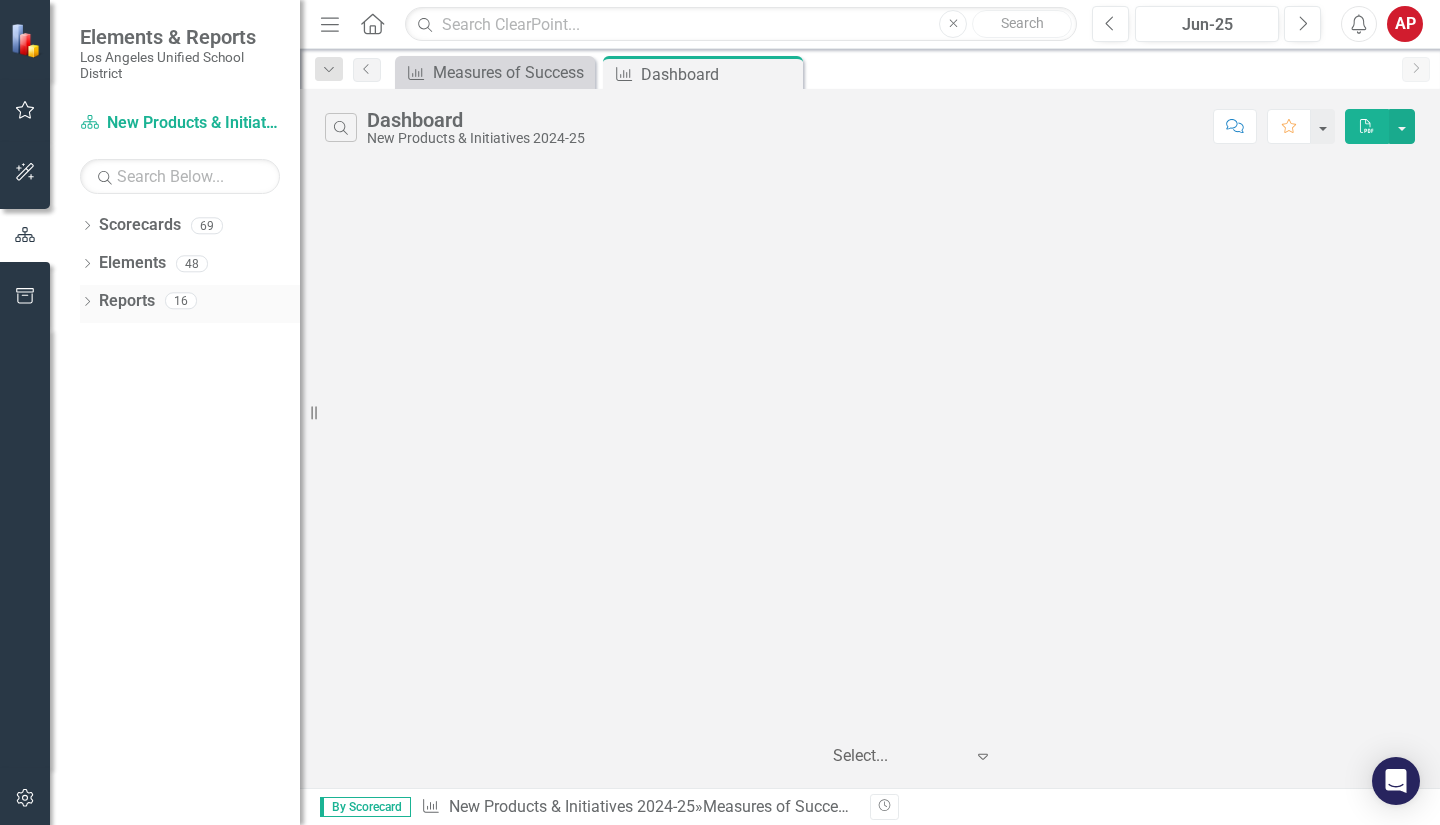 click on "Dropdown" 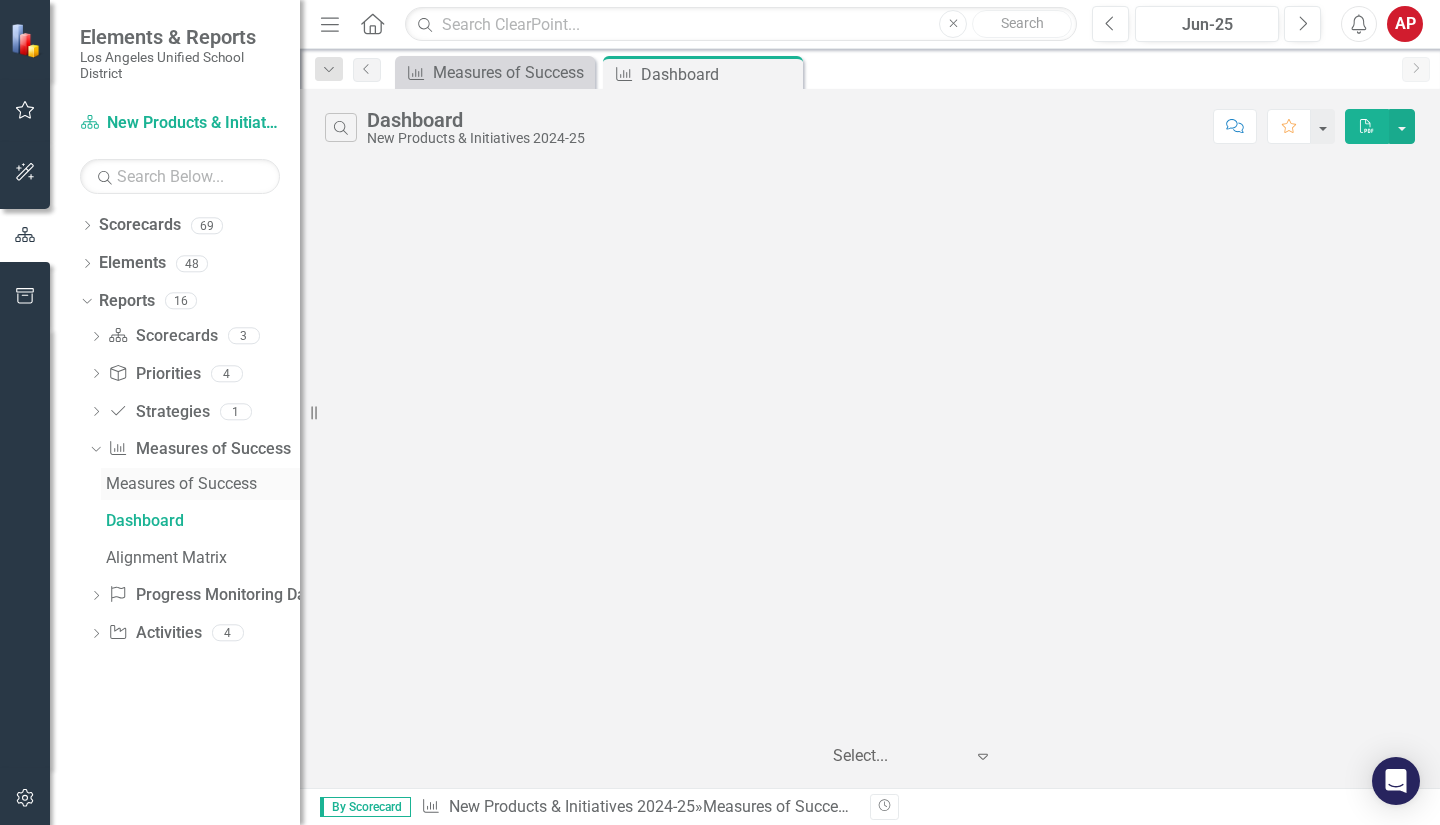 click on "Measures of Success" at bounding box center (203, 484) 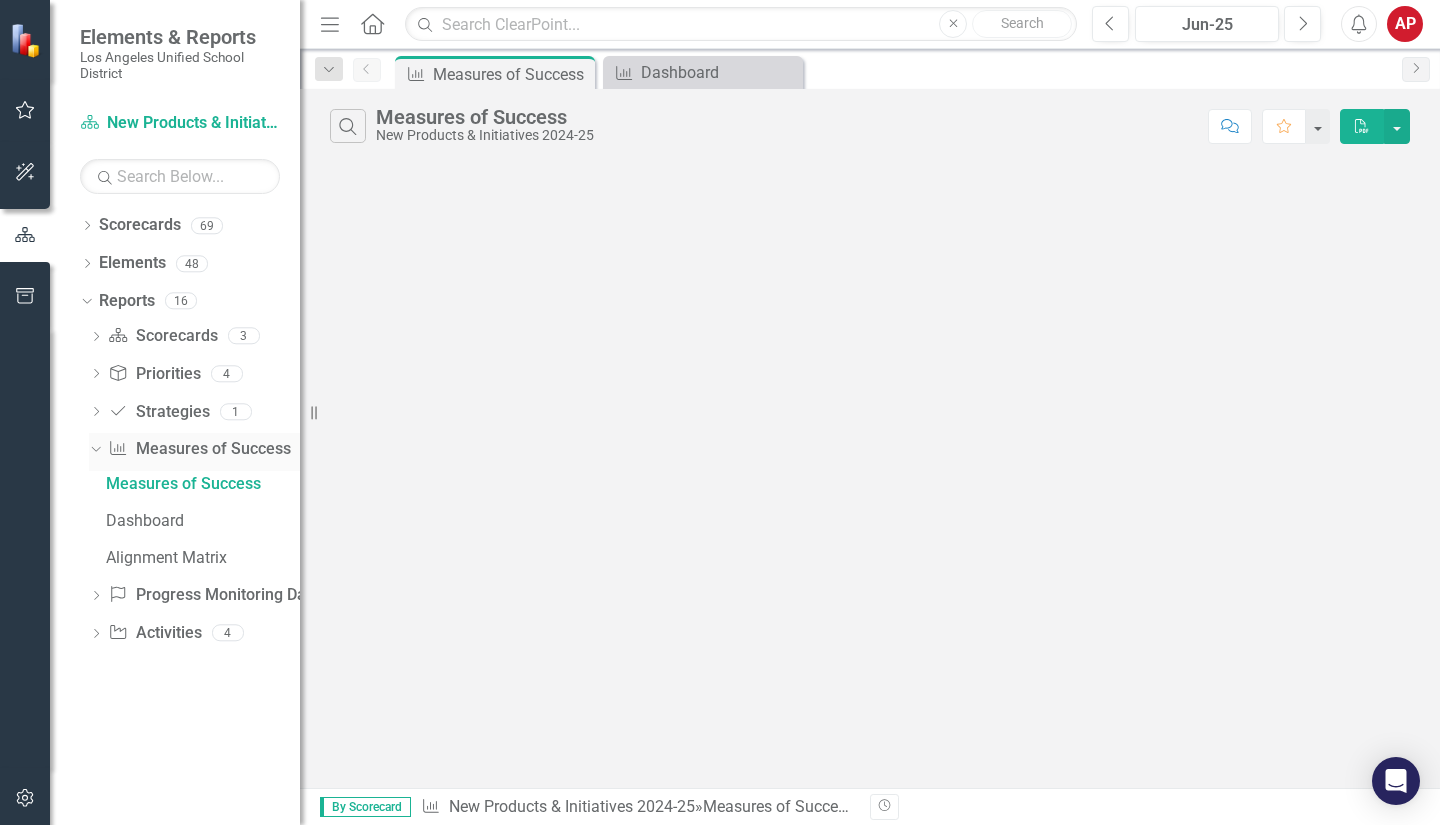 click 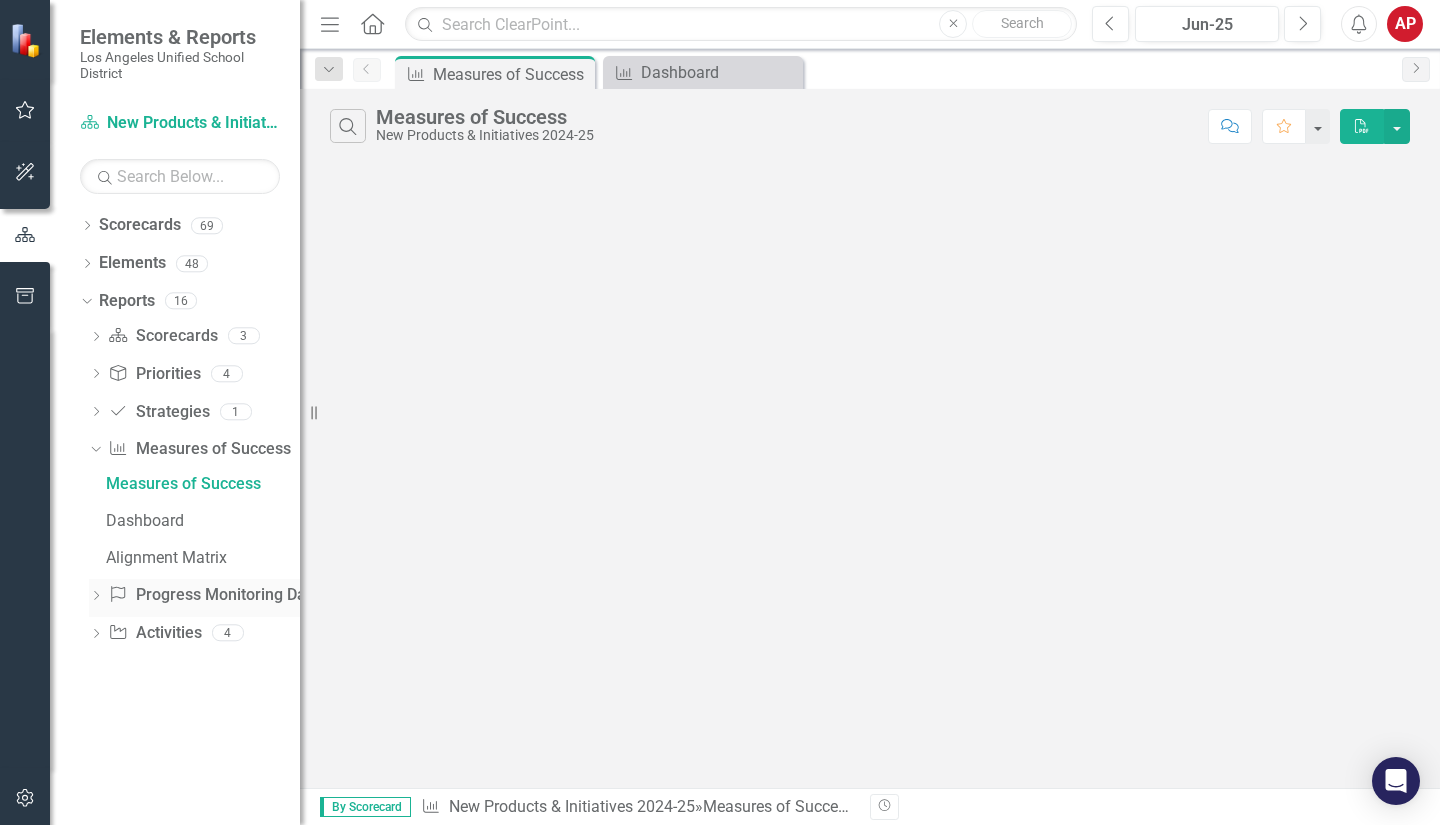 click on "Progress Monitoring Data Progress Monitoring Data" at bounding box center [213, 595] 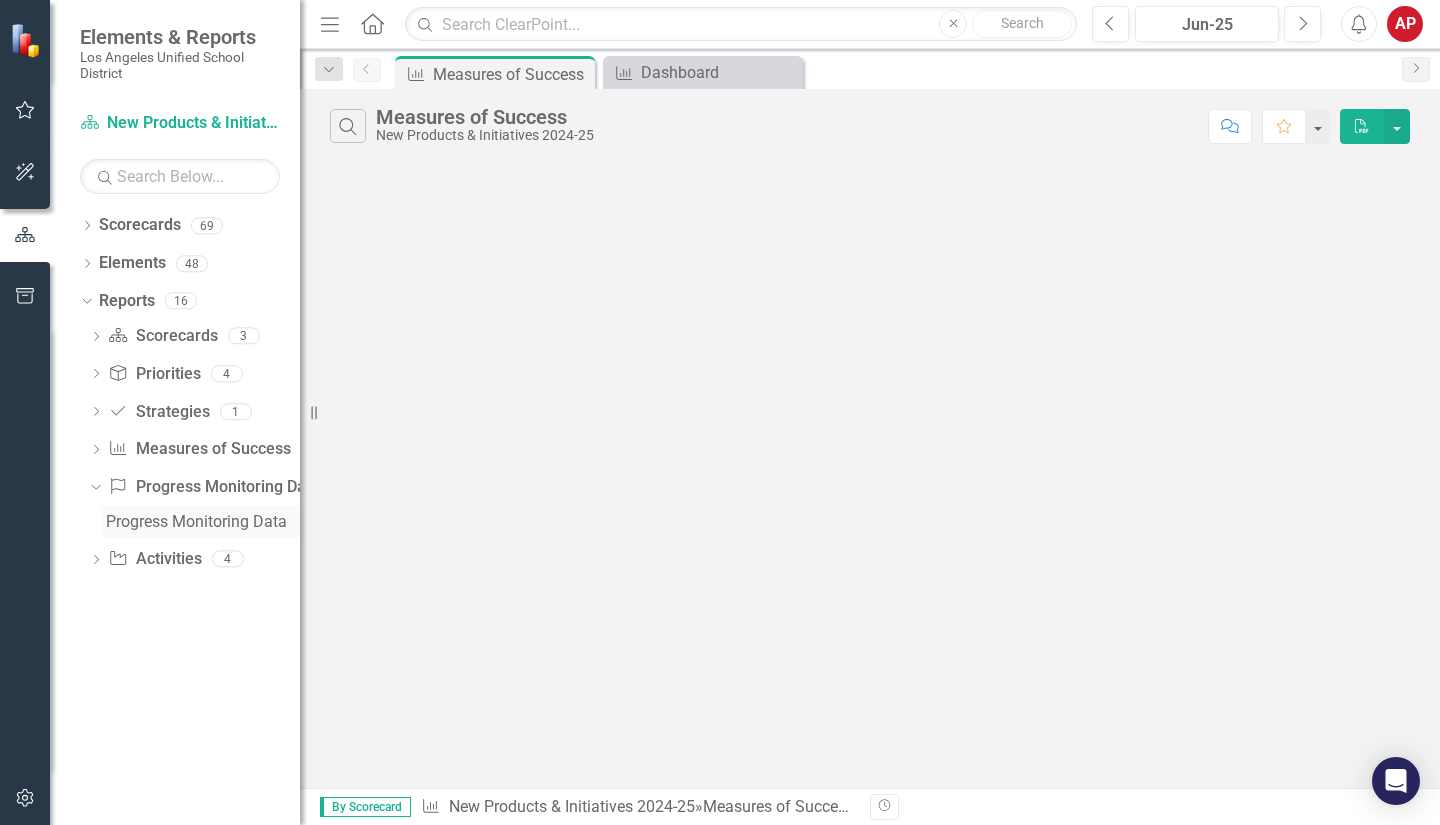 click on "Progress Monitoring Data" at bounding box center (200, 522) 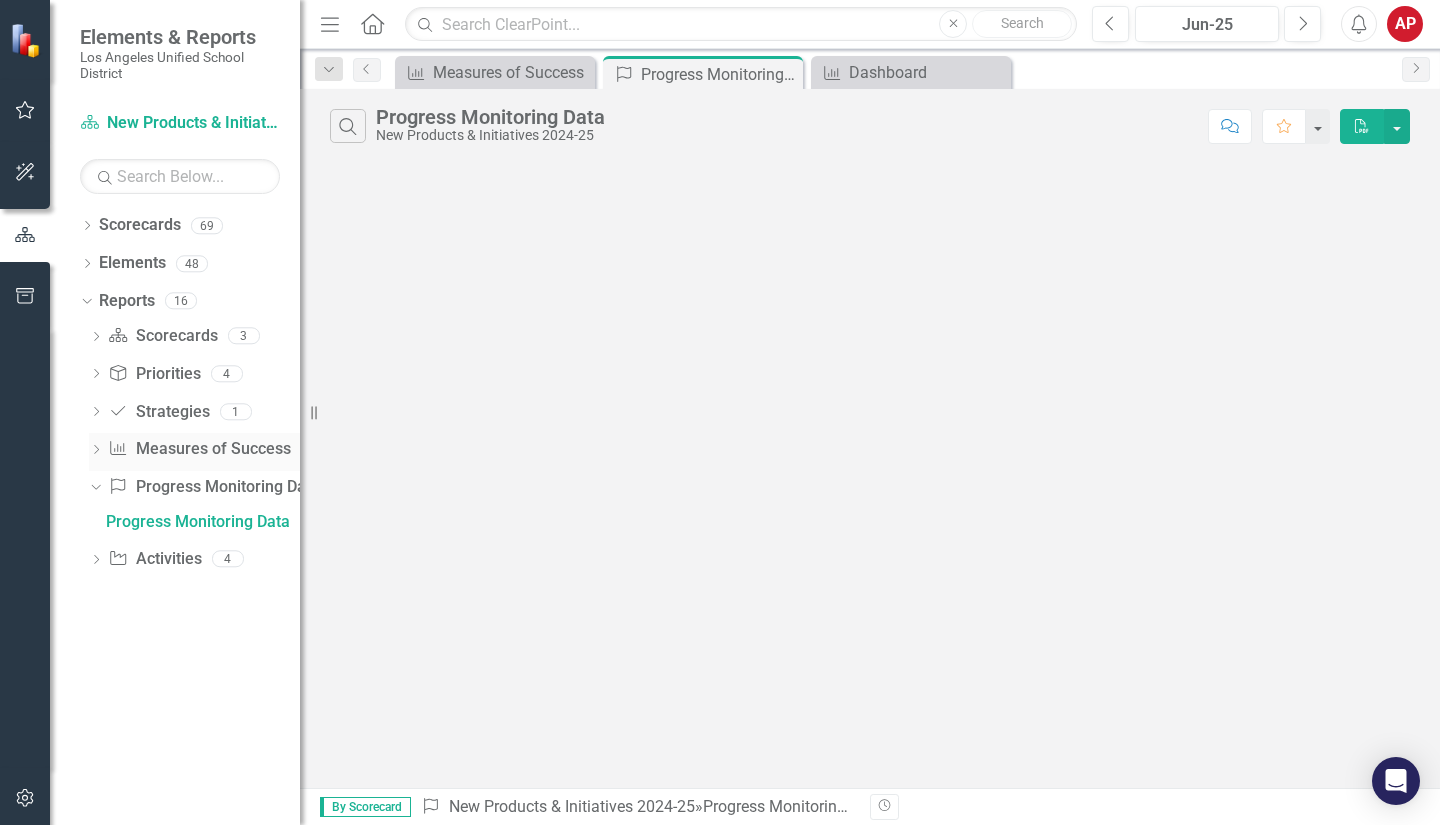 click on "Dropdown" 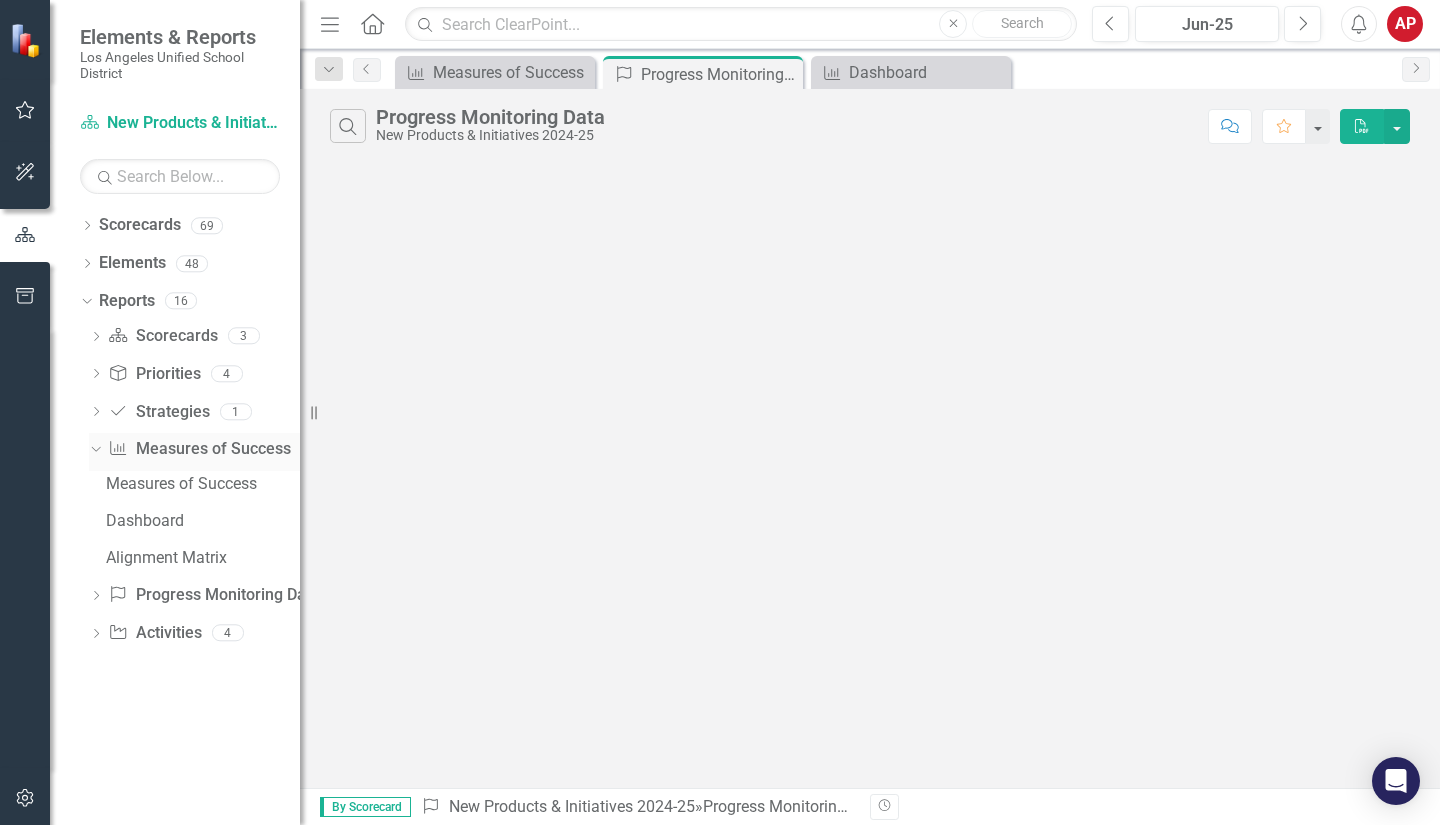 click on "Dropdown" at bounding box center [92, 449] 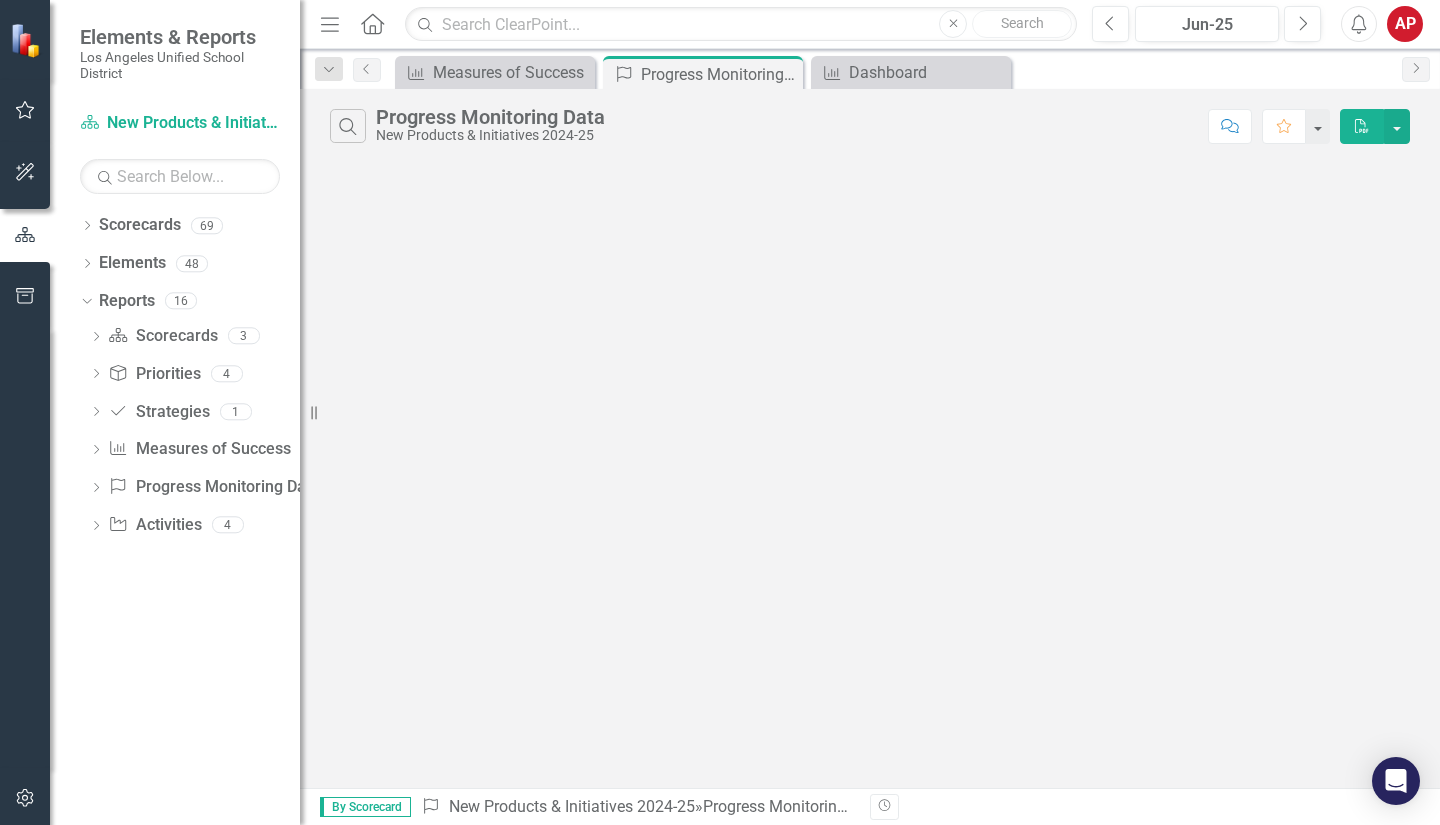 click at bounding box center [27, 40] 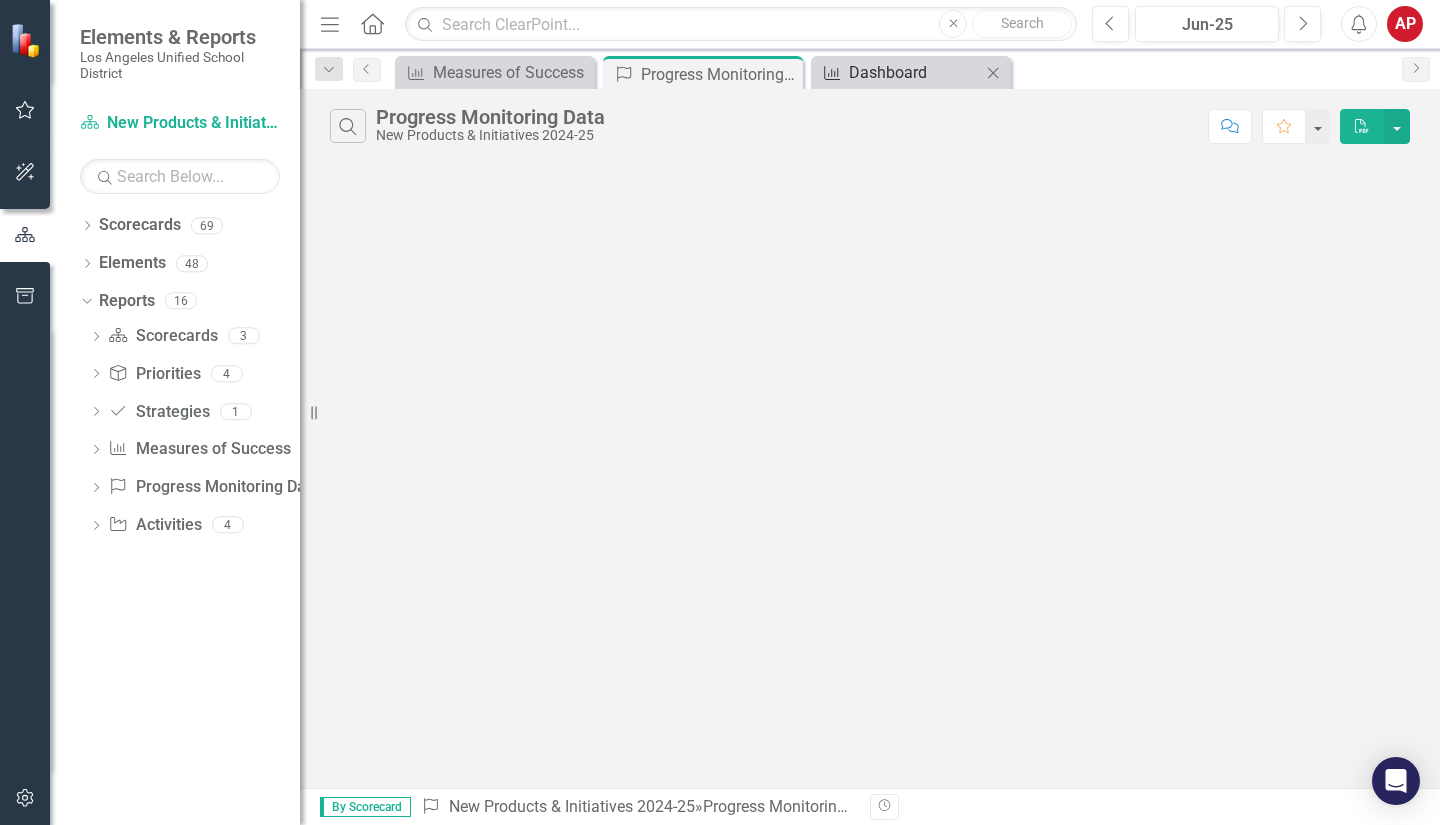 click on "Dashboard" at bounding box center (915, 72) 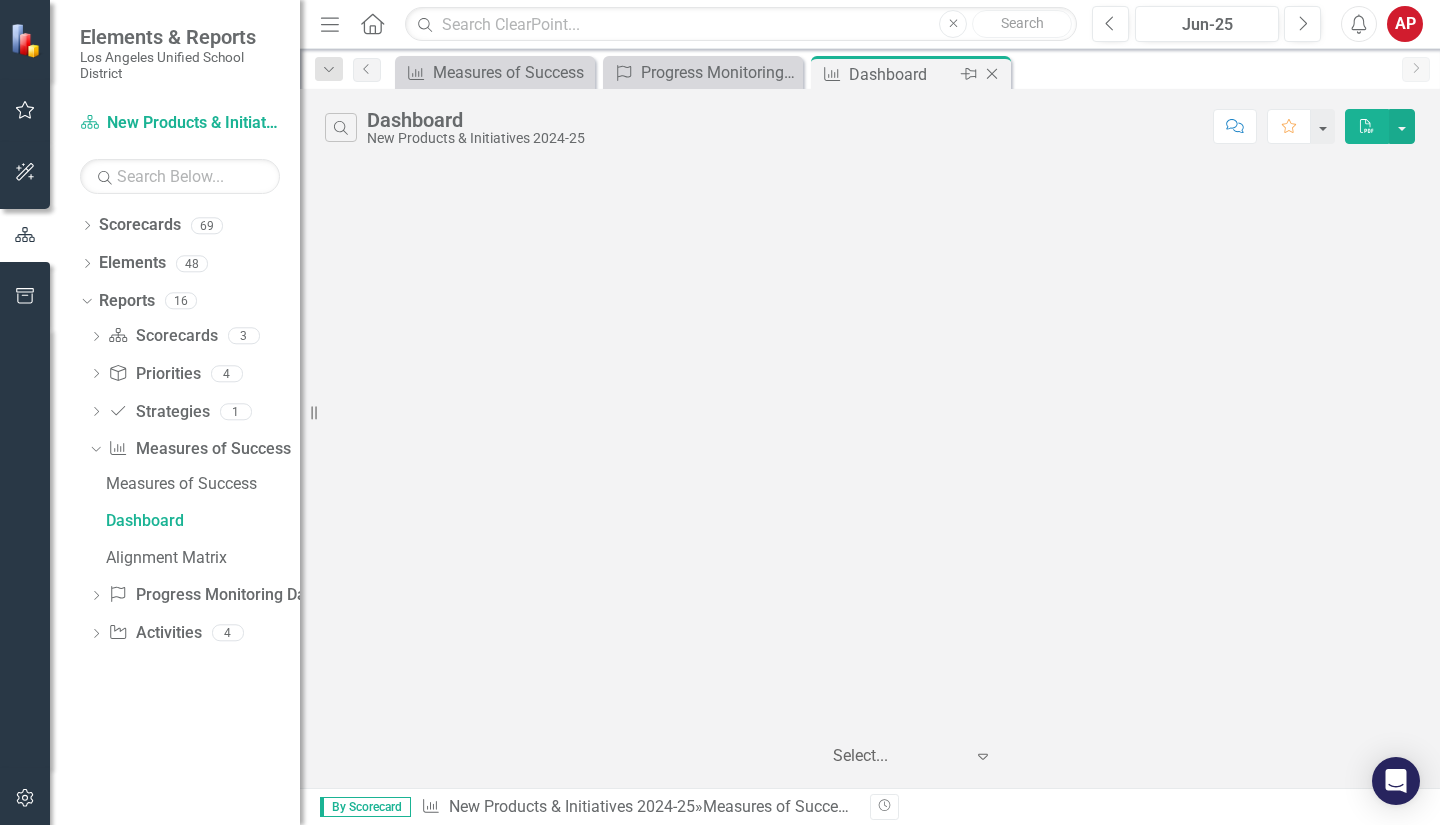 click on "Close" 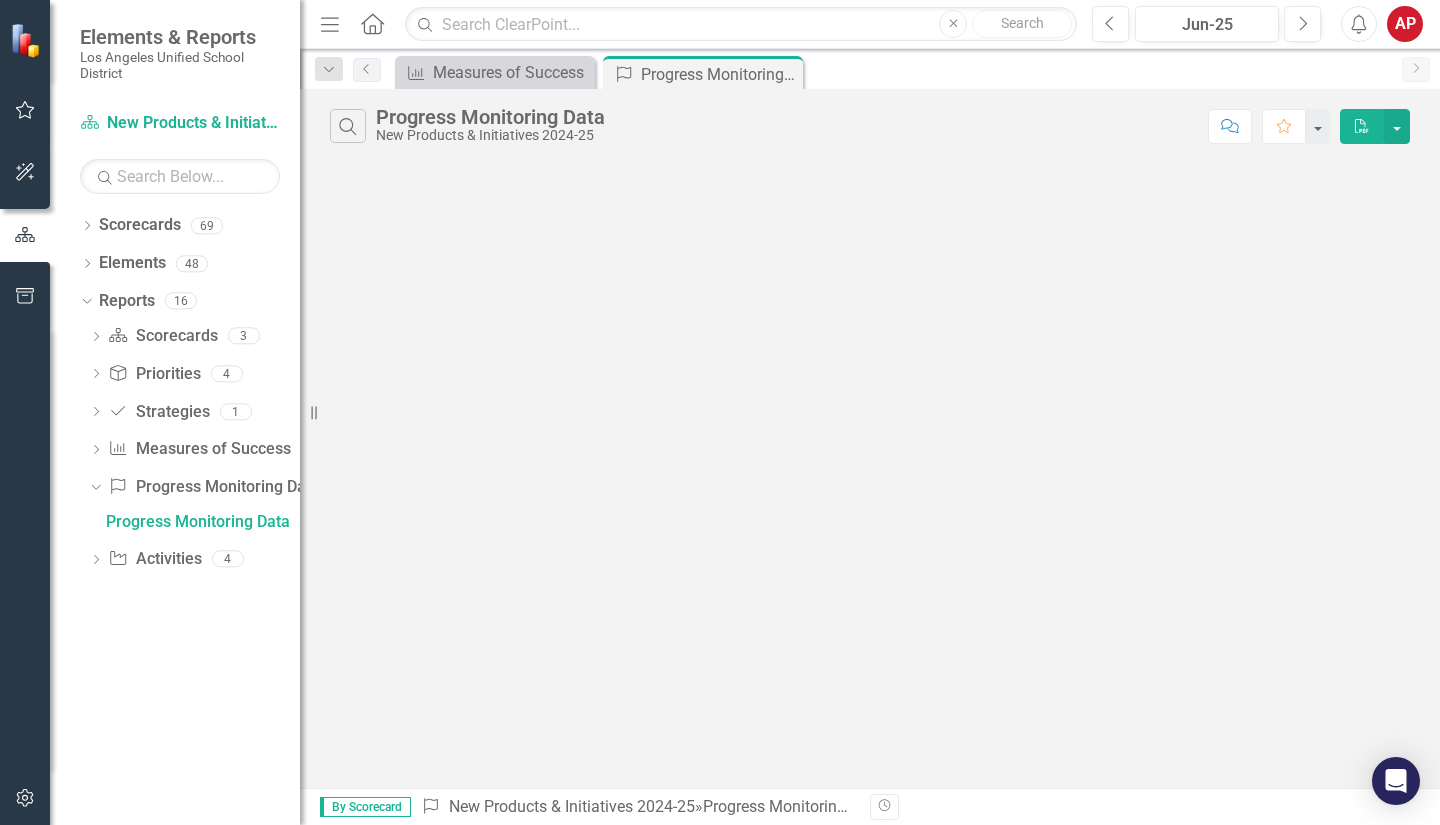 scroll, scrollTop: 0, scrollLeft: 0, axis: both 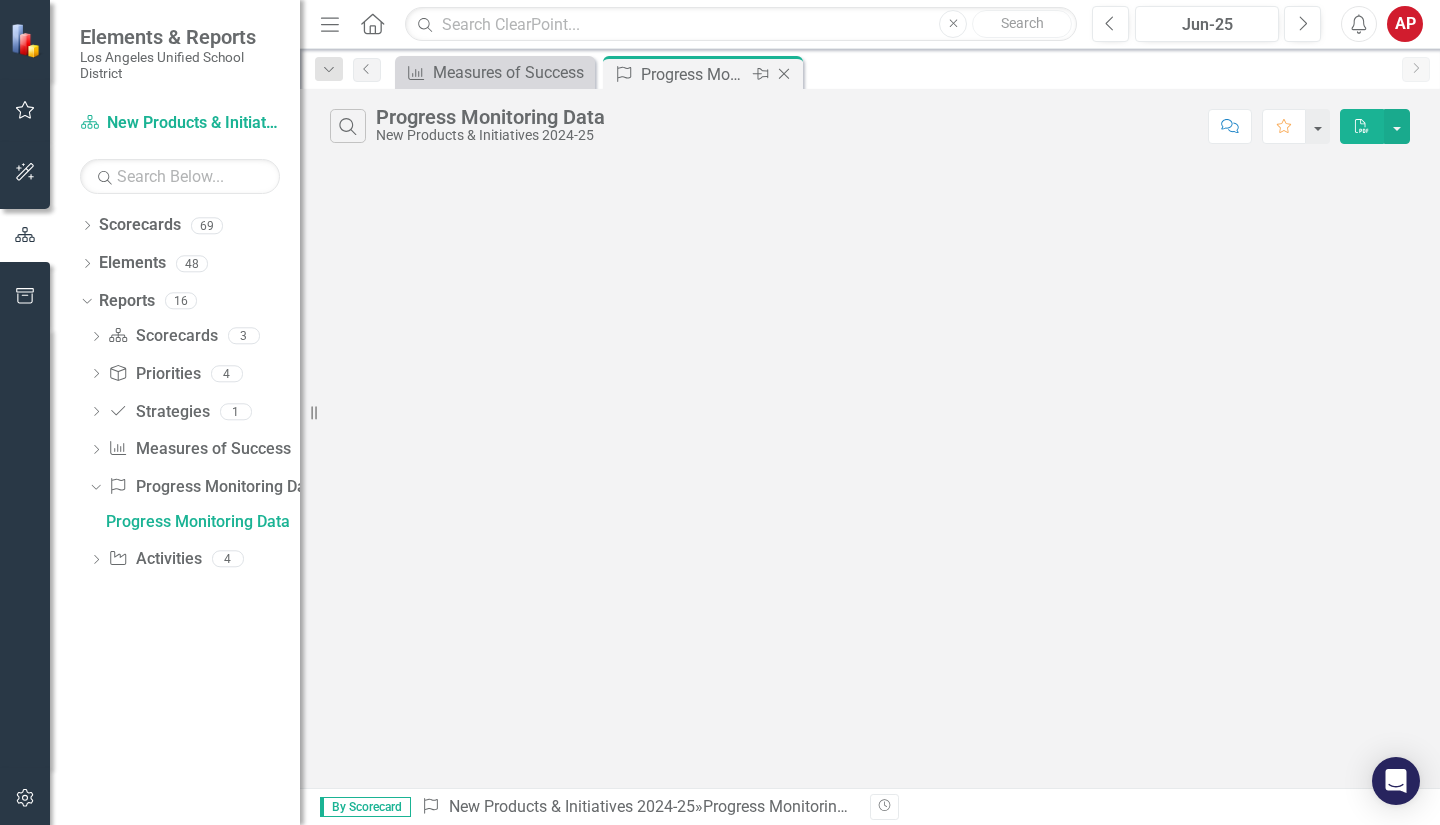 click on "Close" 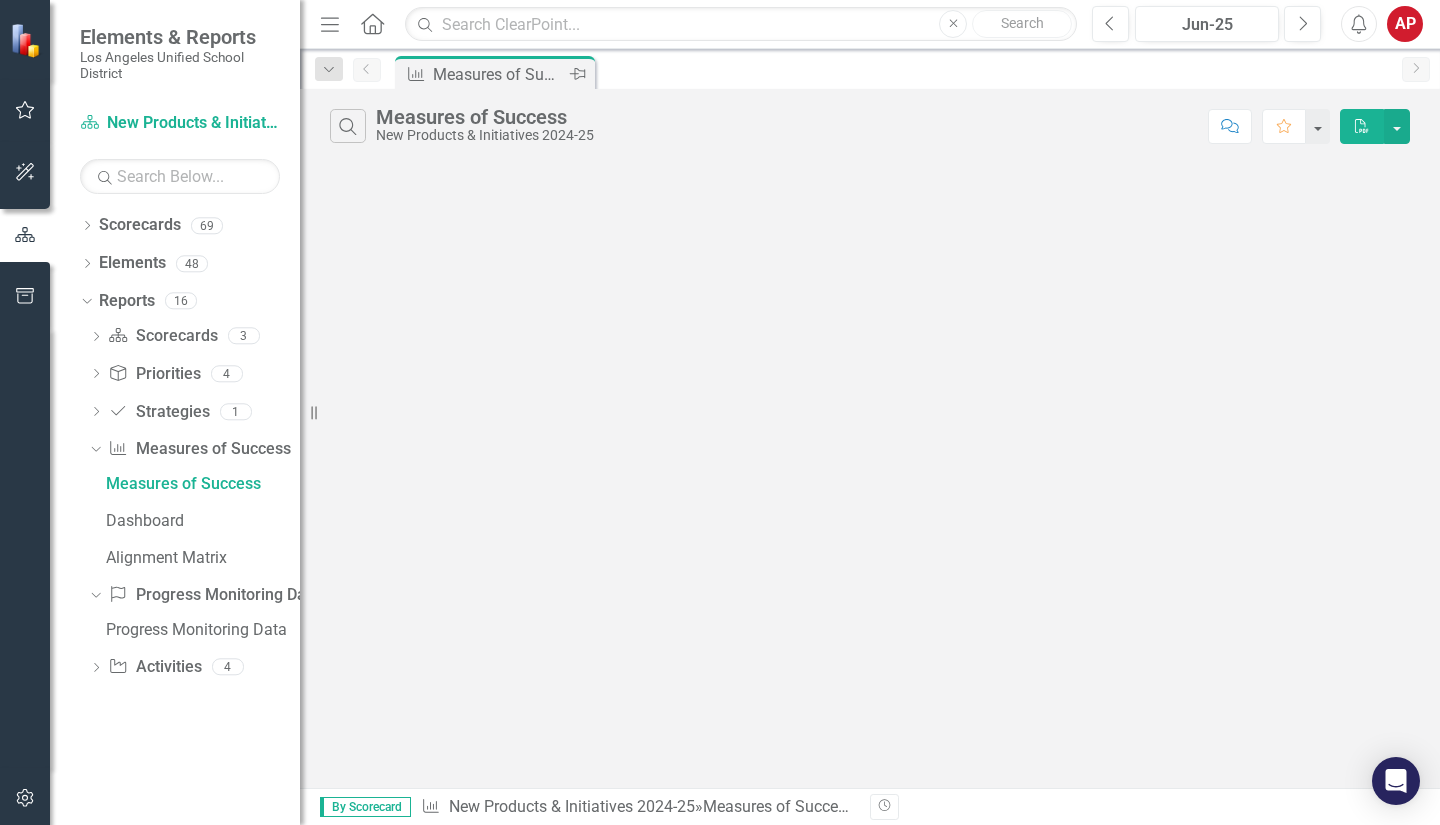 scroll, scrollTop: 0, scrollLeft: 0, axis: both 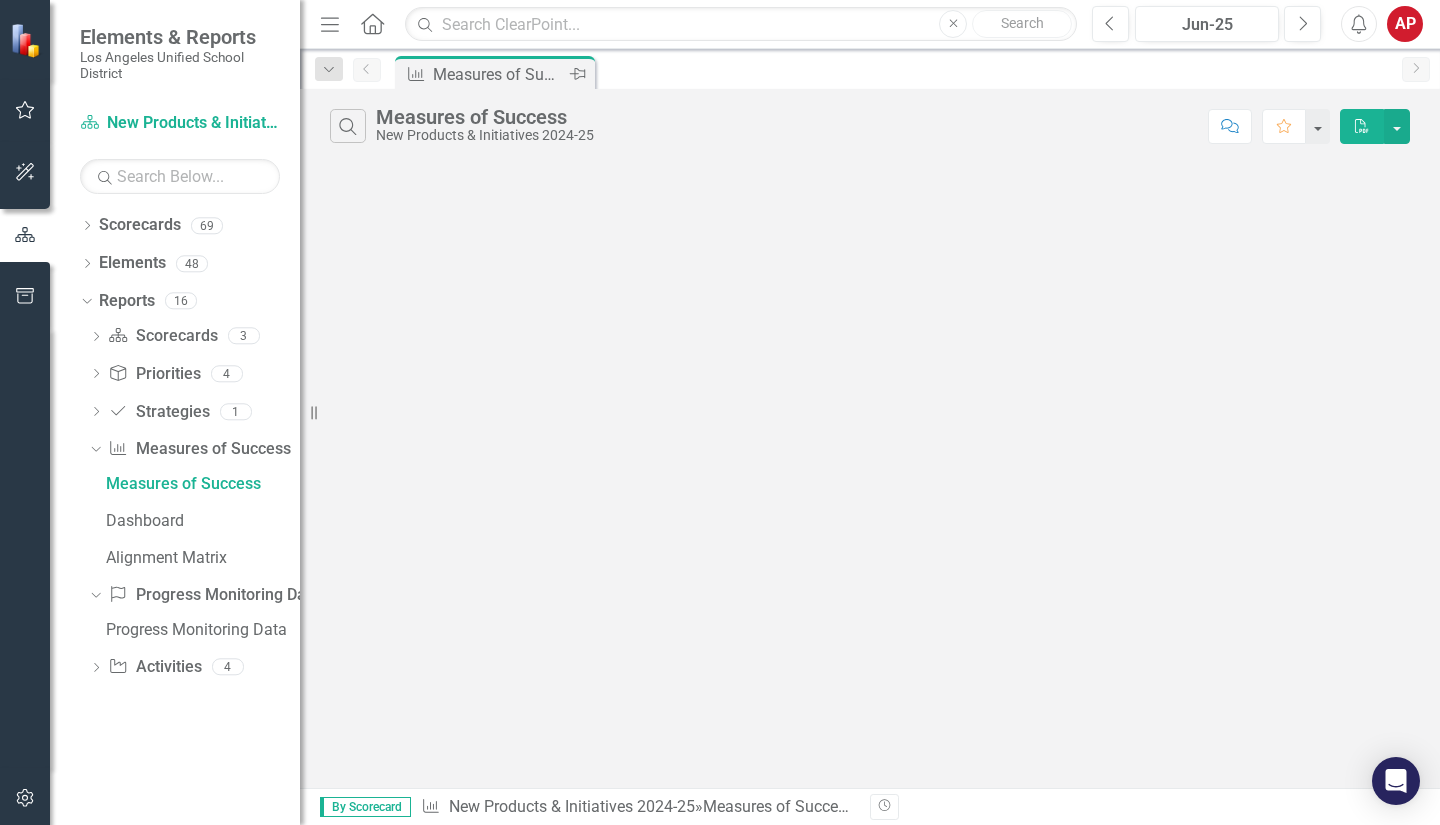 click 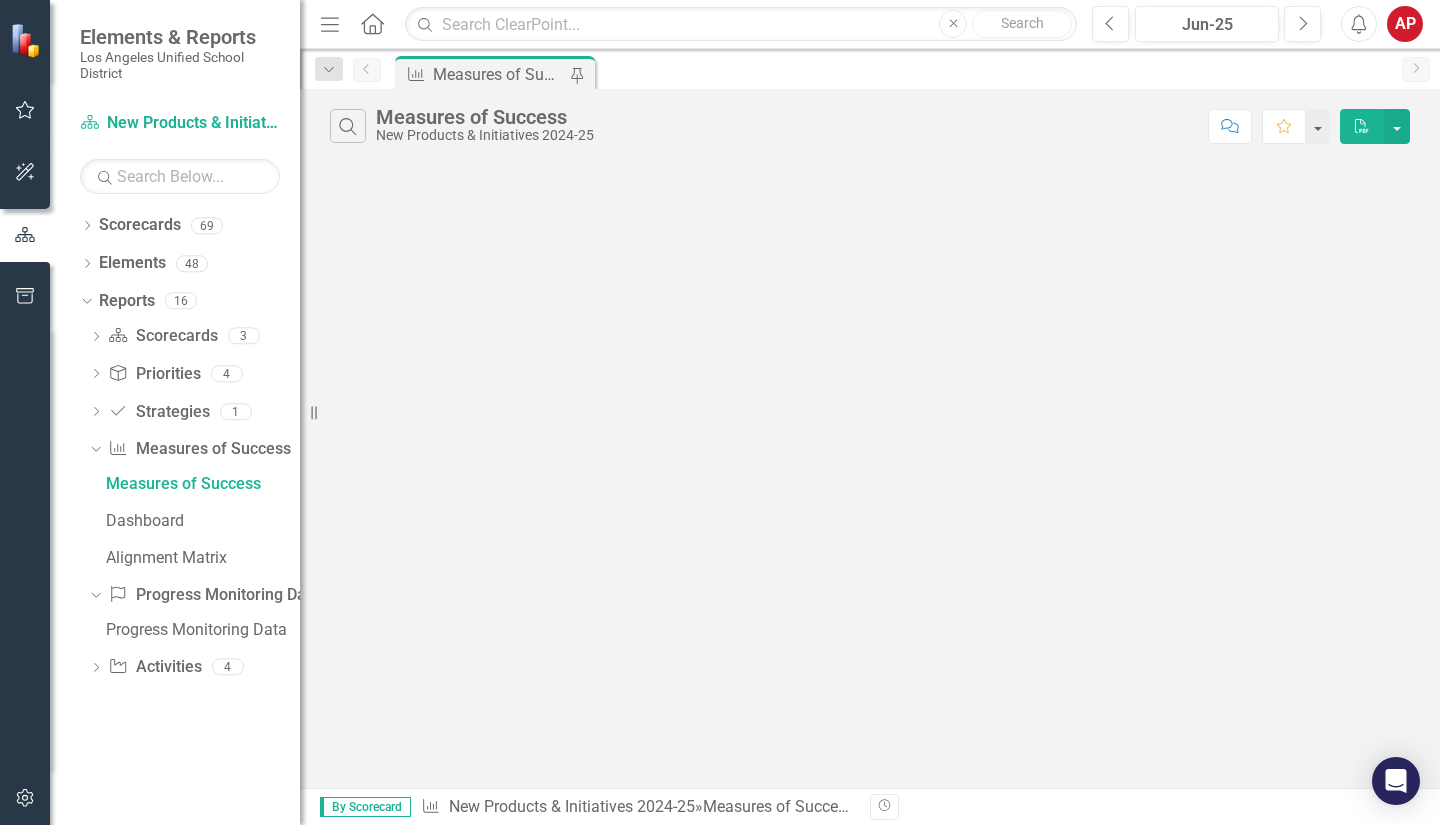 click on "Menu Home Search Close Search" at bounding box center [693, 24] 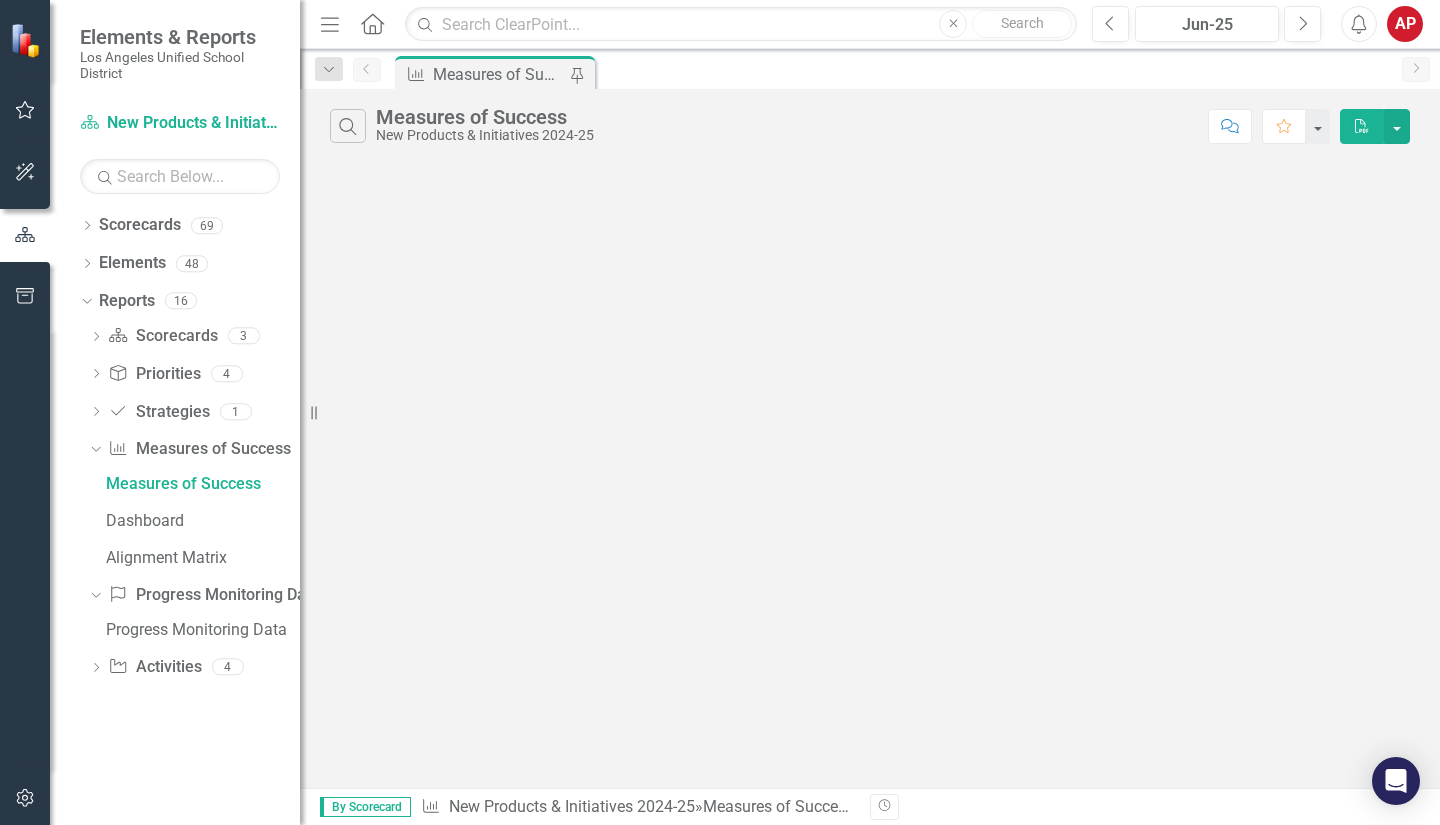 click on "Home" 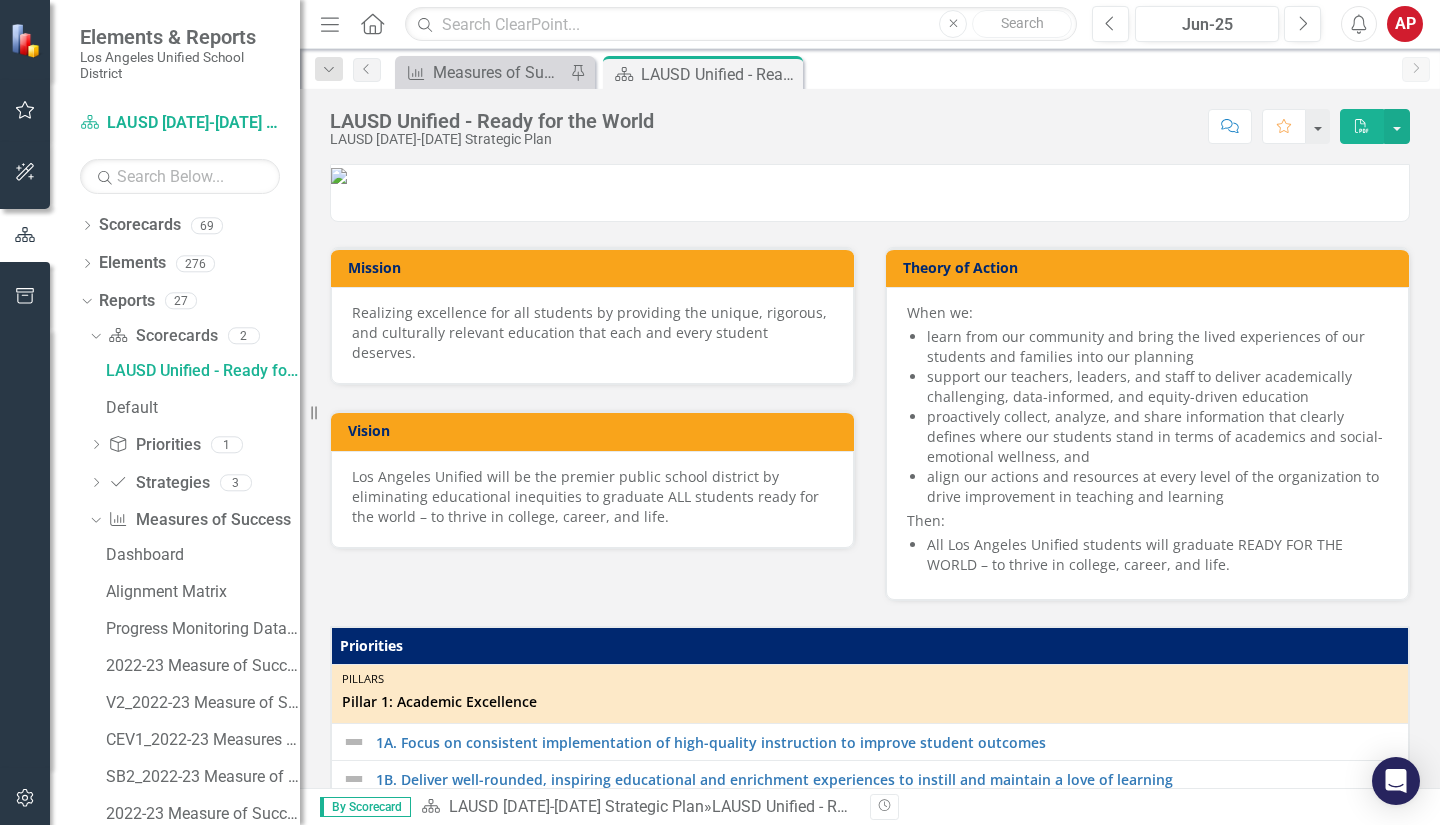 scroll, scrollTop: 0, scrollLeft: 0, axis: both 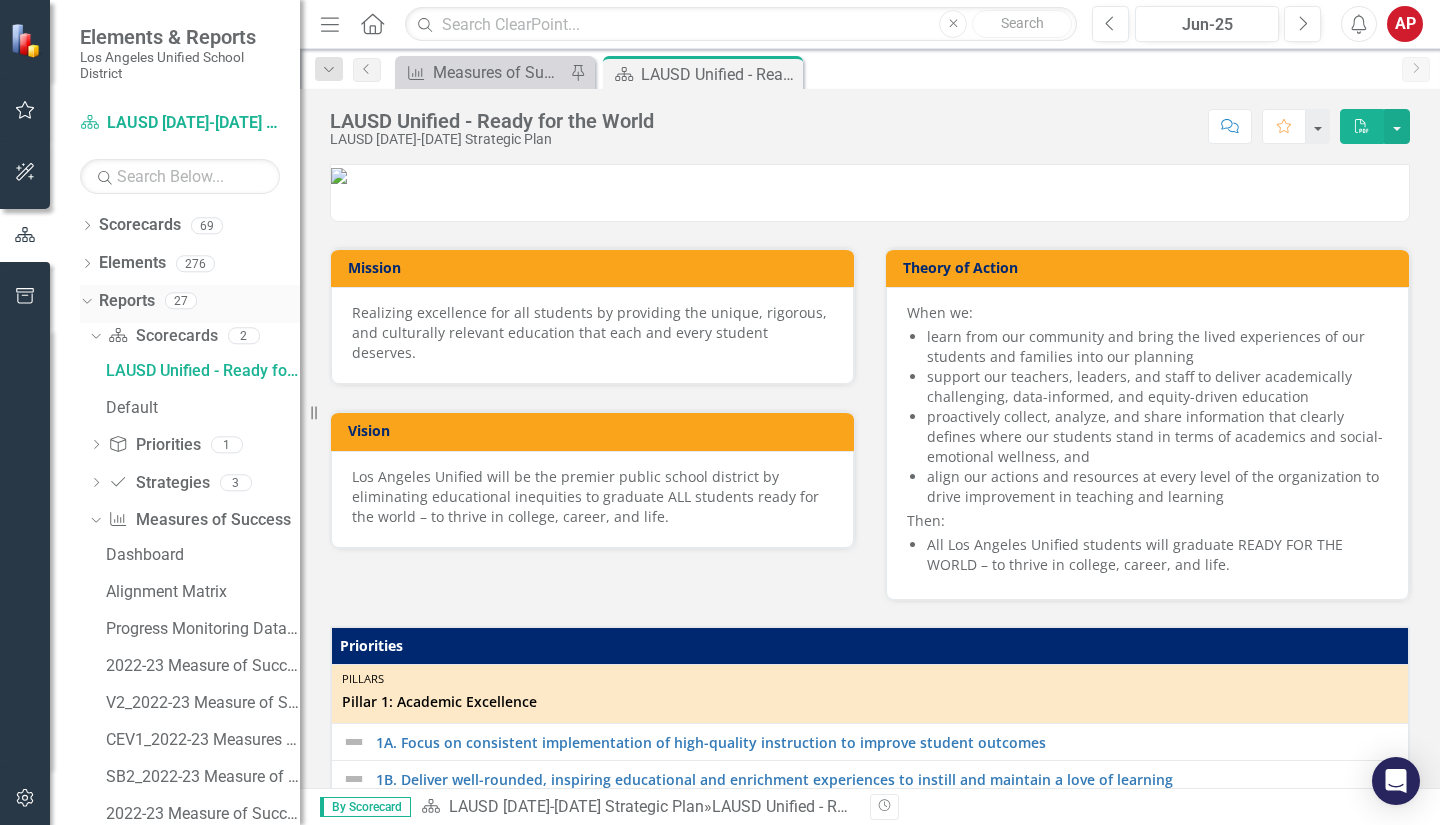 click on "Dropdown" 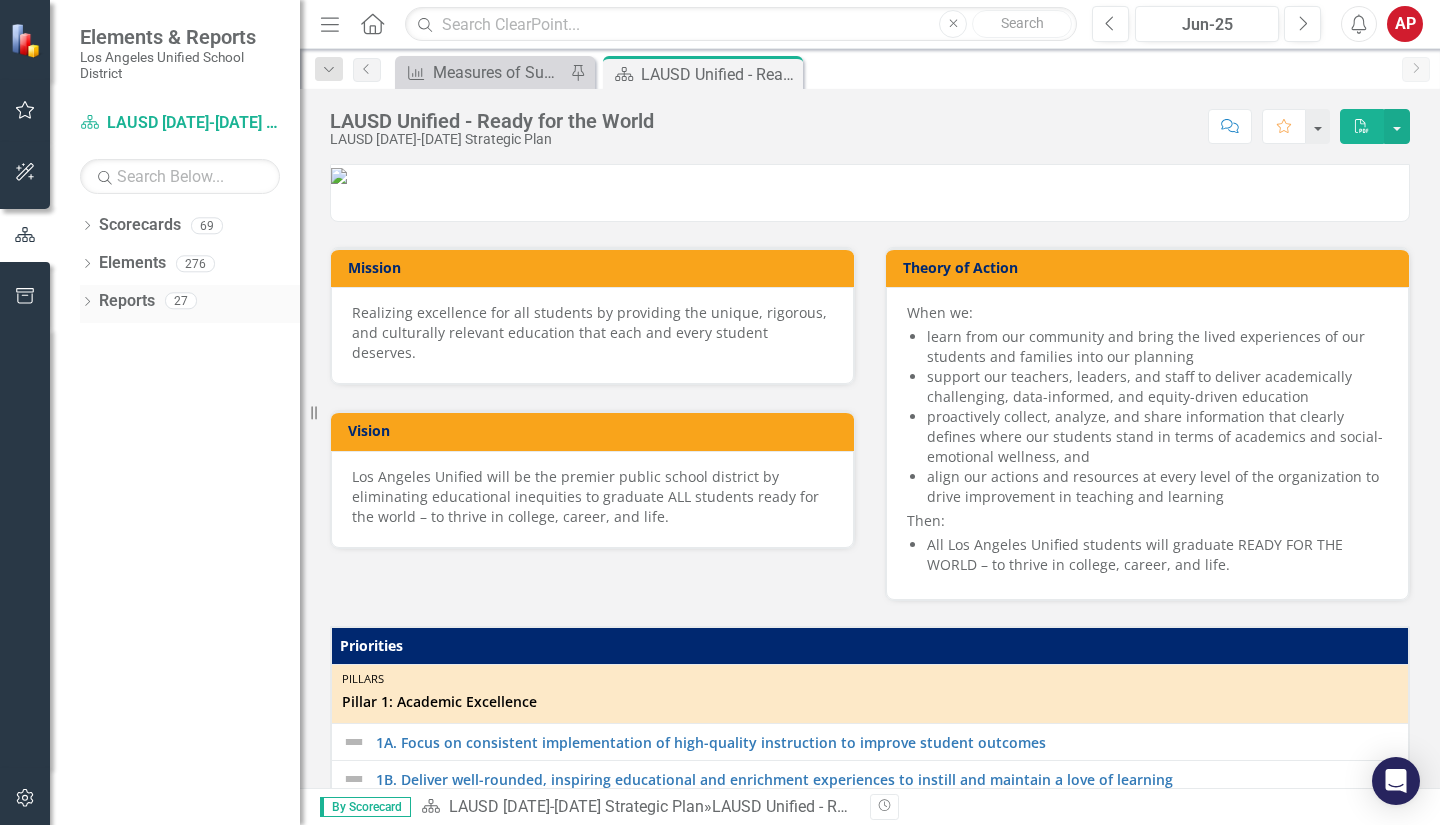 click on "Dropdown" 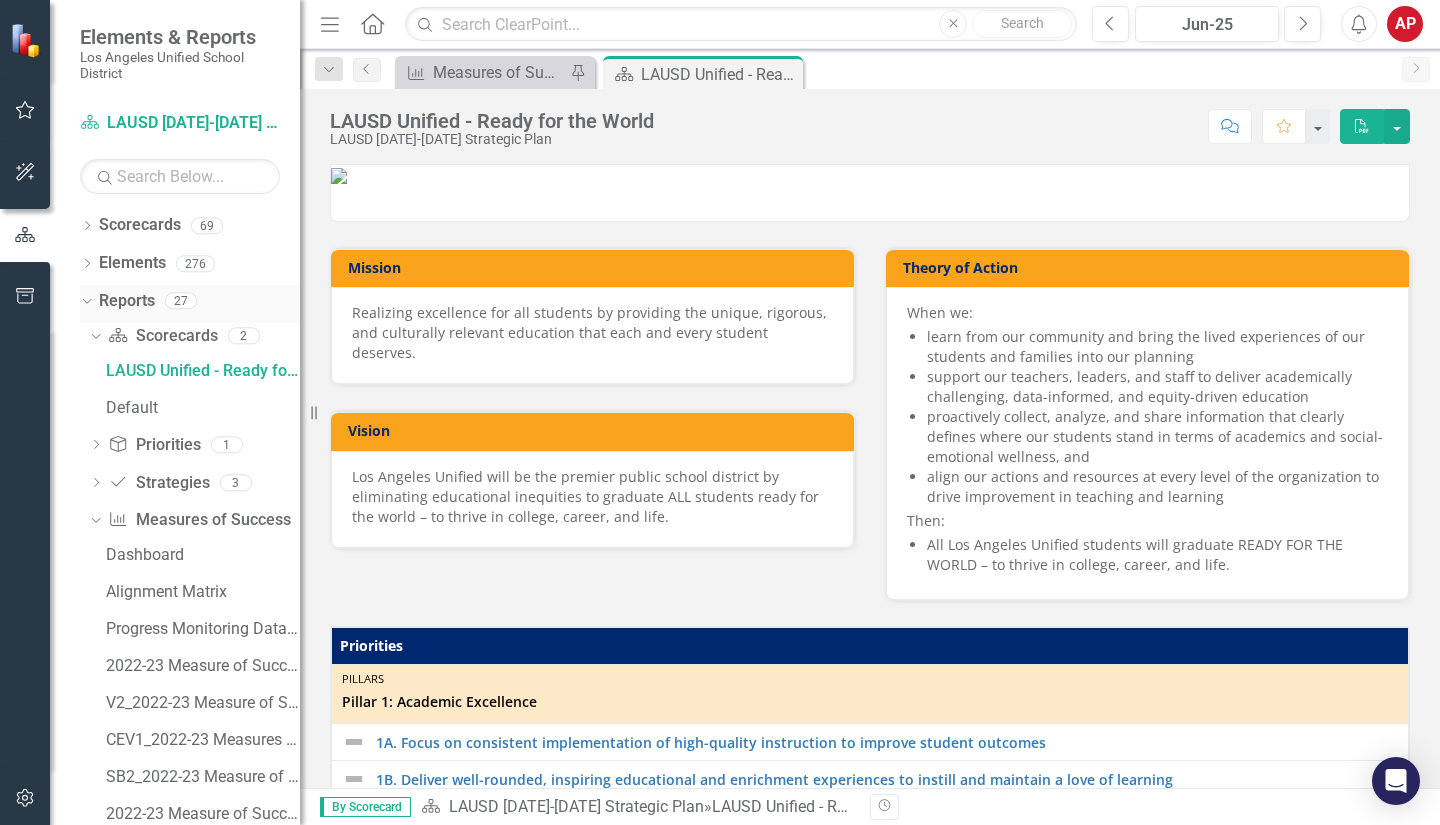 click on "Dropdown" 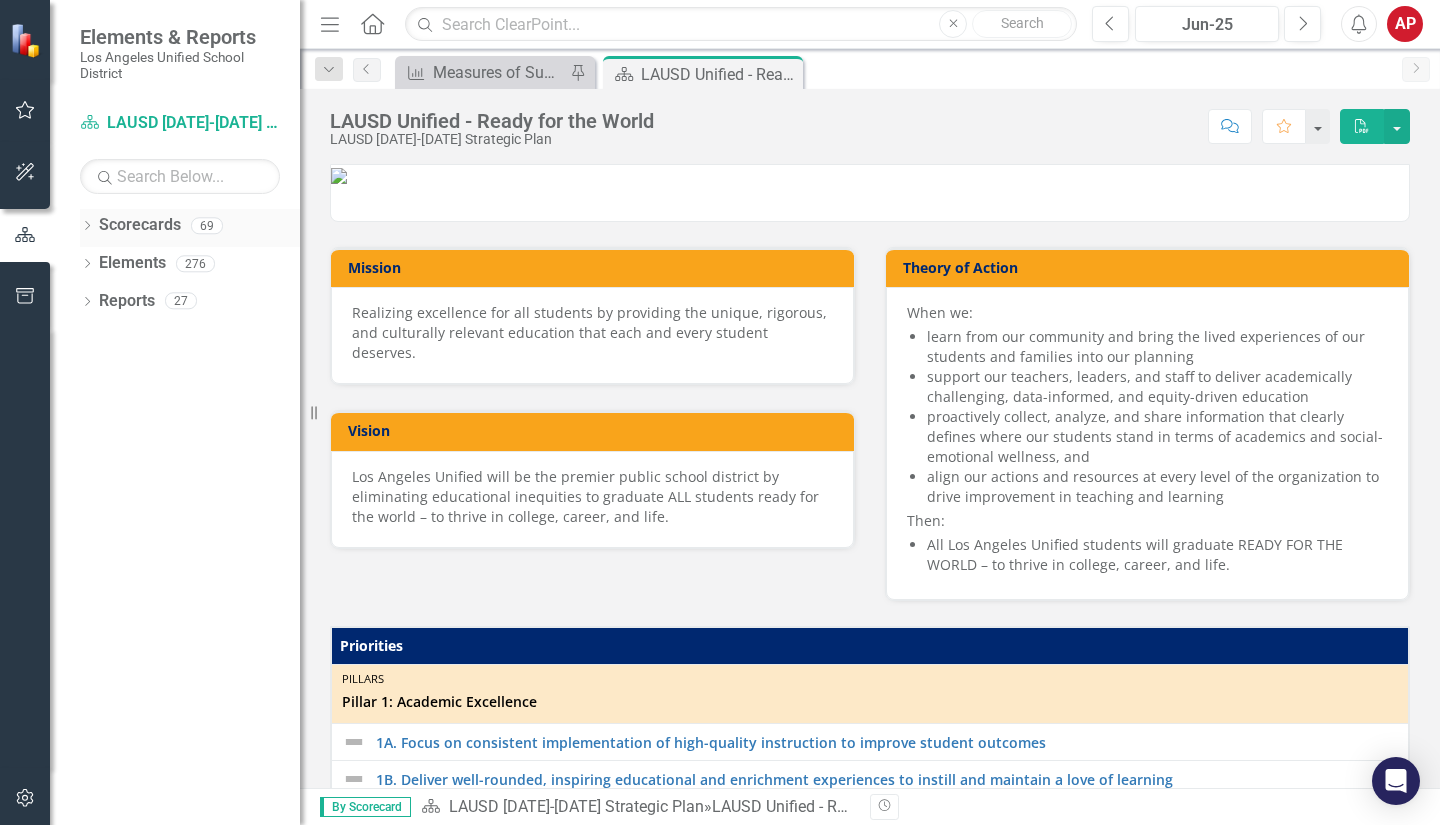 click on "Dropdown" 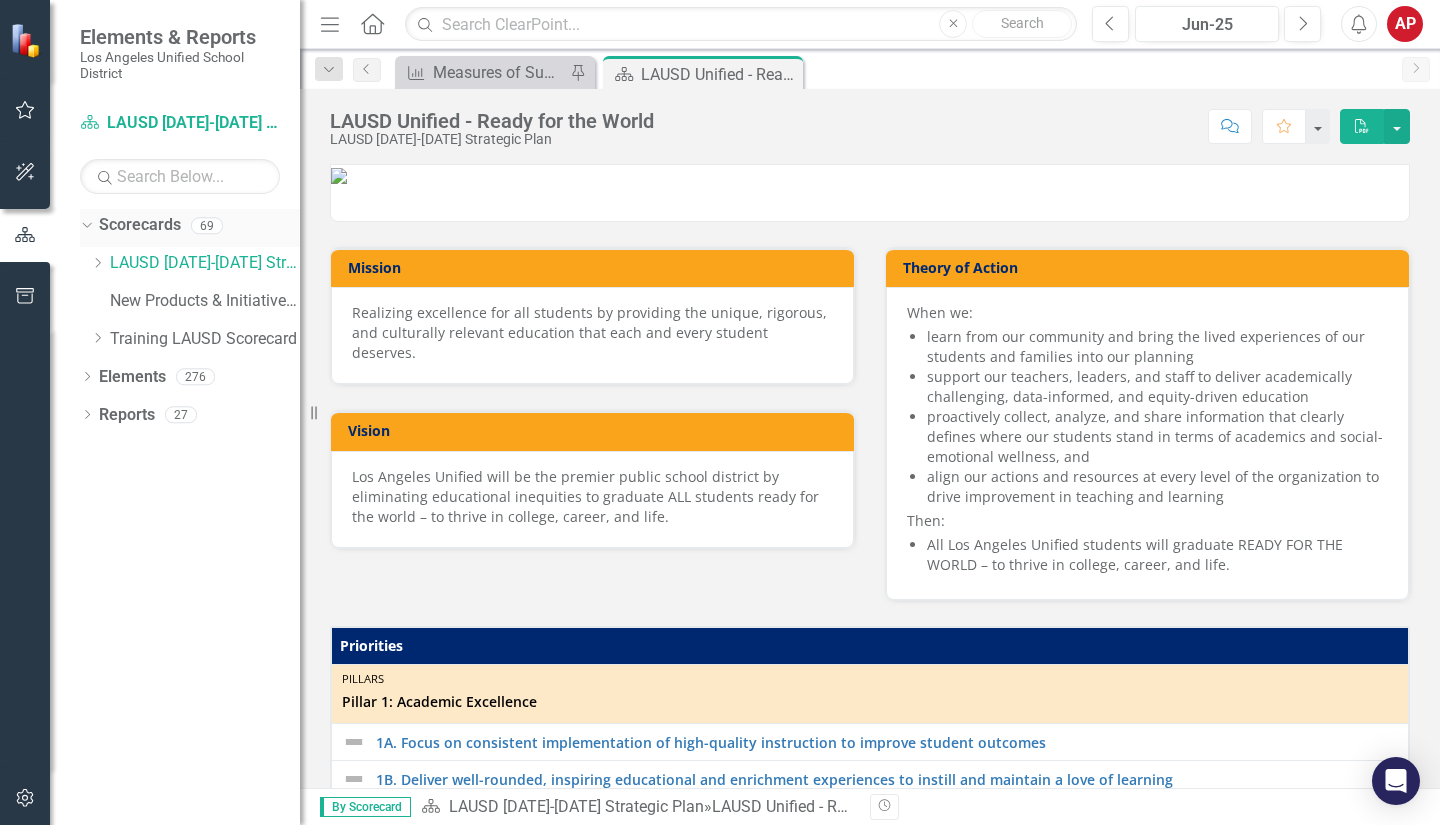 click on "Dropdown" at bounding box center (83, 225) 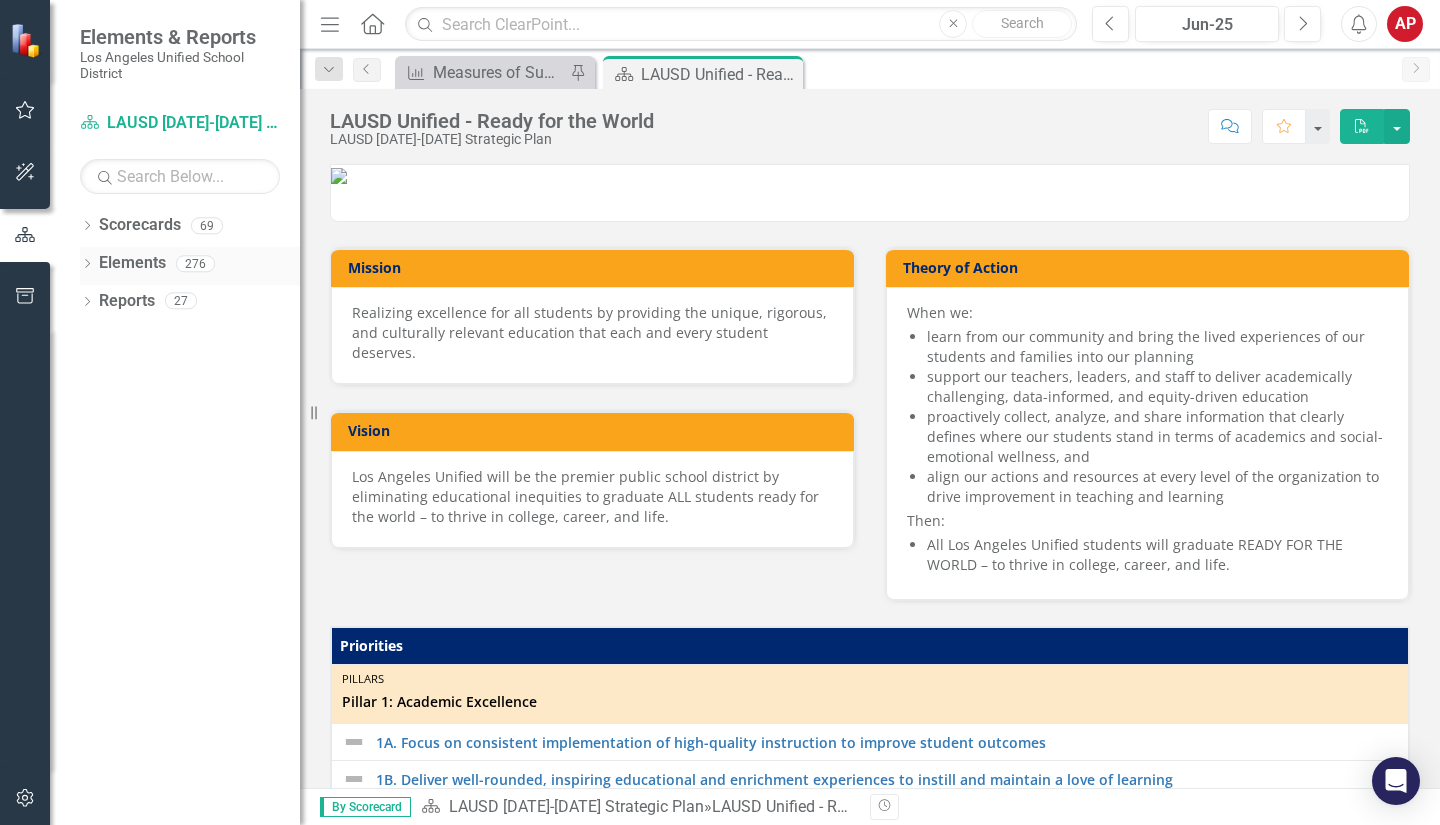 click on "Dropdown" 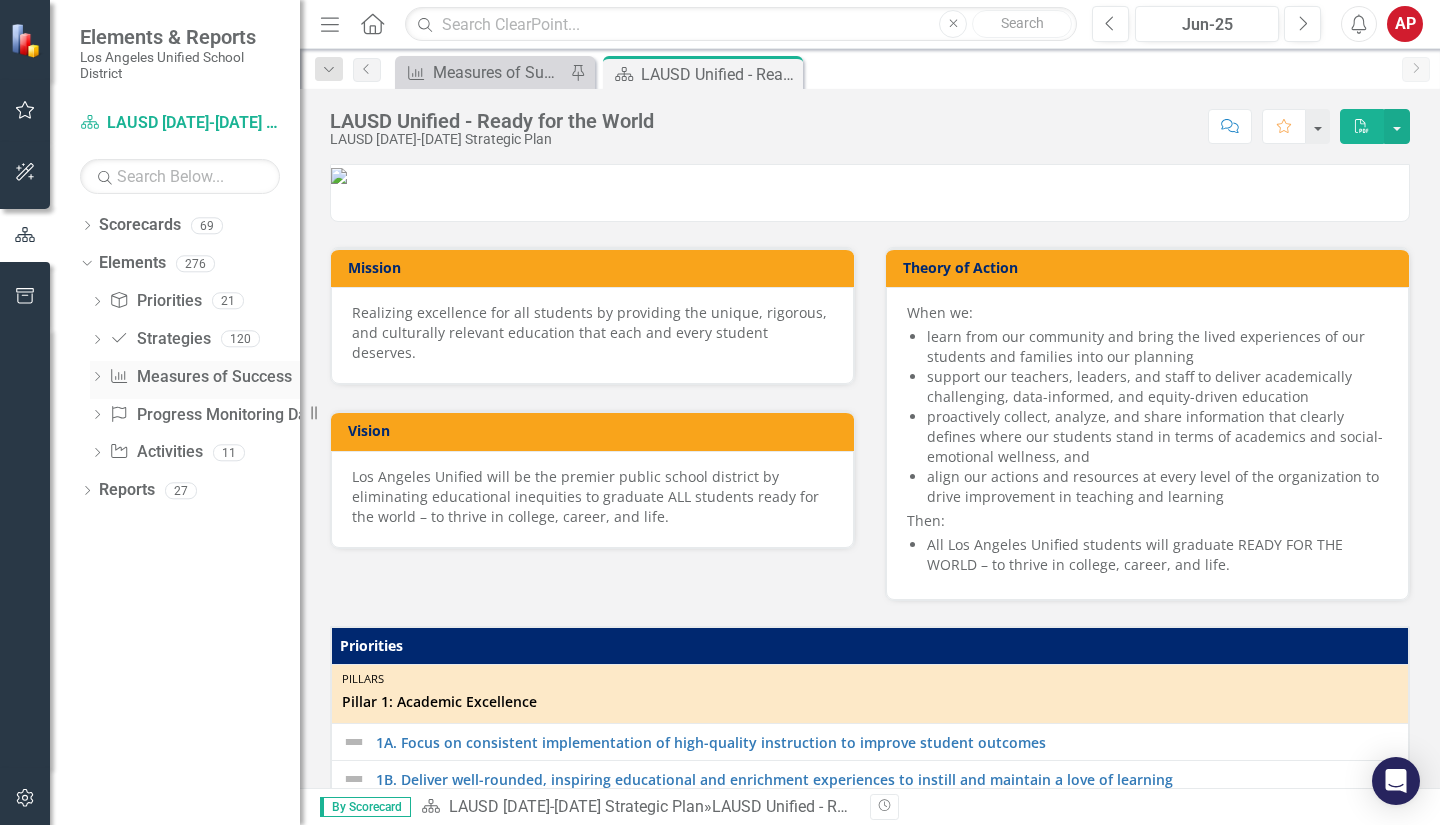 click on "Measures of Success Measures of Success" at bounding box center [200, 377] 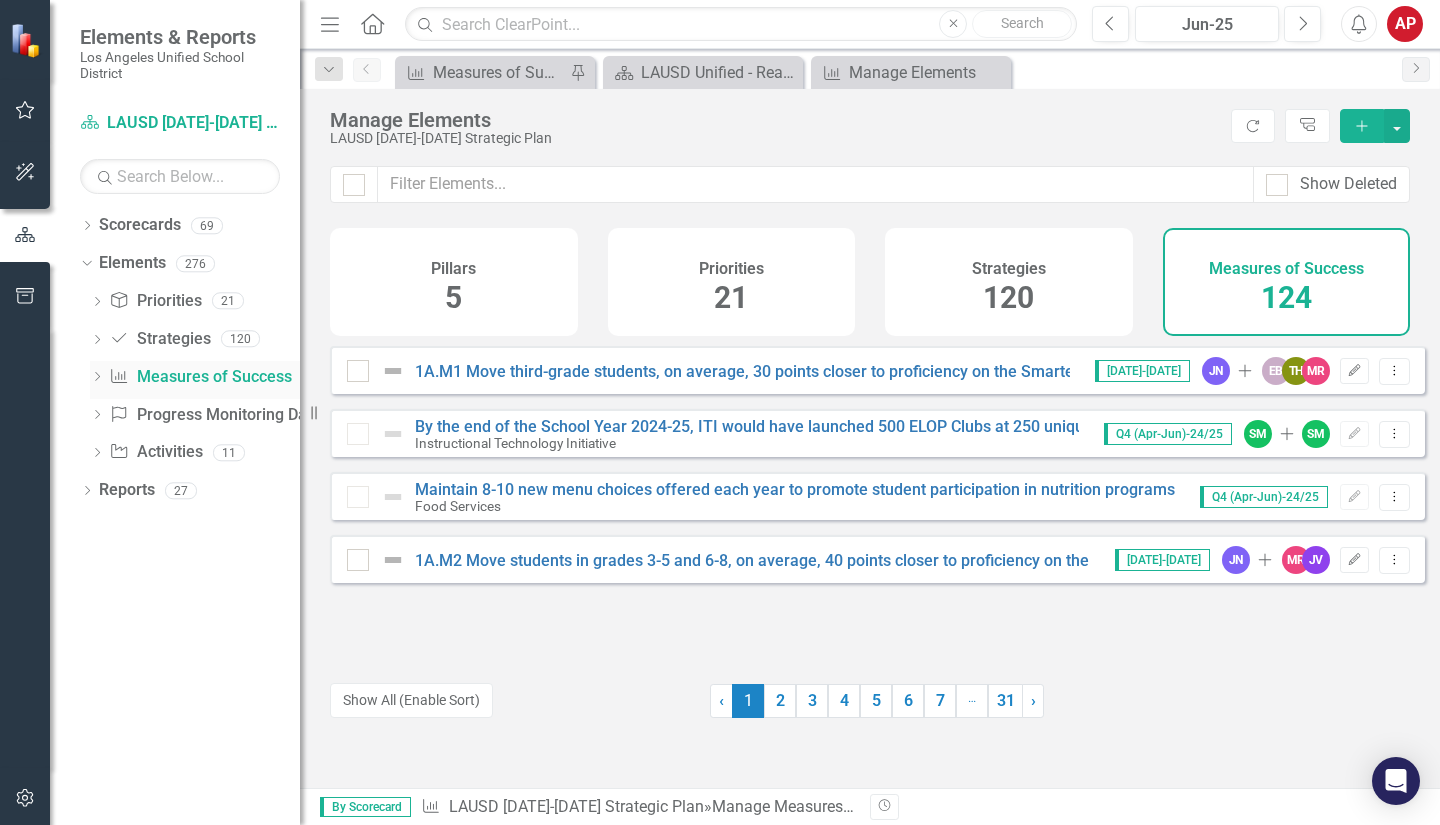 click on "Dropdown" 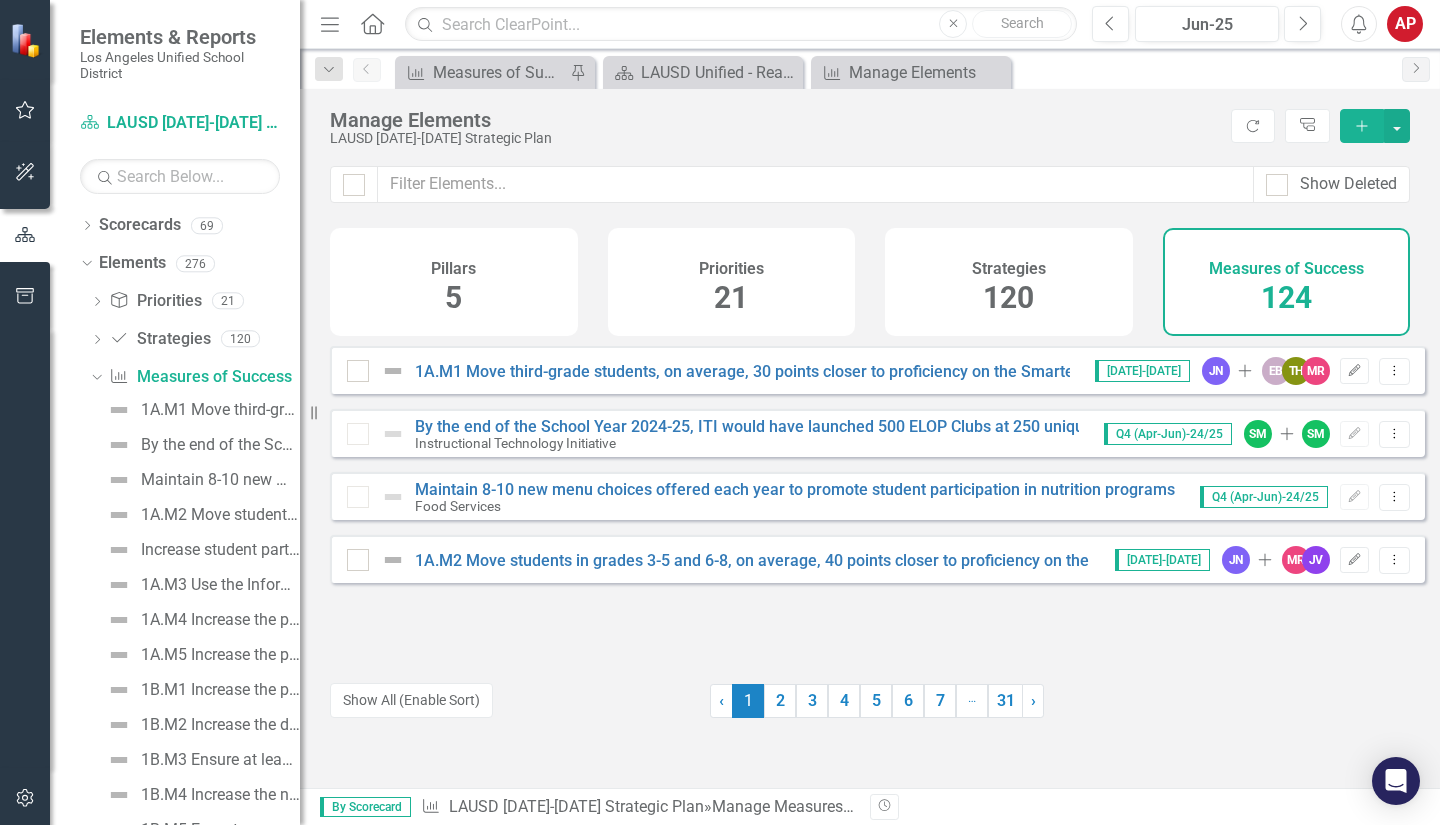 scroll, scrollTop: 15, scrollLeft: 0, axis: vertical 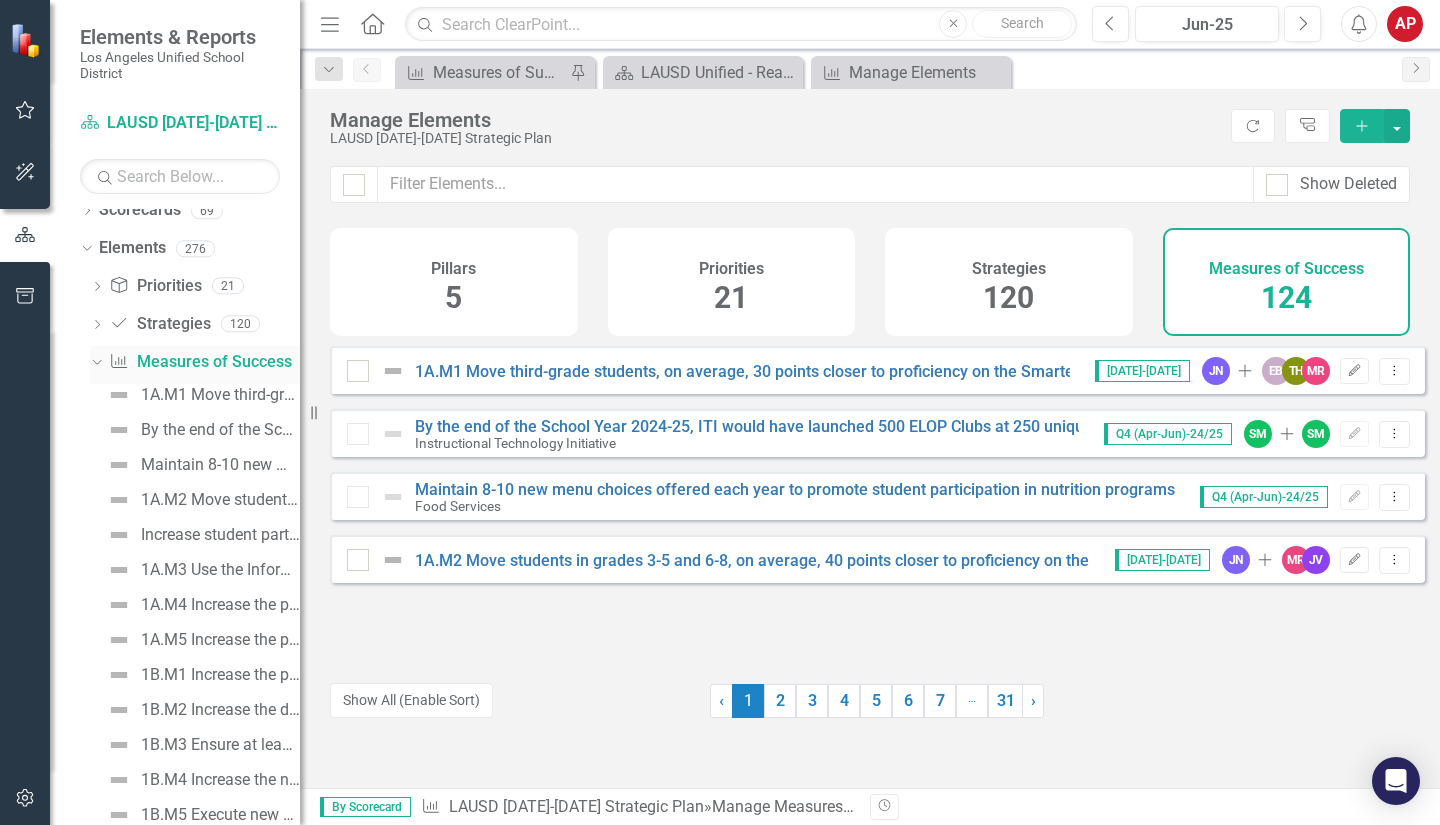 click on "Dropdown" 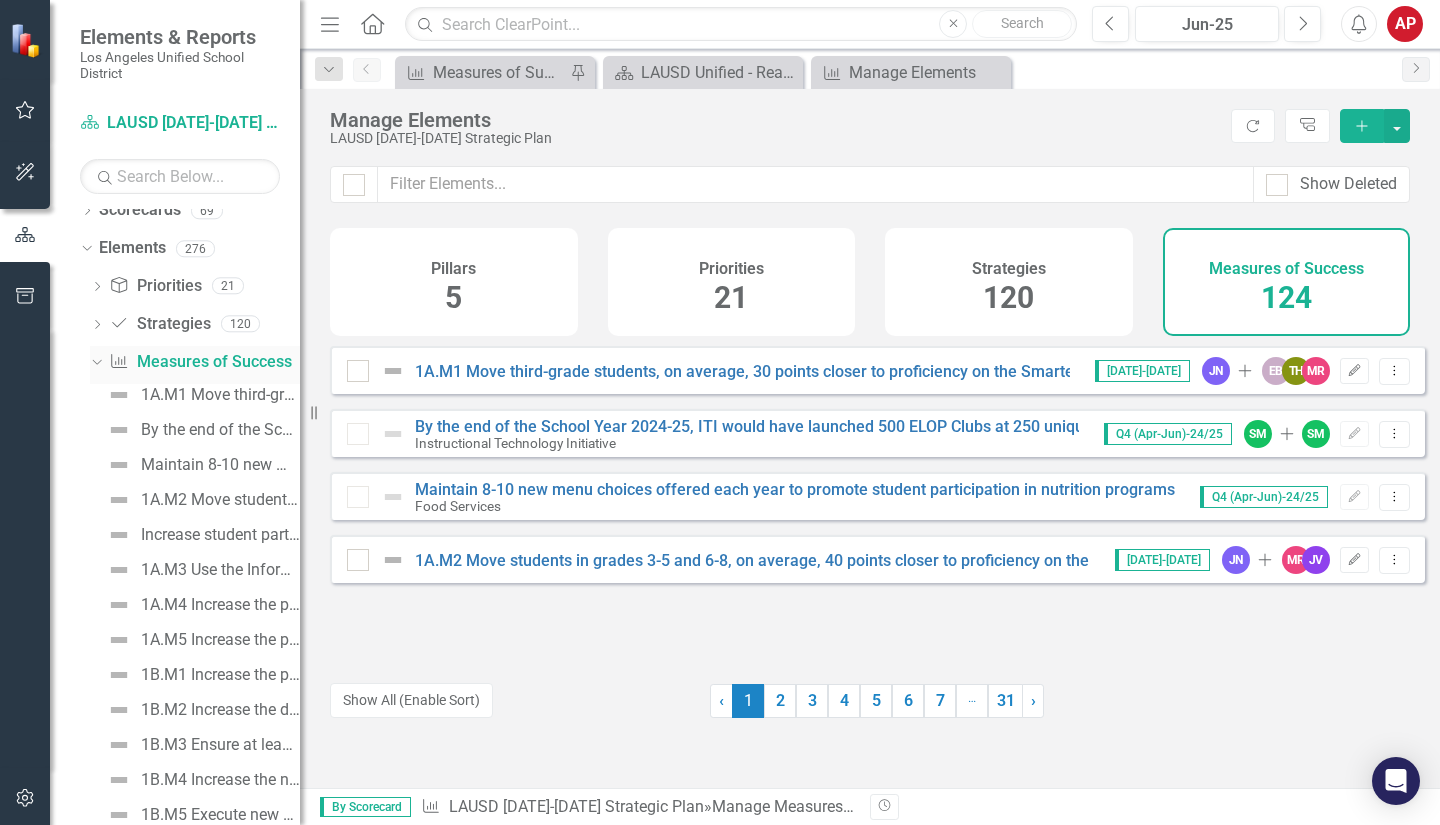 scroll, scrollTop: 0, scrollLeft: 0, axis: both 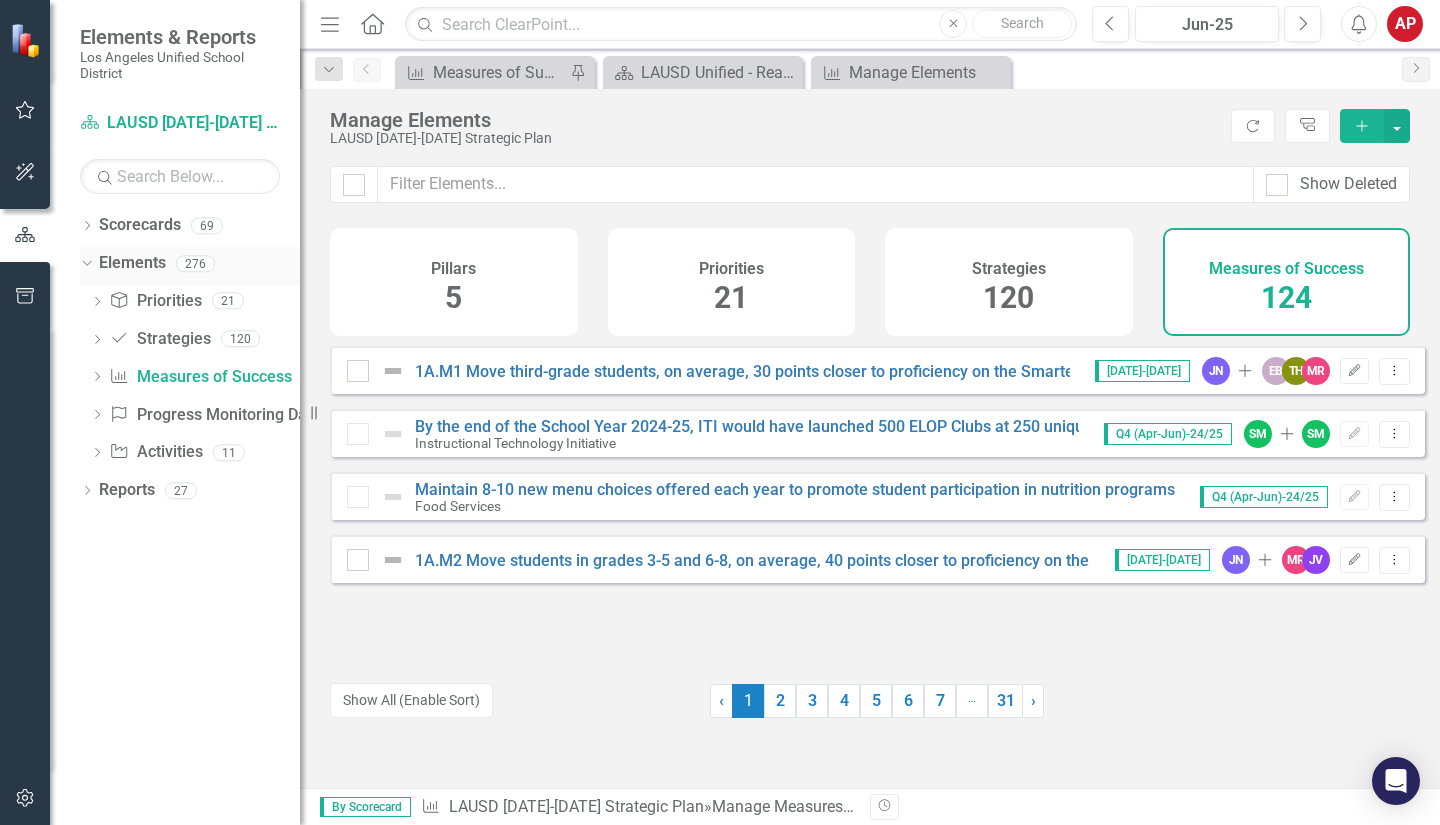 click on "Dropdown" at bounding box center (83, 263) 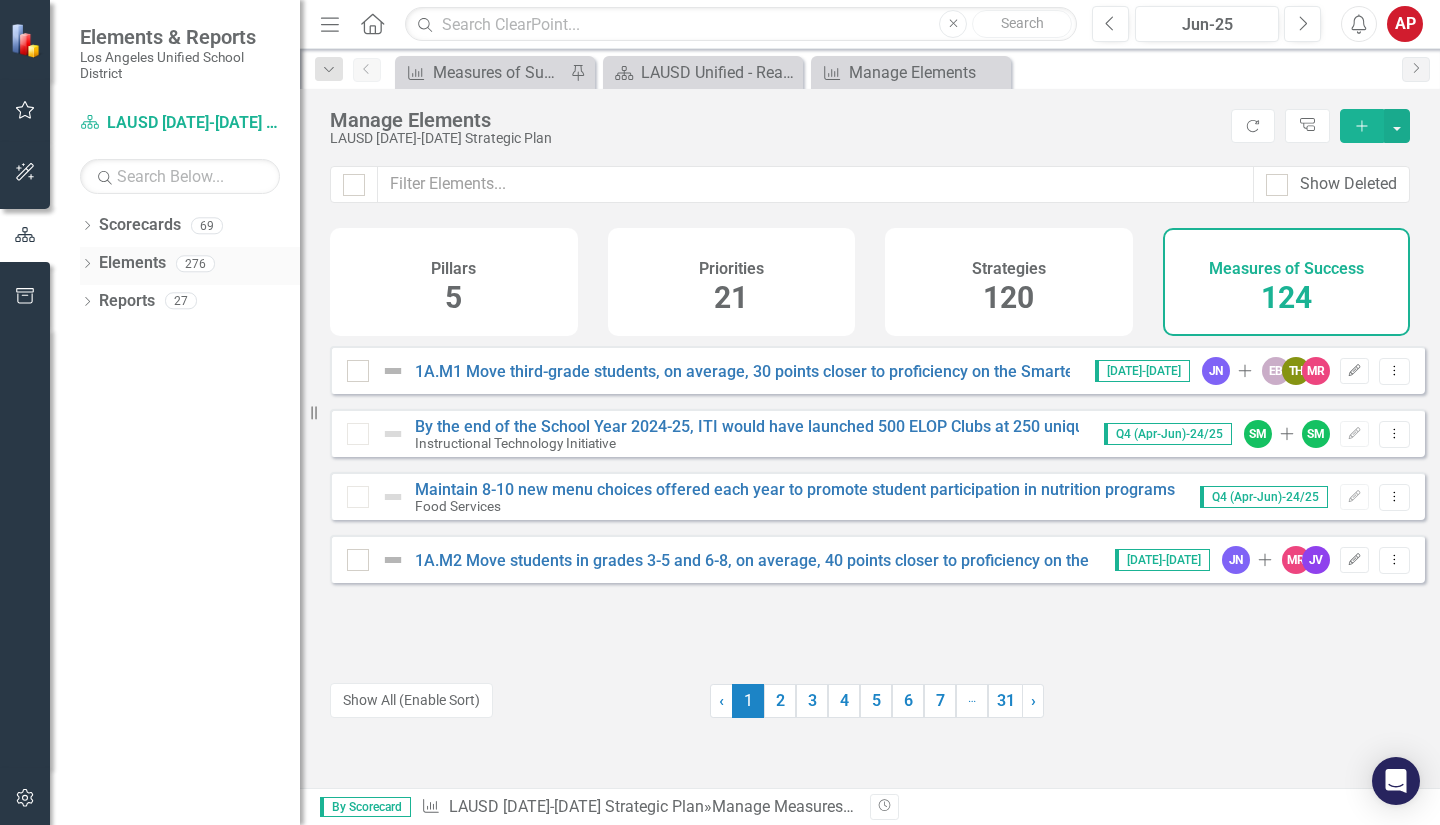 click on "Dropdown" 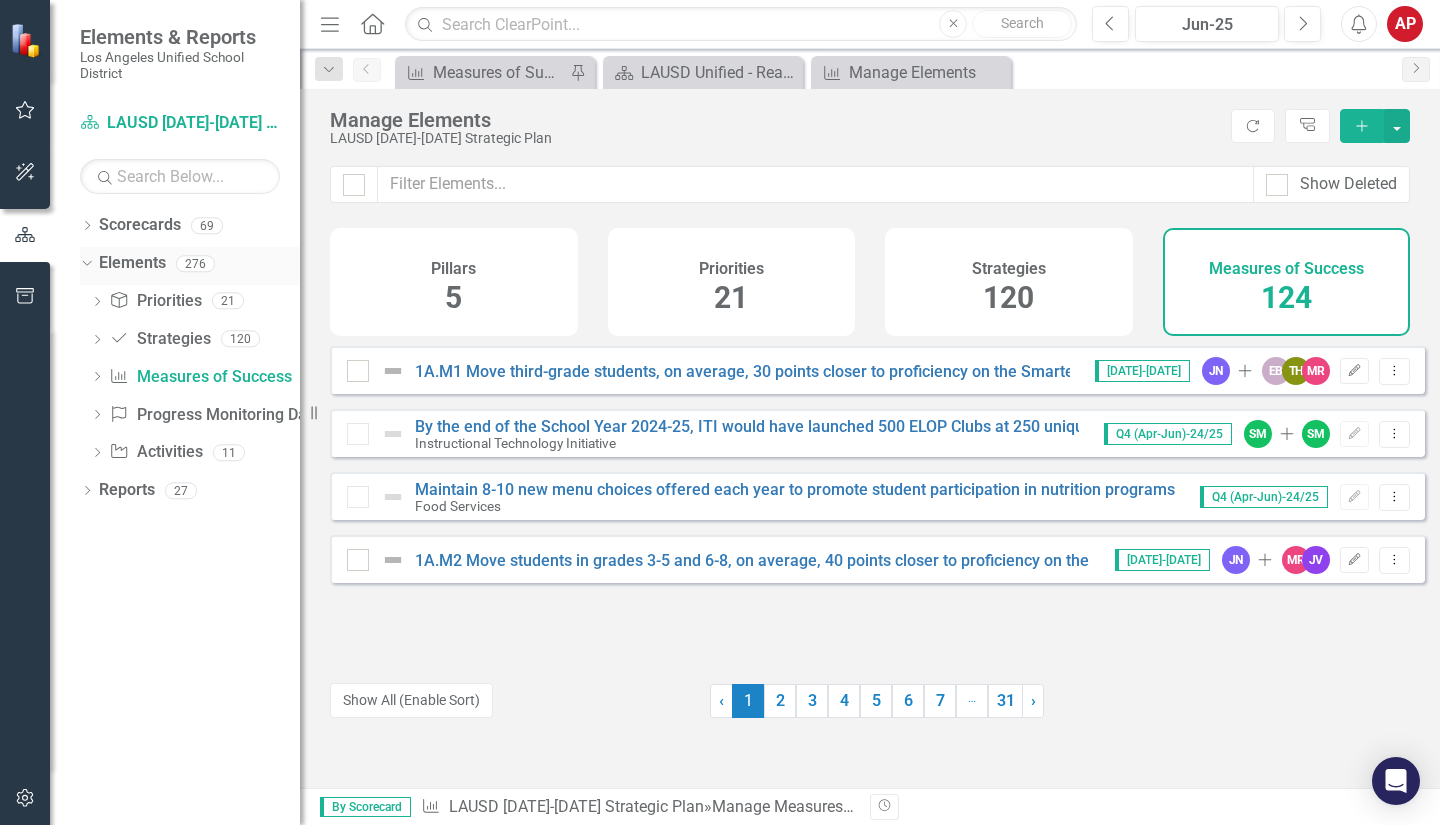 click on "Dropdown" at bounding box center (83, 263) 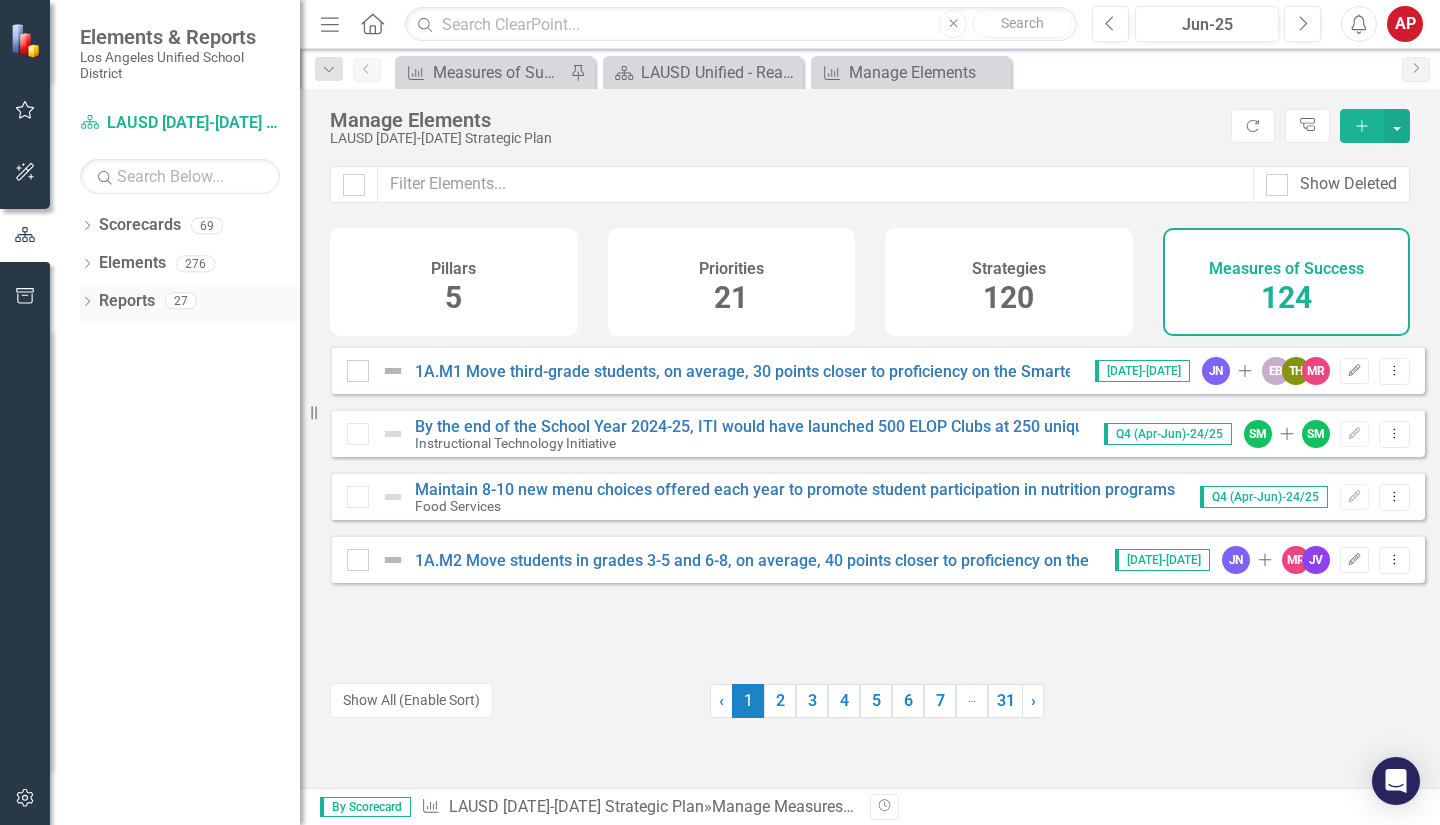click on "Dropdown" 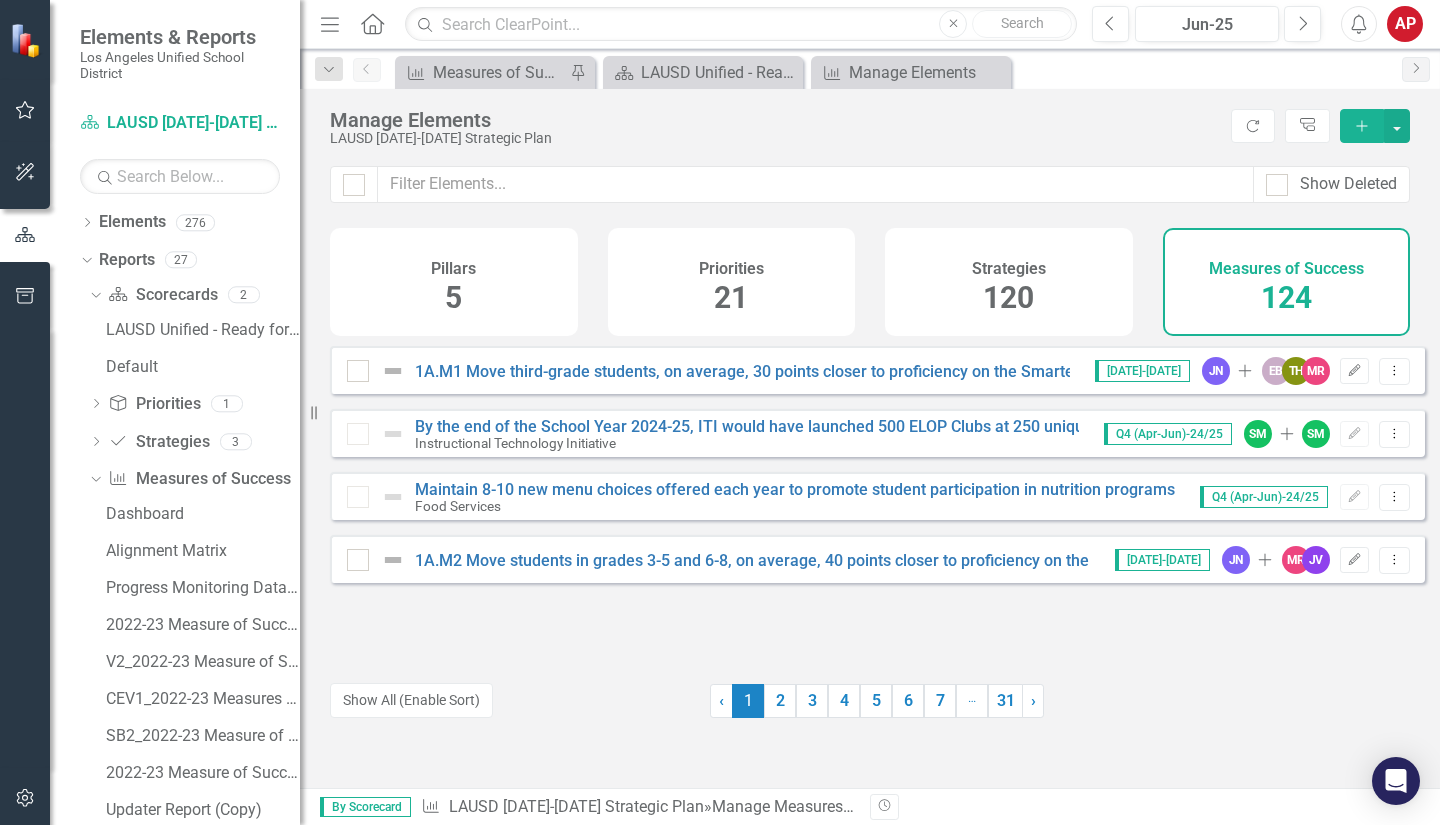 scroll, scrollTop: 40, scrollLeft: 0, axis: vertical 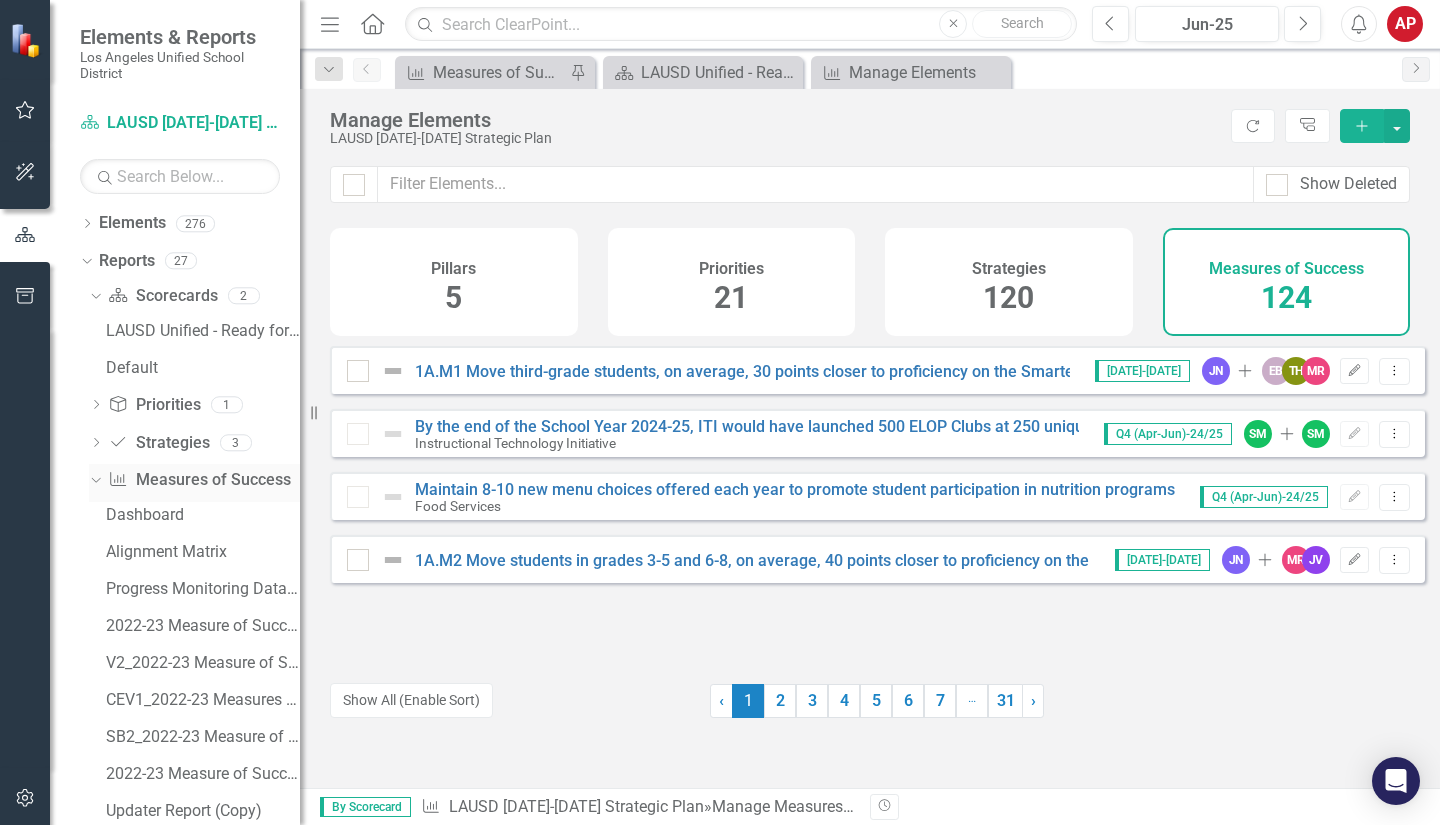 click on "Dropdown" 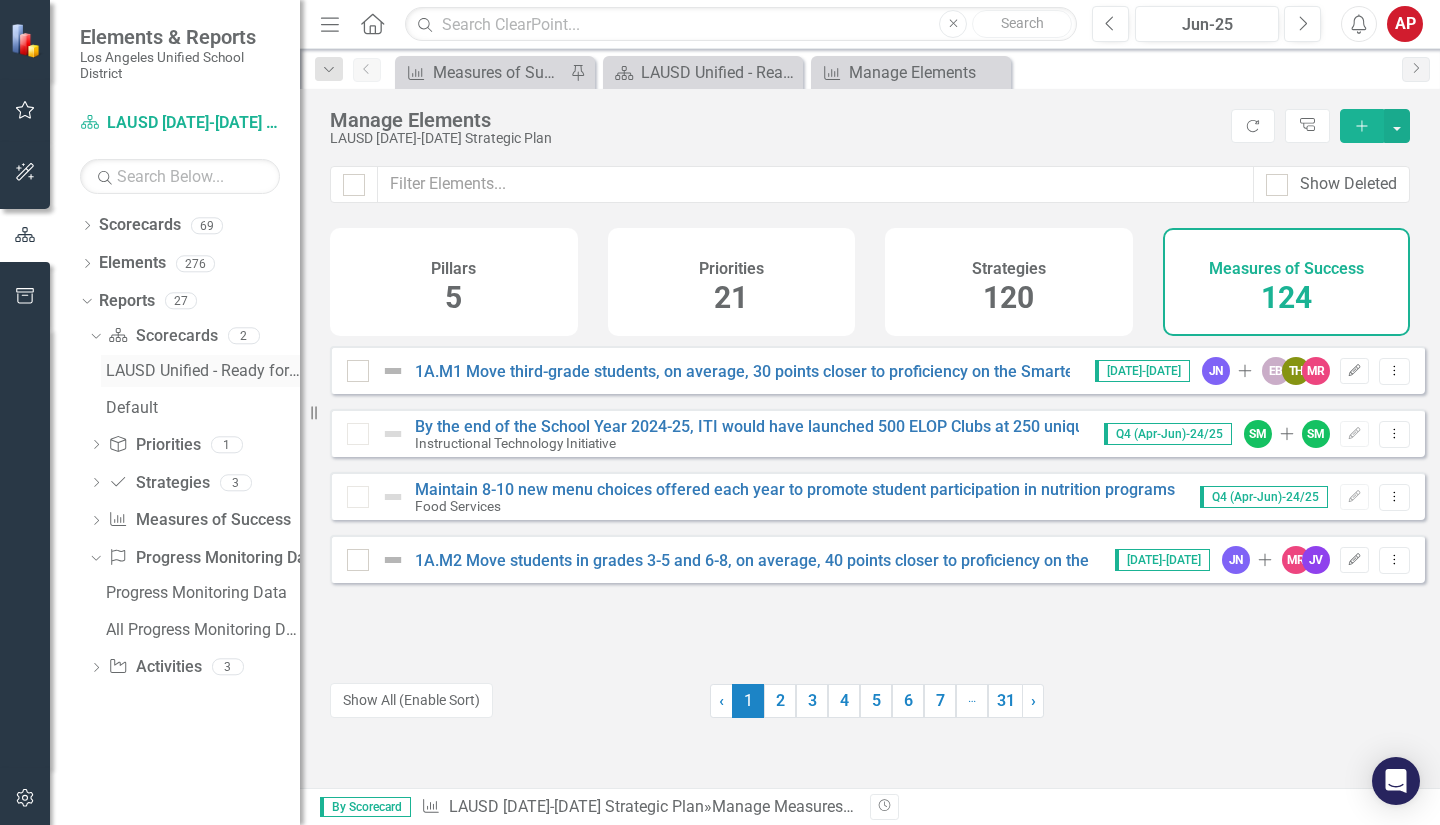 click on "LAUSD Unified - Ready for the World" at bounding box center [203, 371] 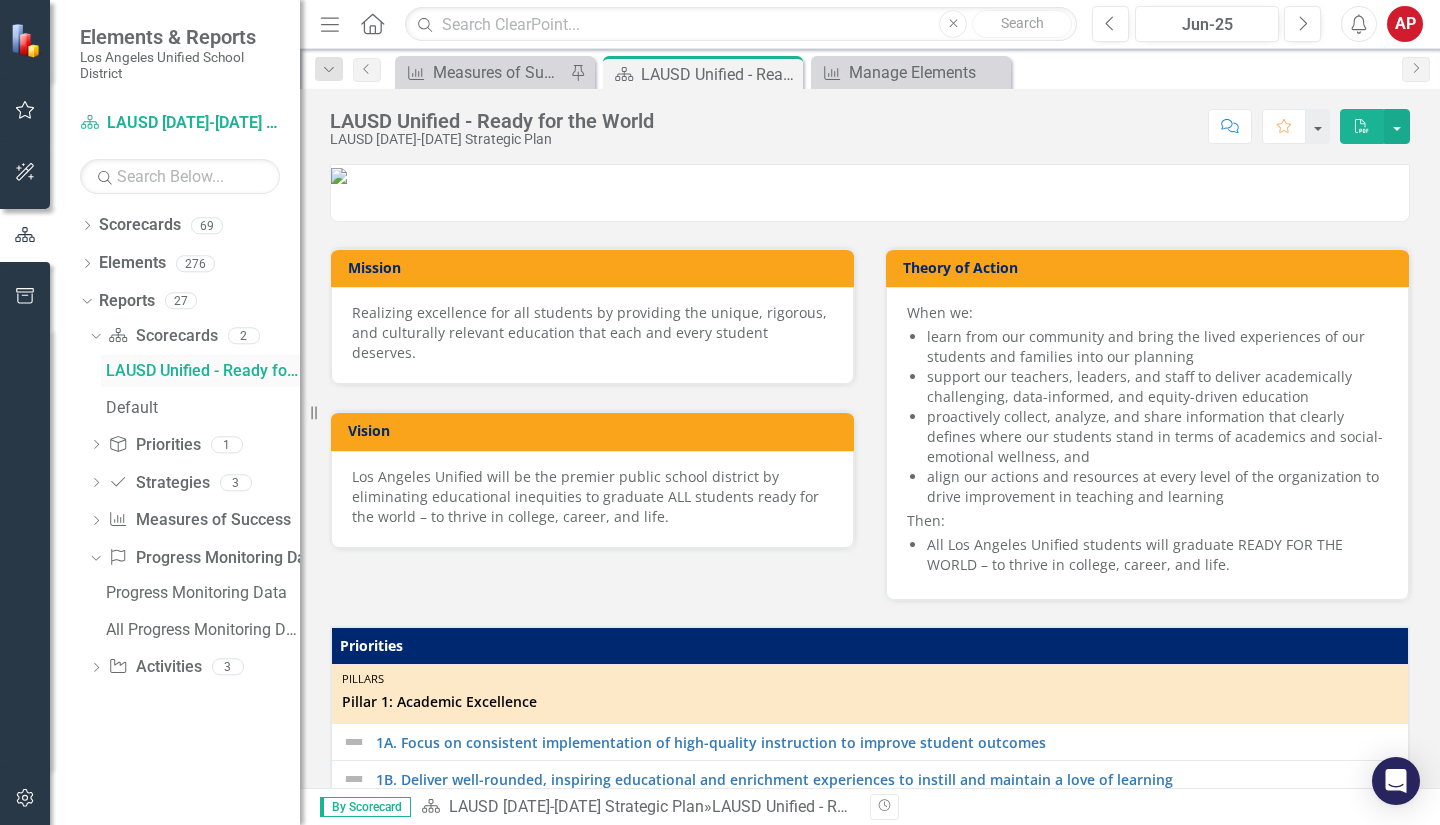 click on "LAUSD Unified - Ready for the World" at bounding box center (203, 371) 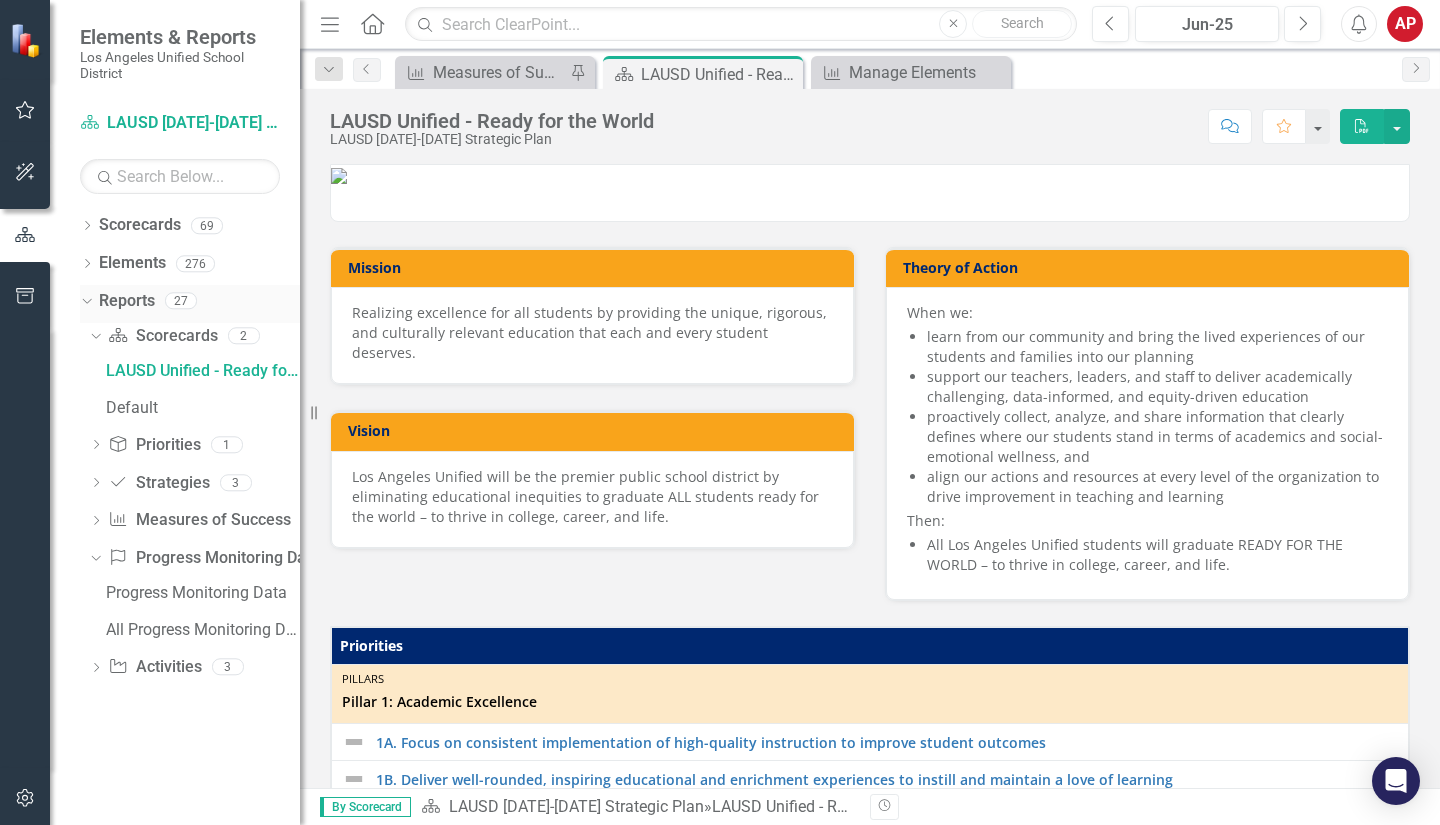 click on "Dropdown" 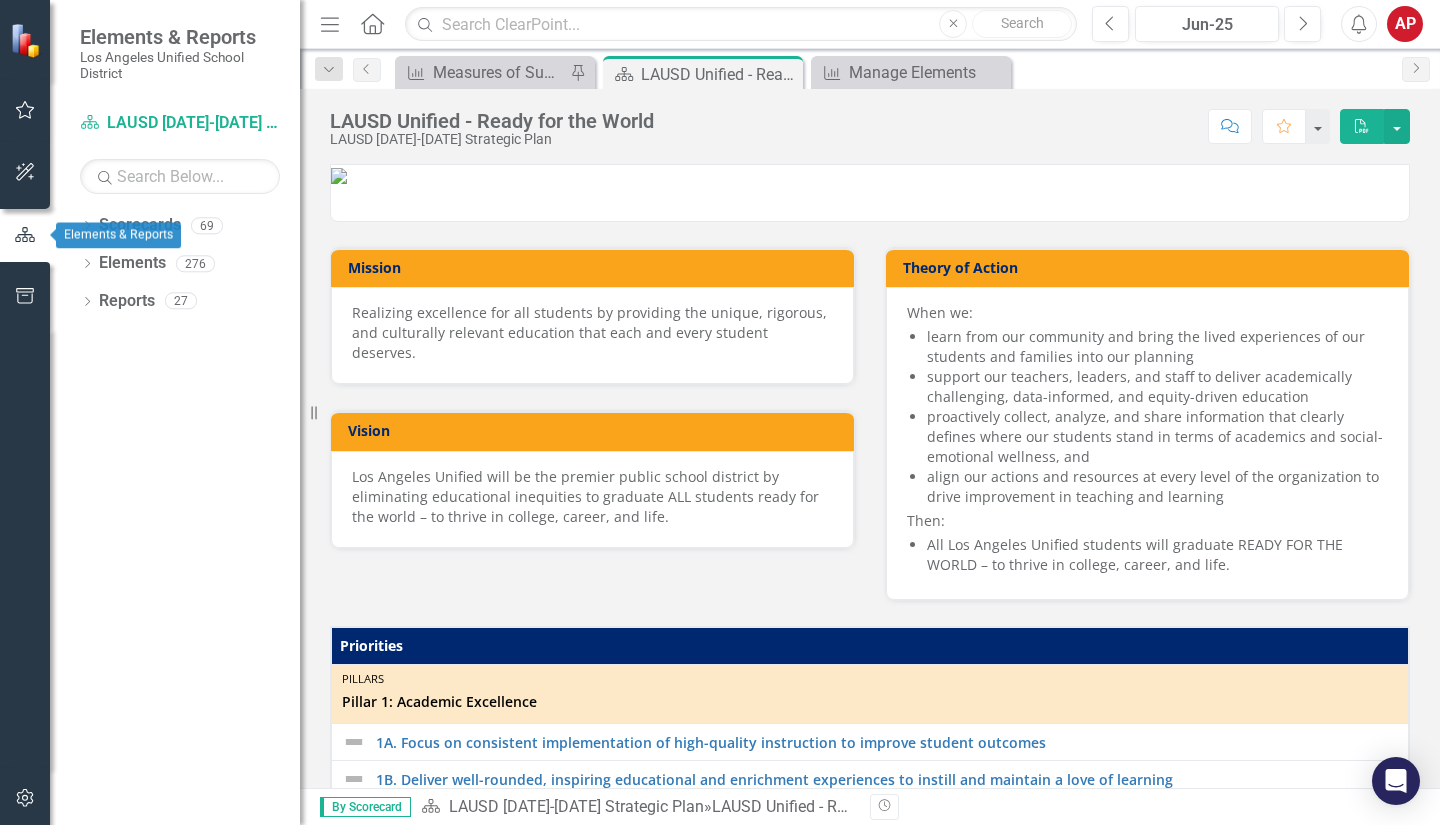 click at bounding box center (25, 235) 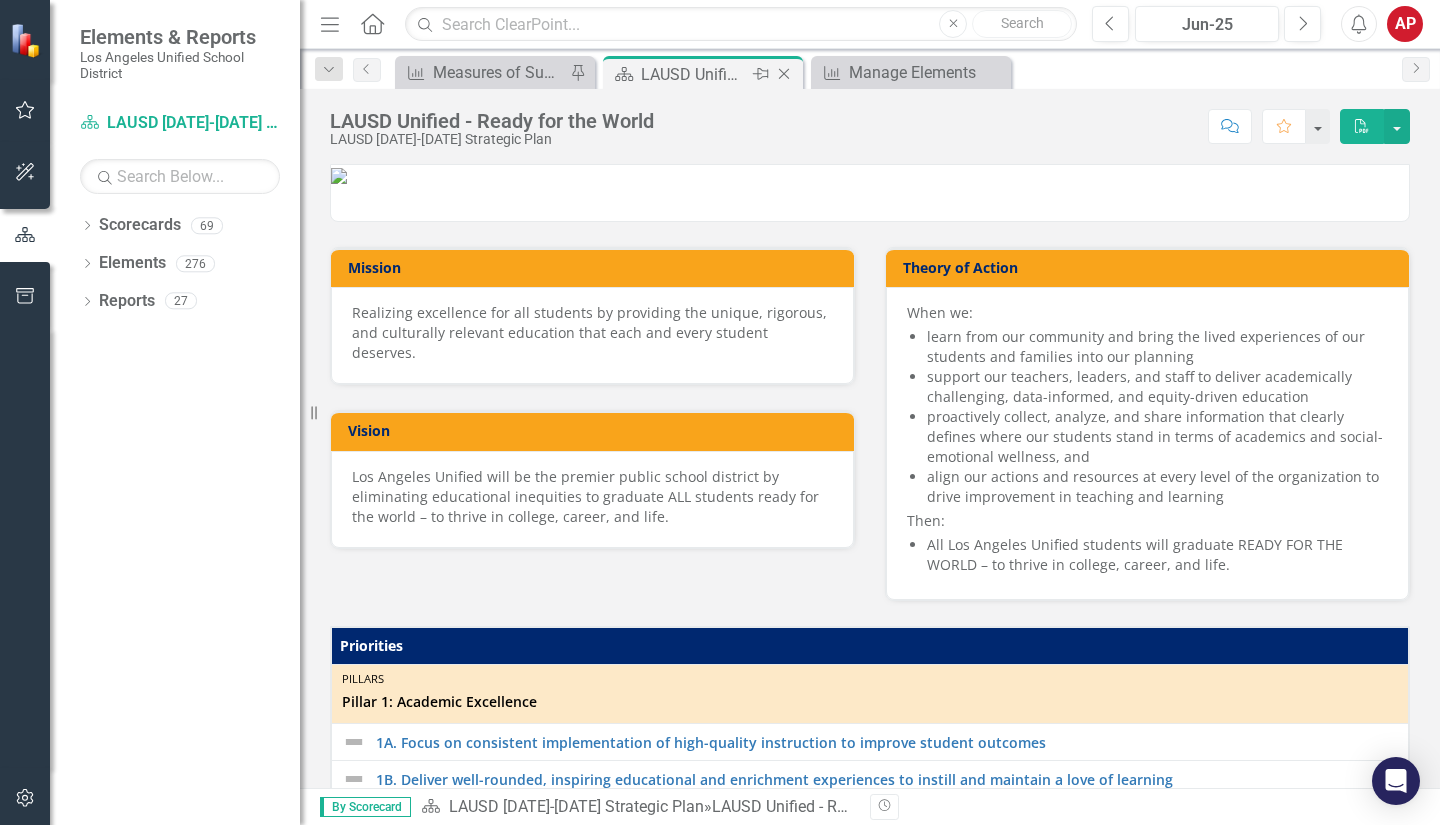 click on "Close" 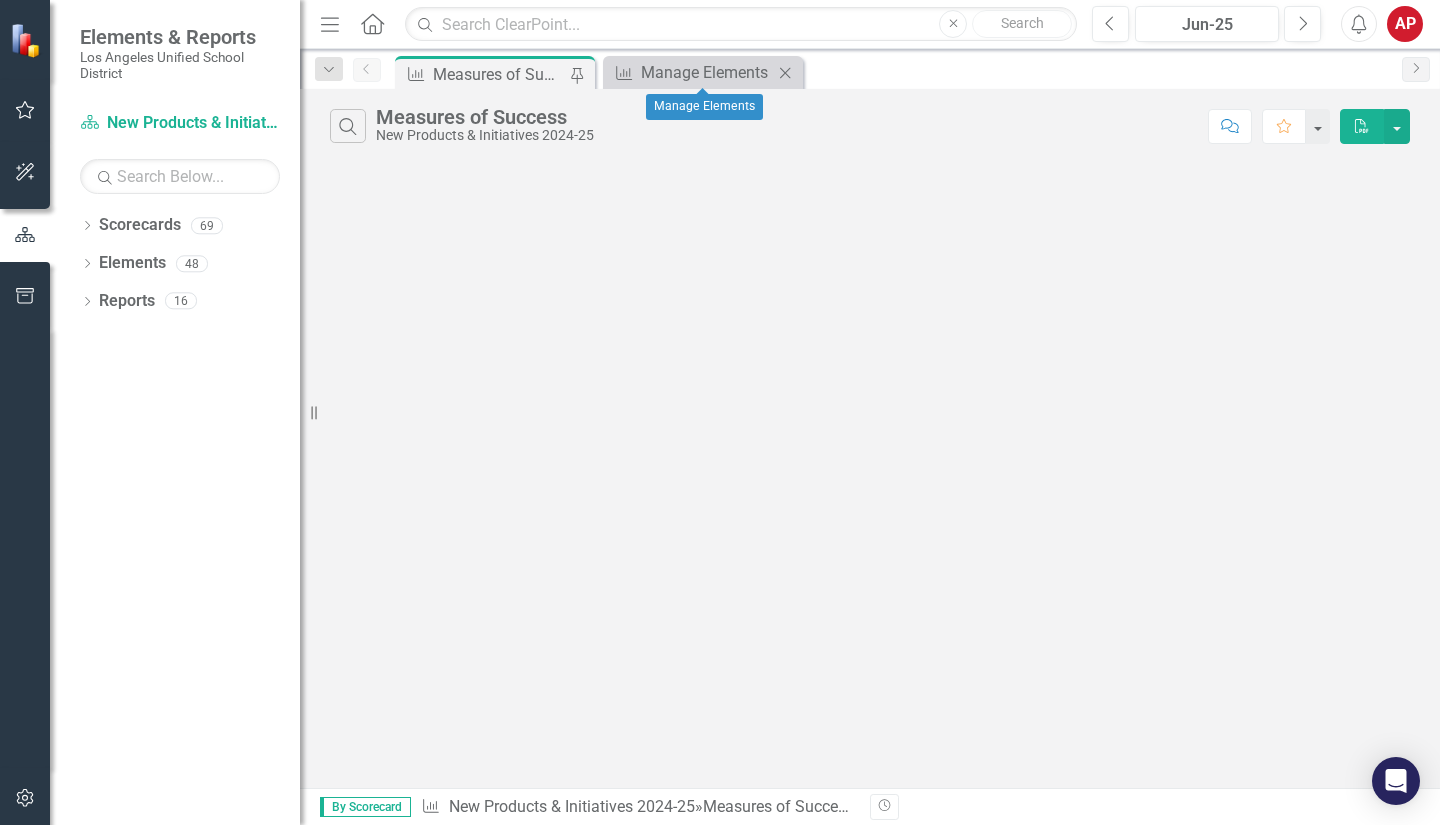 click on "Close" 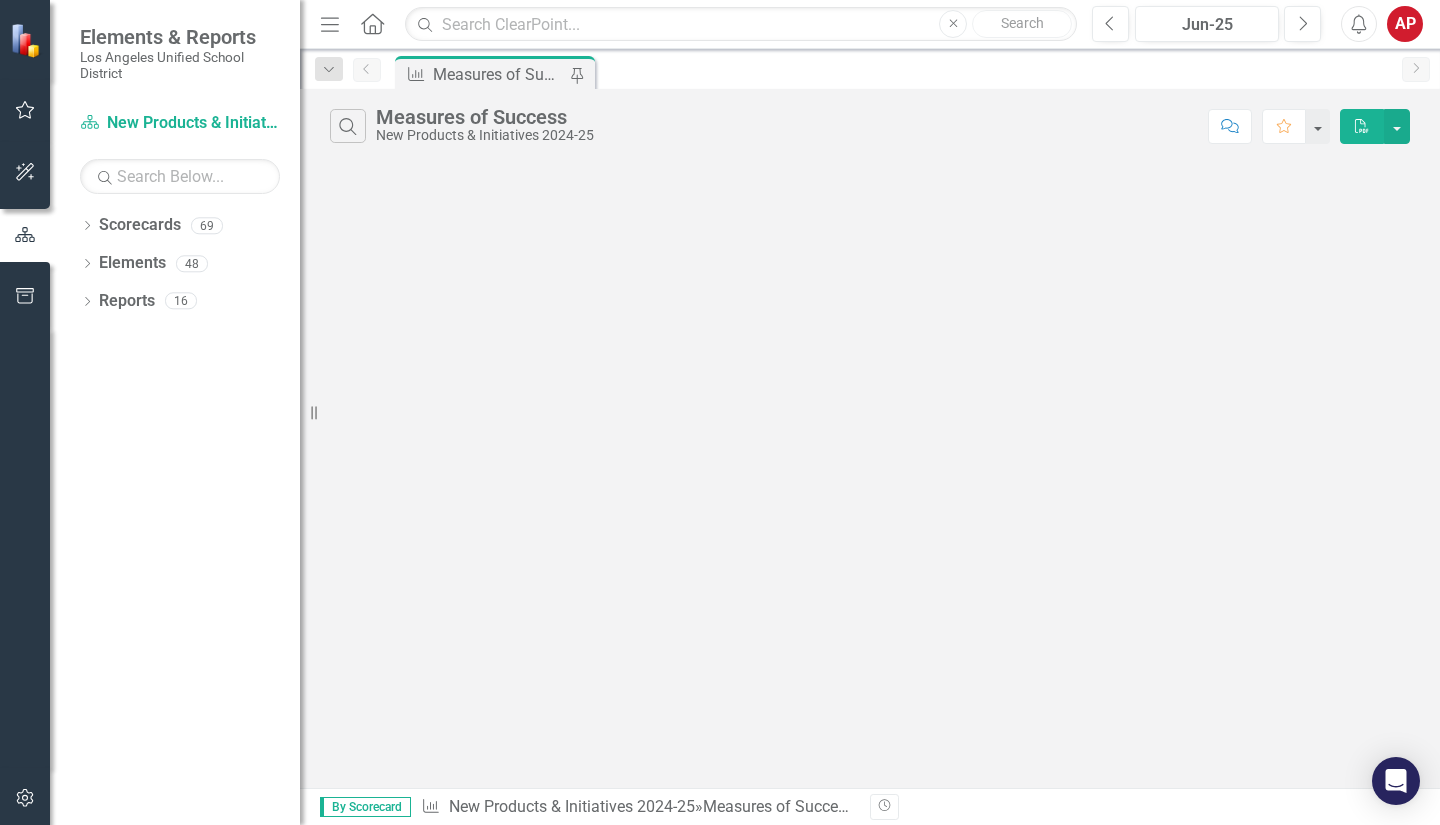 click on "Measures of Success" at bounding box center [499, 74] 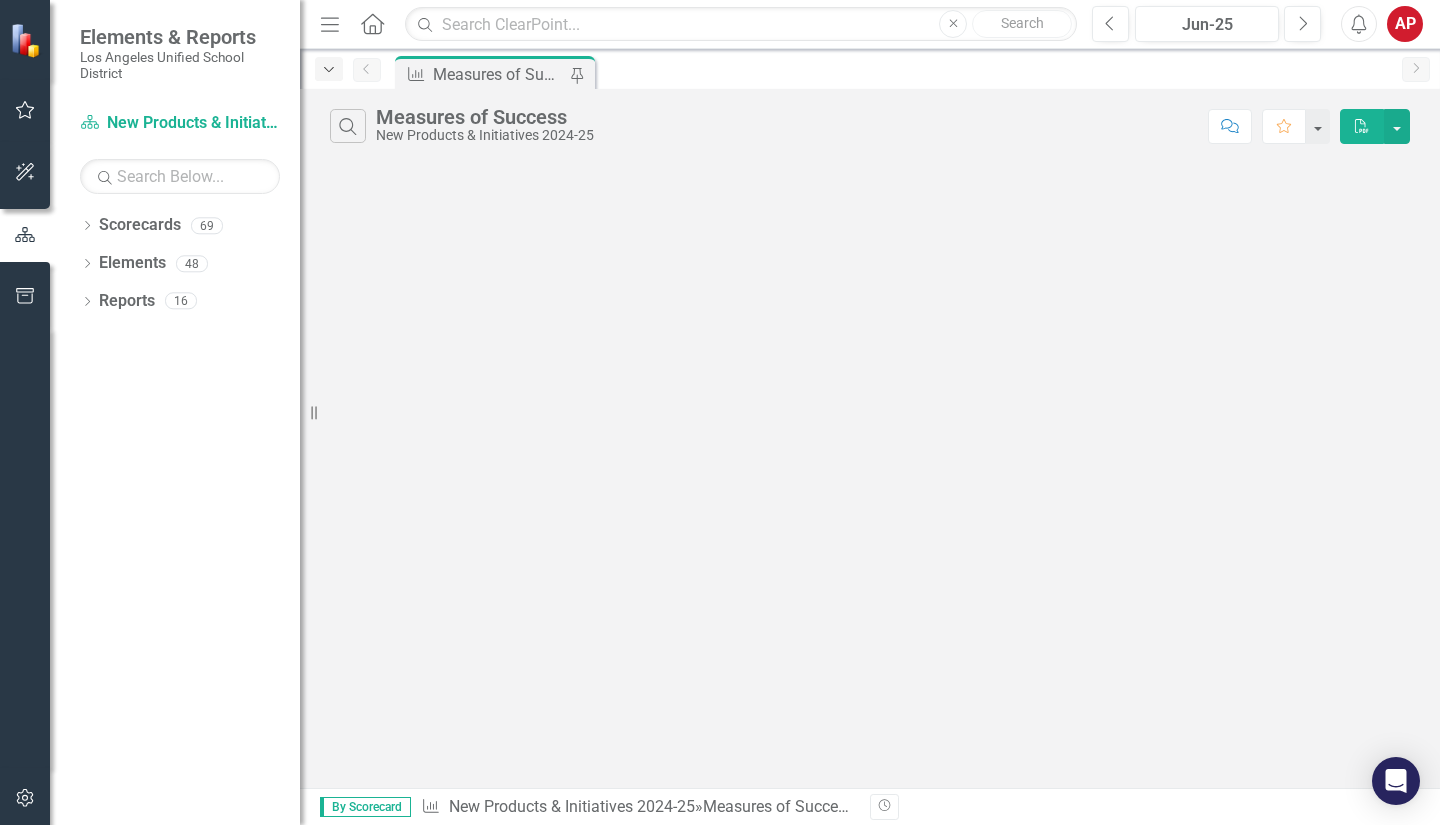 click on "Dropdown" 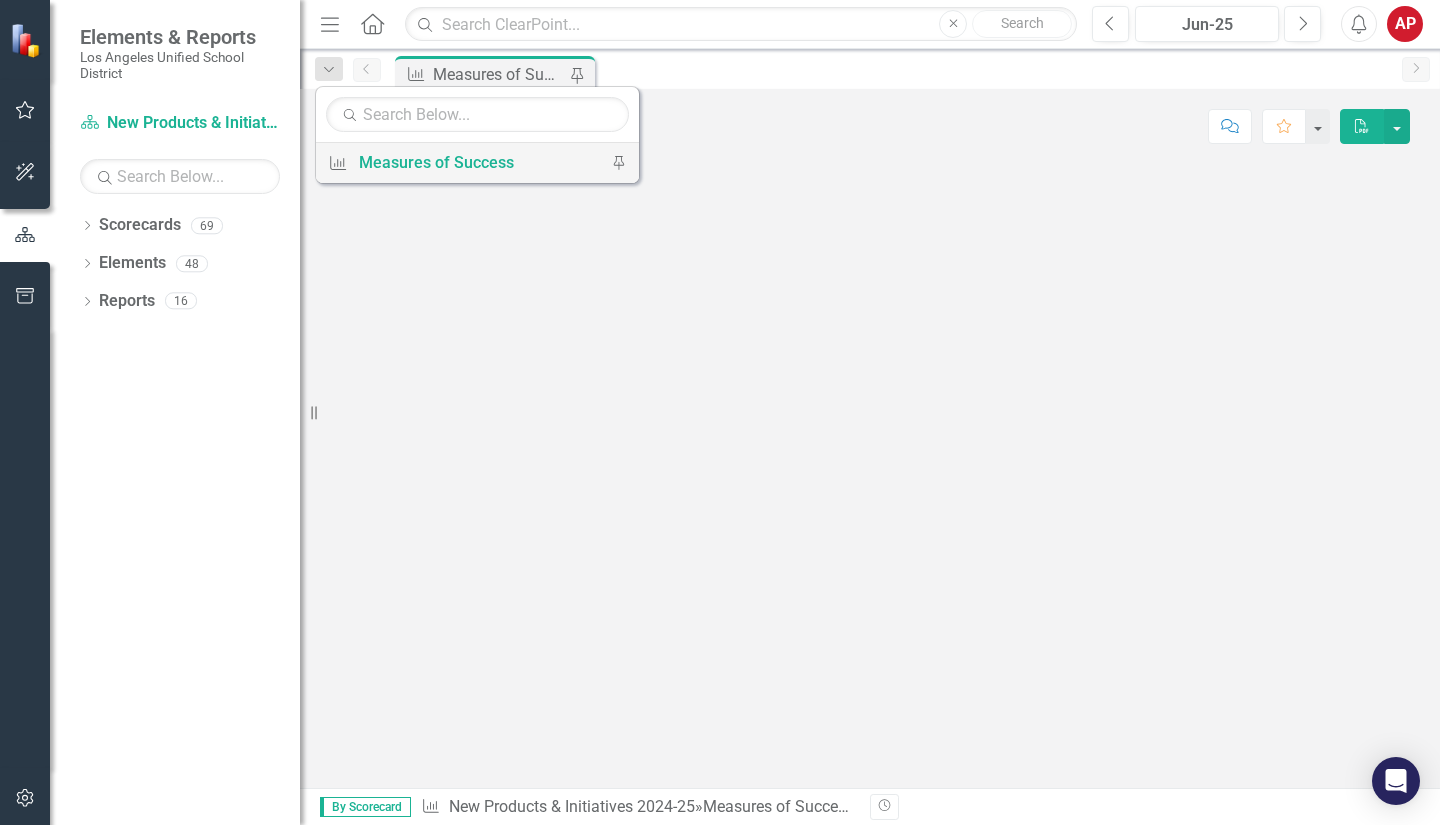 click on "Pin" 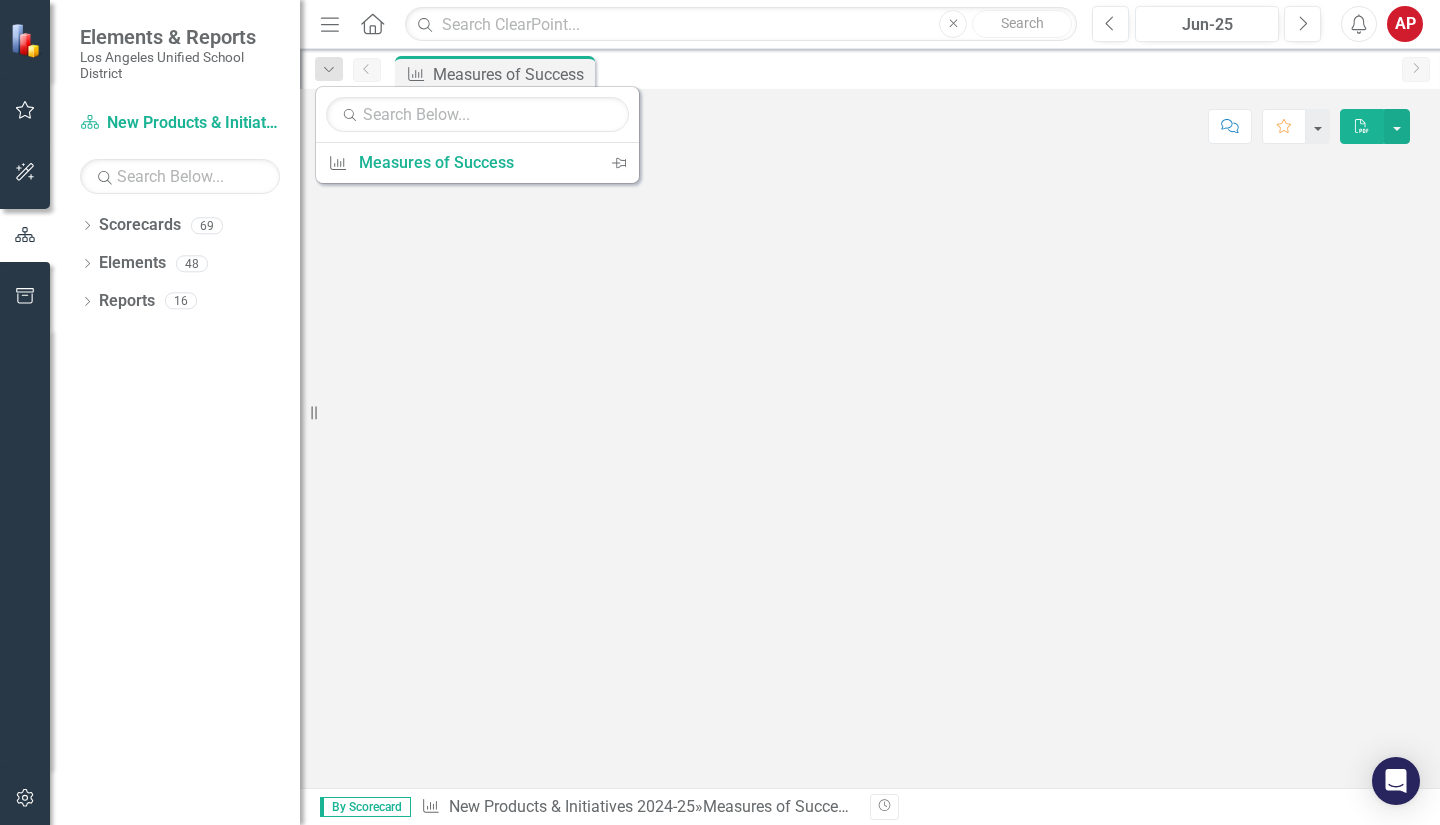 click on "Search Measures of Success New Products & Initiatives 2024-25  Comment Favorite PDF" at bounding box center (870, 438) 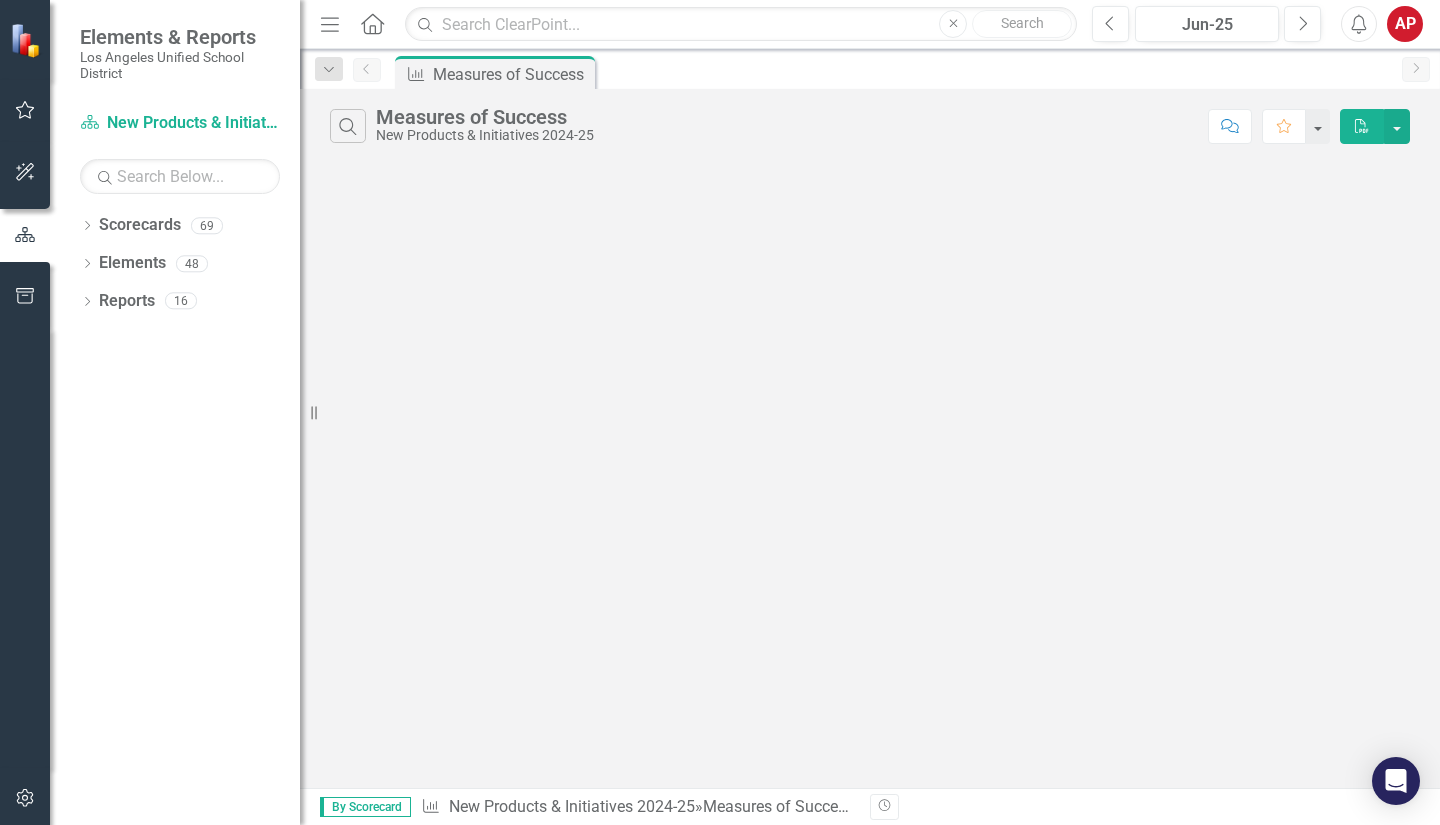 click on "Search Measures of Success New Products & Initiatives 2024-25  Comment Favorite PDF" at bounding box center [870, 438] 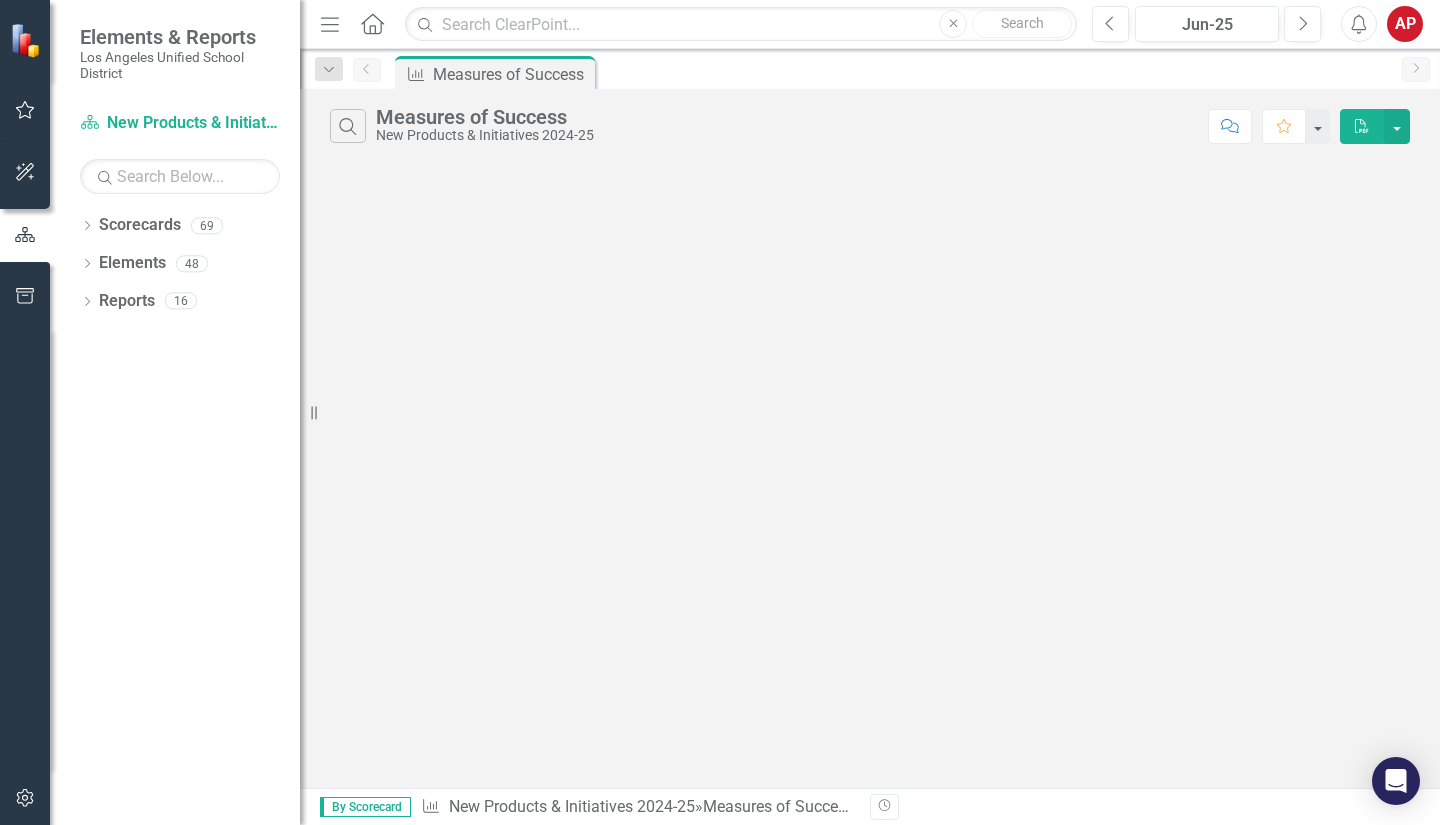 click on "Home" 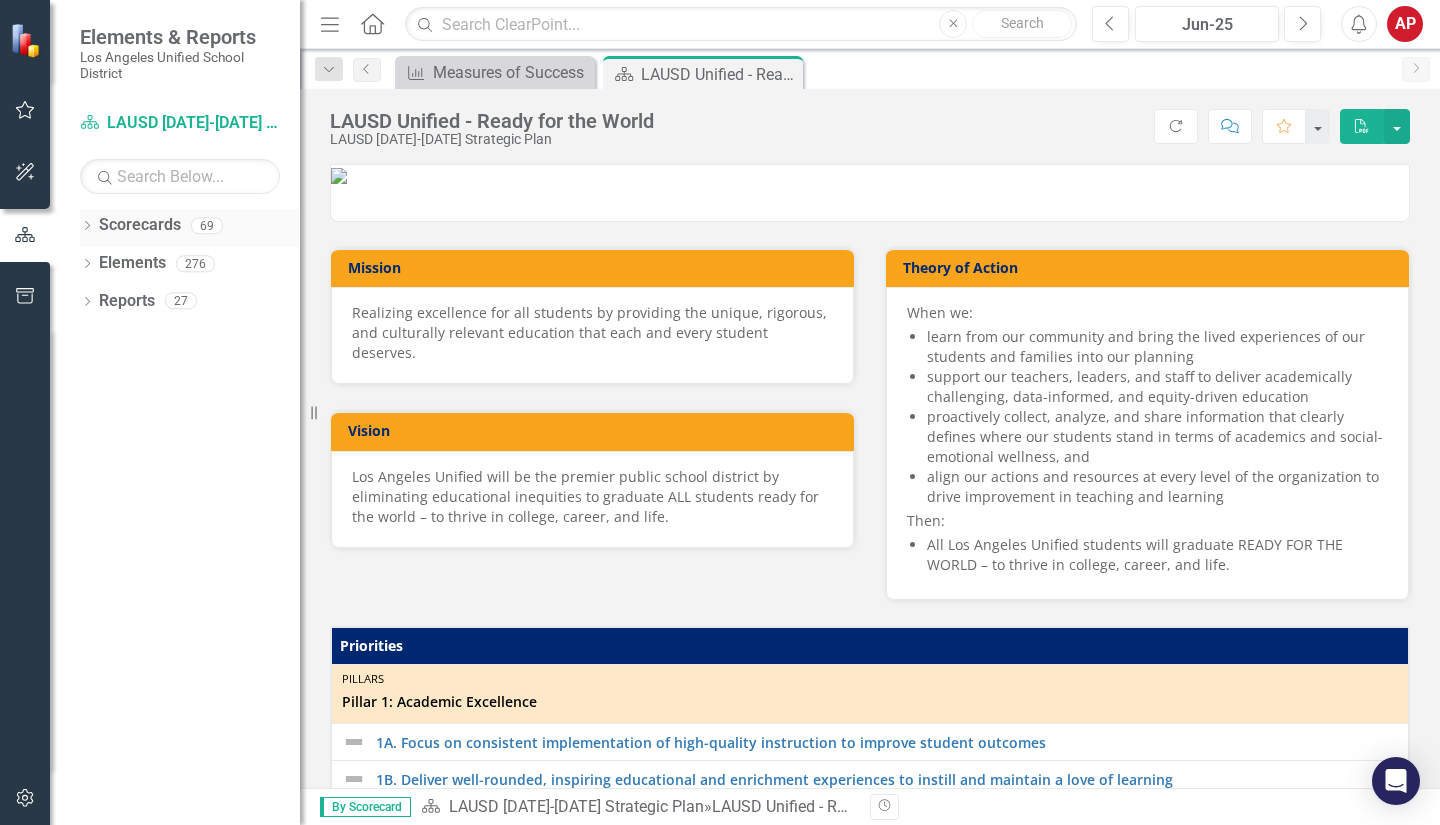 click on "Dropdown" 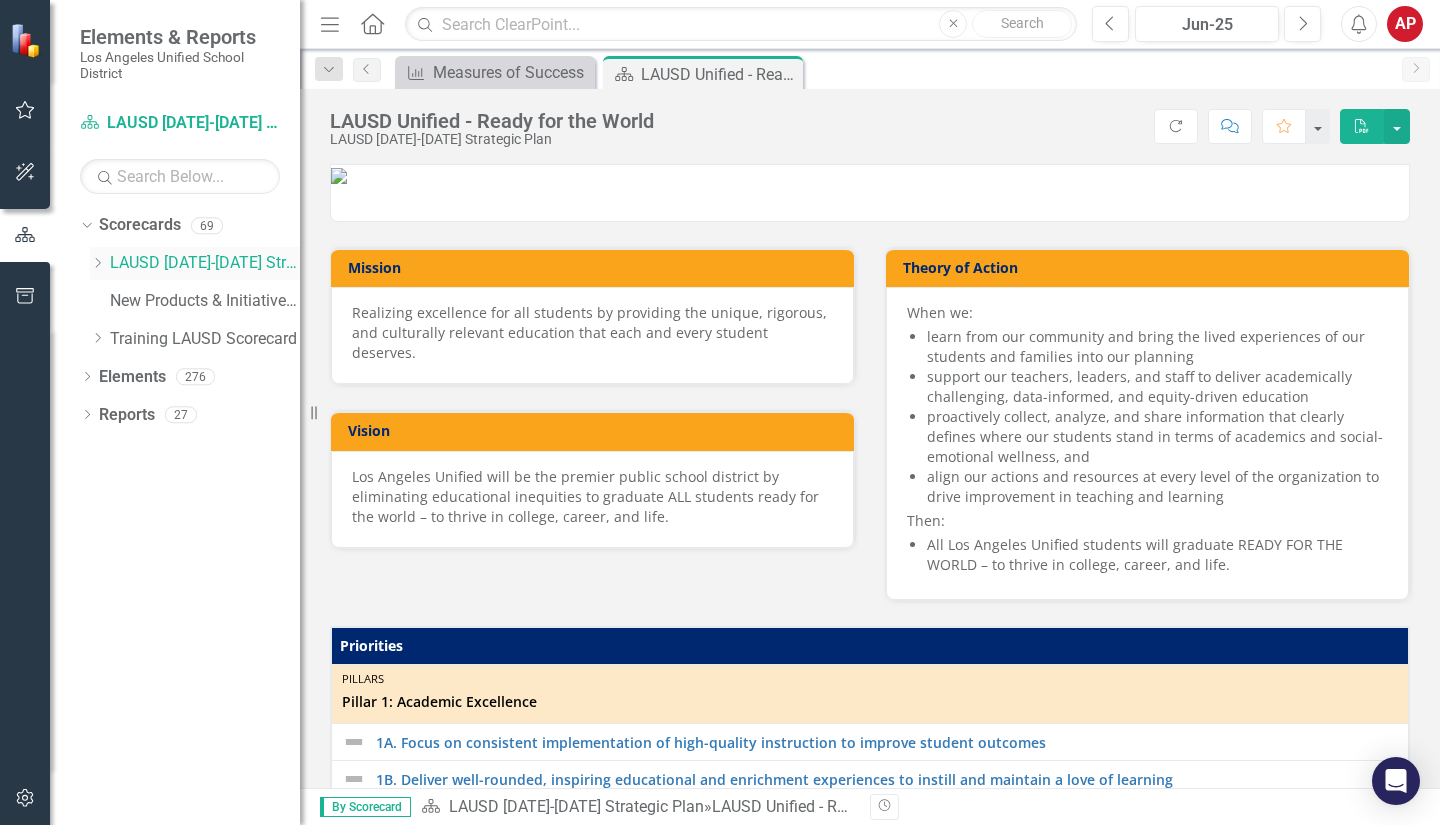click on "Dropdown" 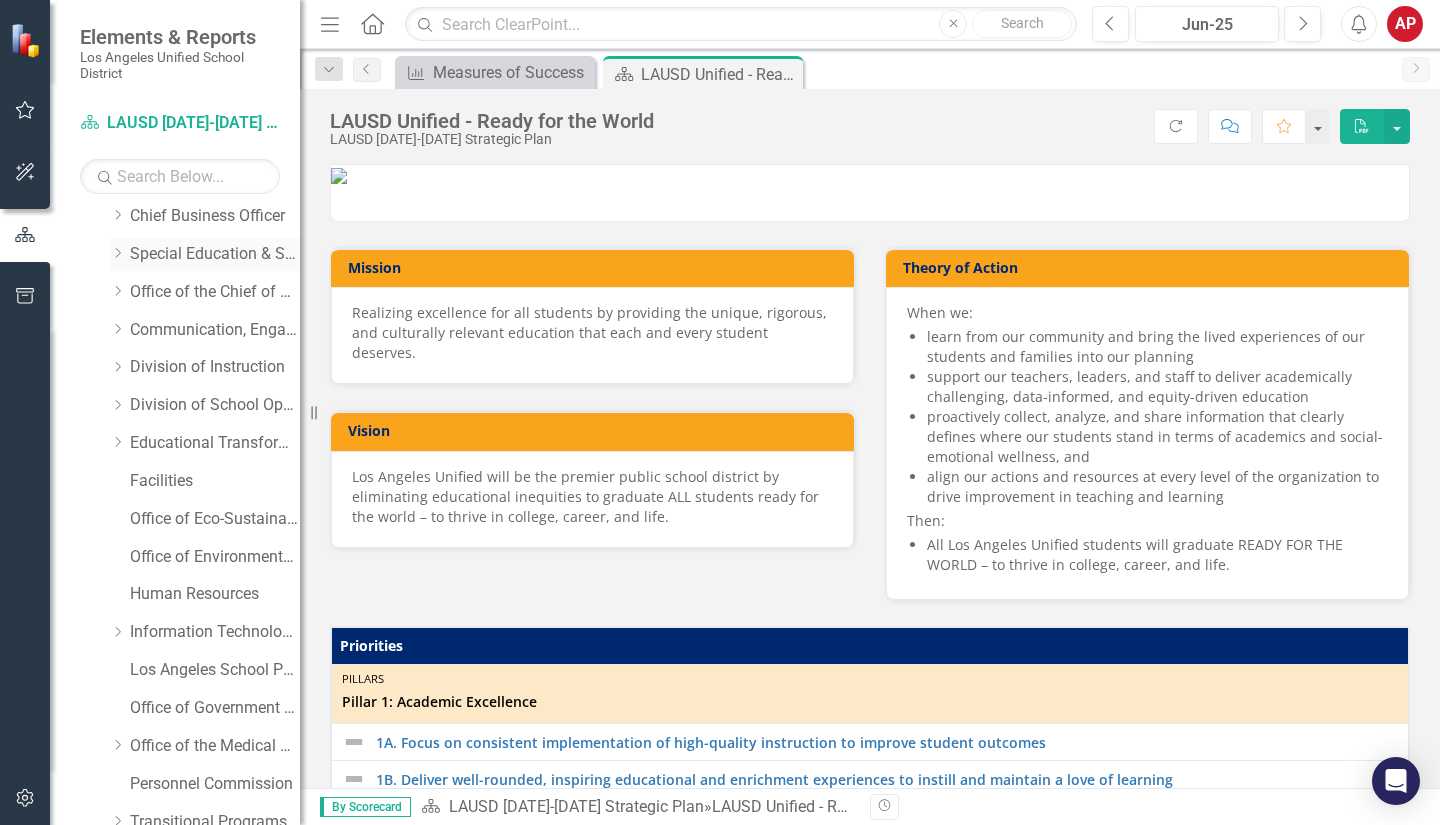 scroll, scrollTop: 84, scrollLeft: 0, axis: vertical 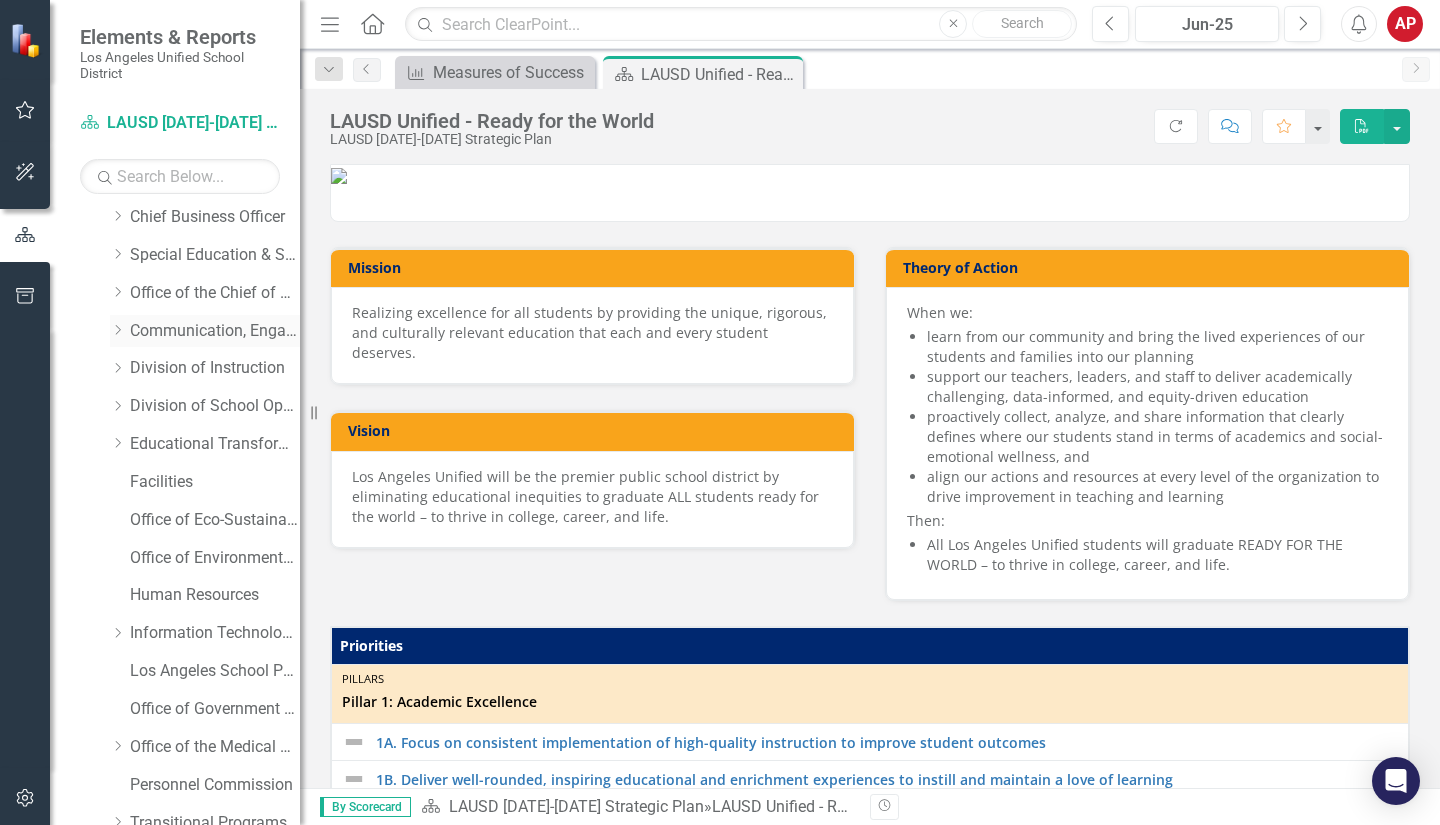 click on "Communication, Engagement & Collaboration" at bounding box center [215, 331] 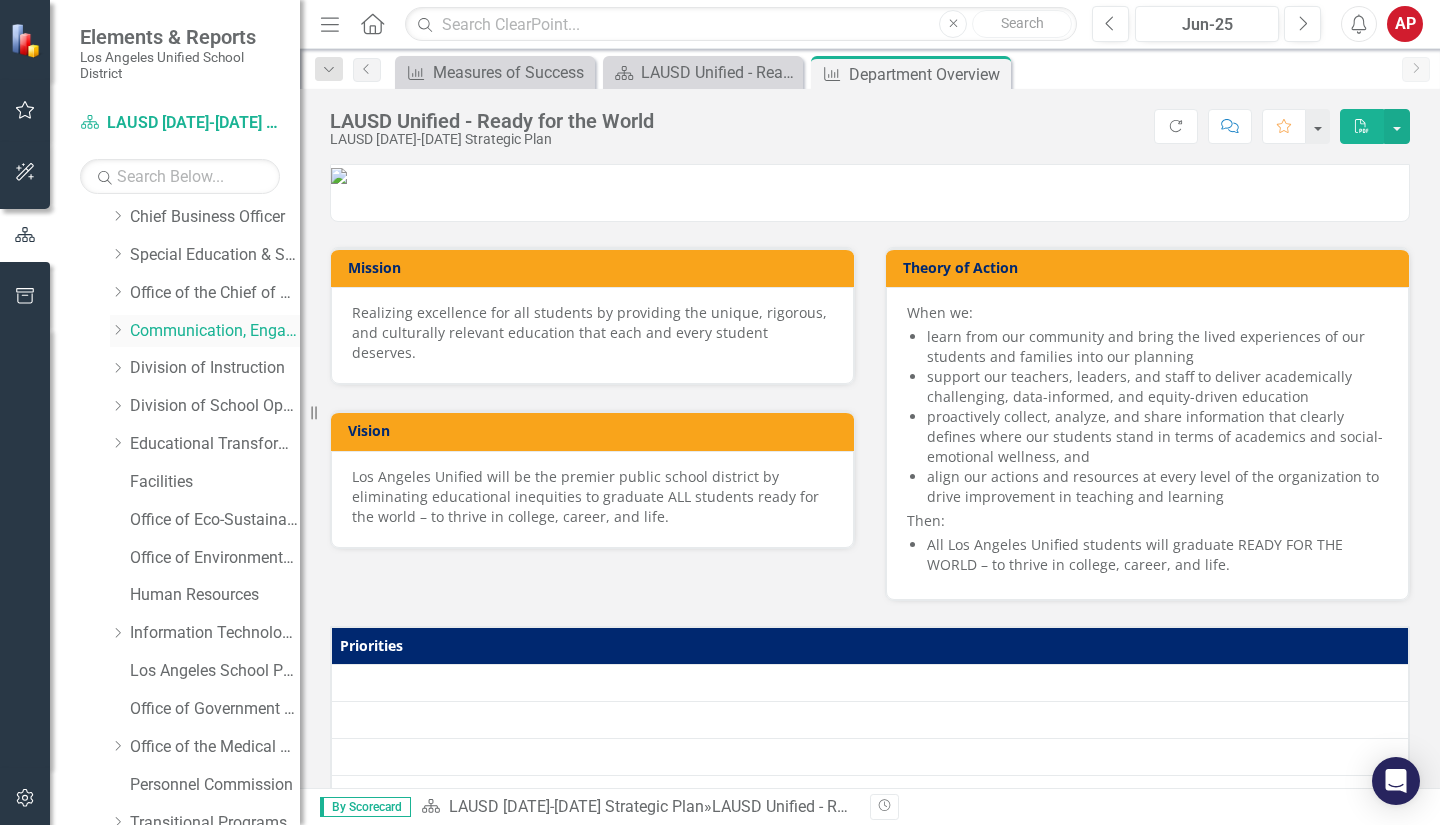 click on "Dropdown" 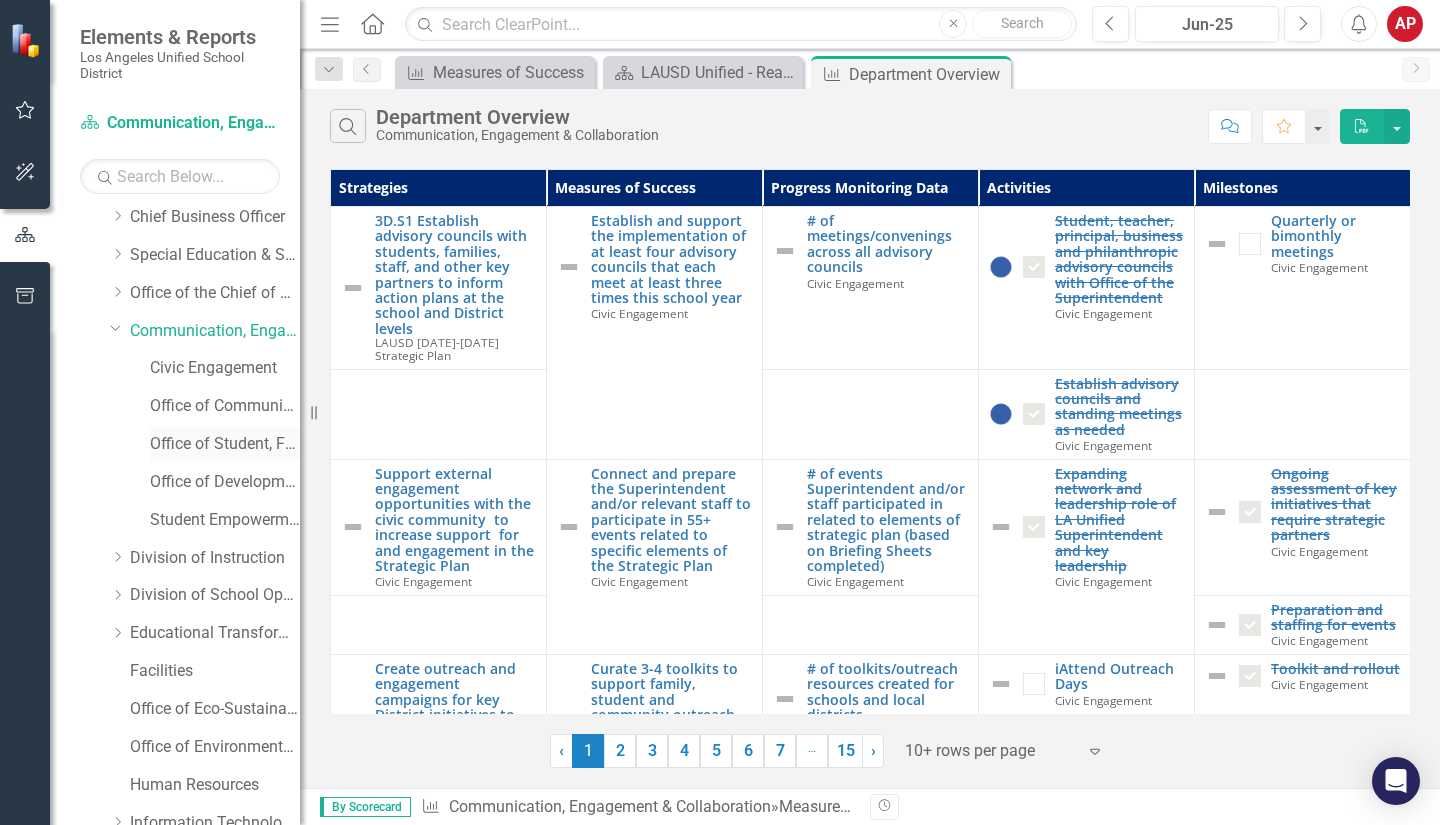 click on "Office of Student, Family and Community Engagement (SFACE)" at bounding box center [225, 444] 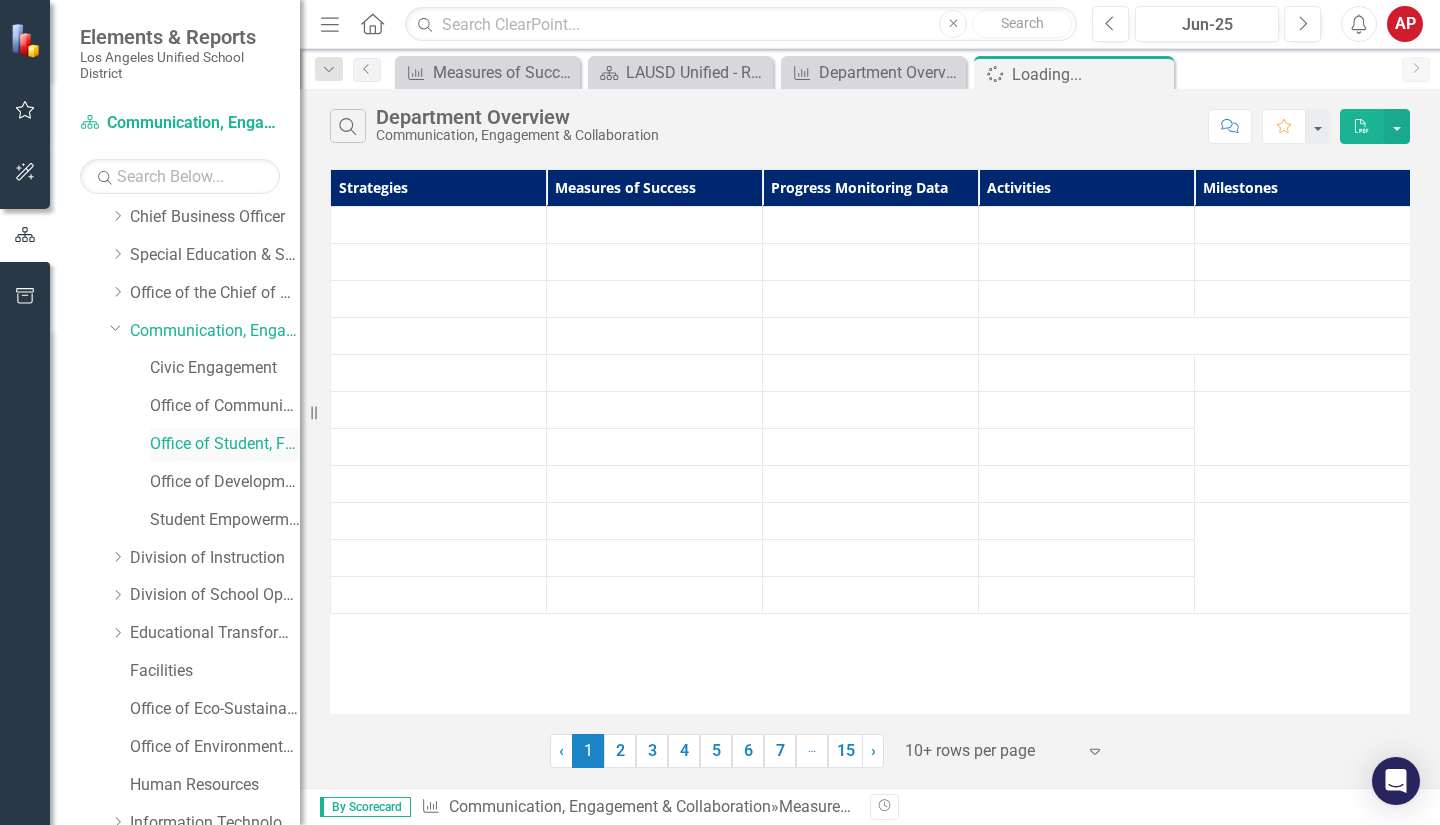 click on "Office of Student, Family and Community Engagement (SFACE)" at bounding box center (225, 444) 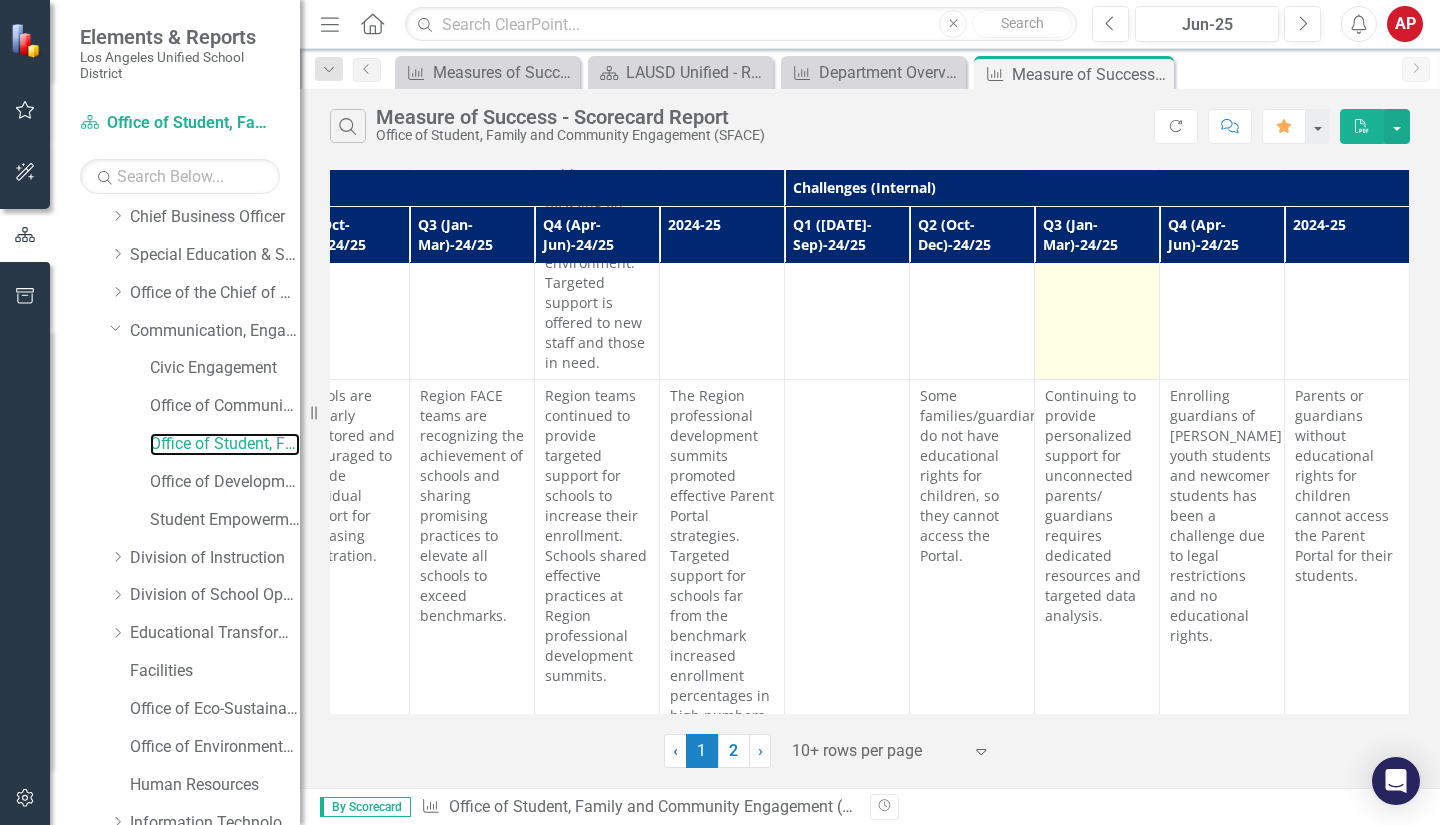 scroll, scrollTop: 338, scrollLeft: 1686, axis: both 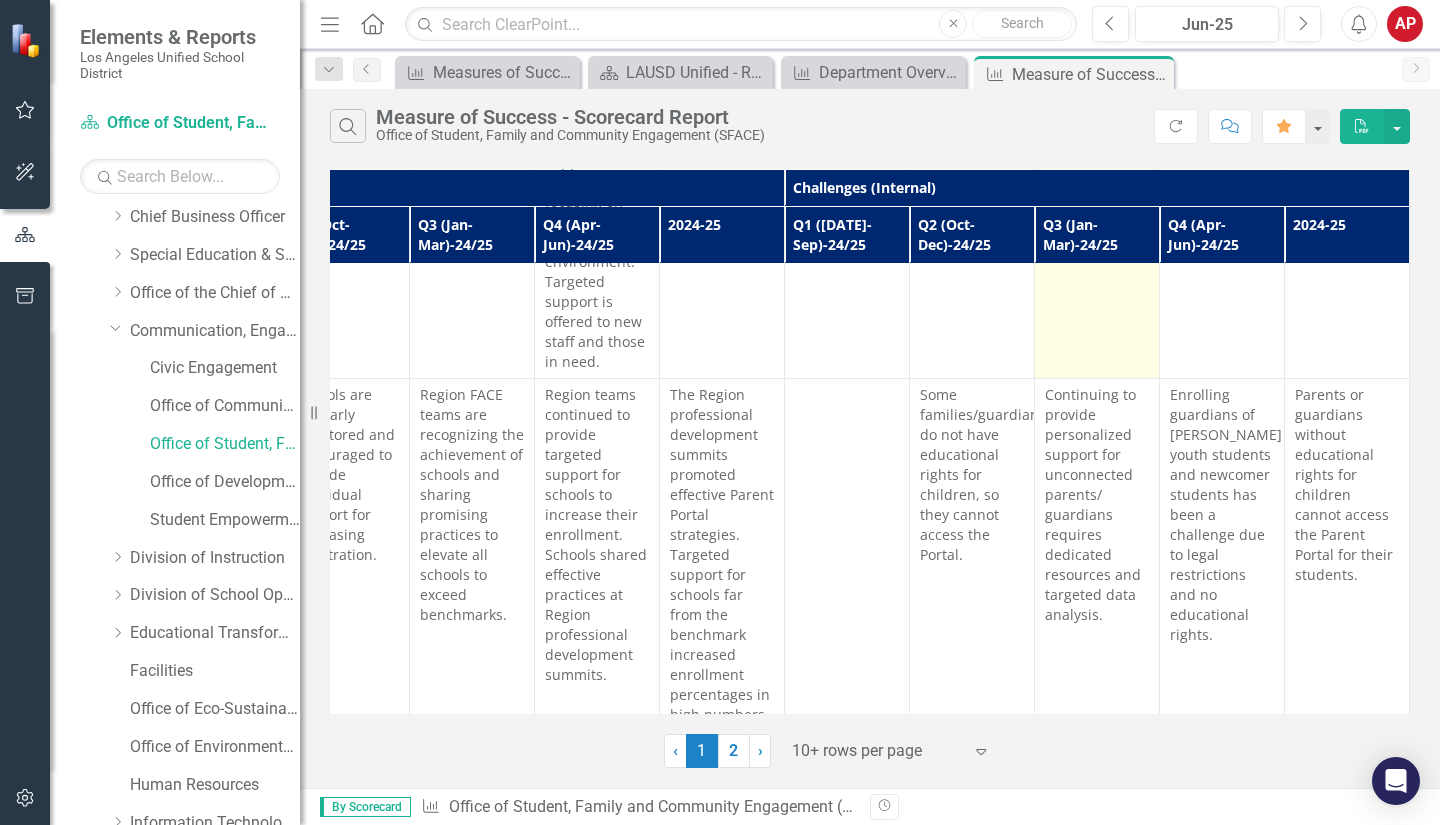 click on "There is no data." at bounding box center (1097, 152) 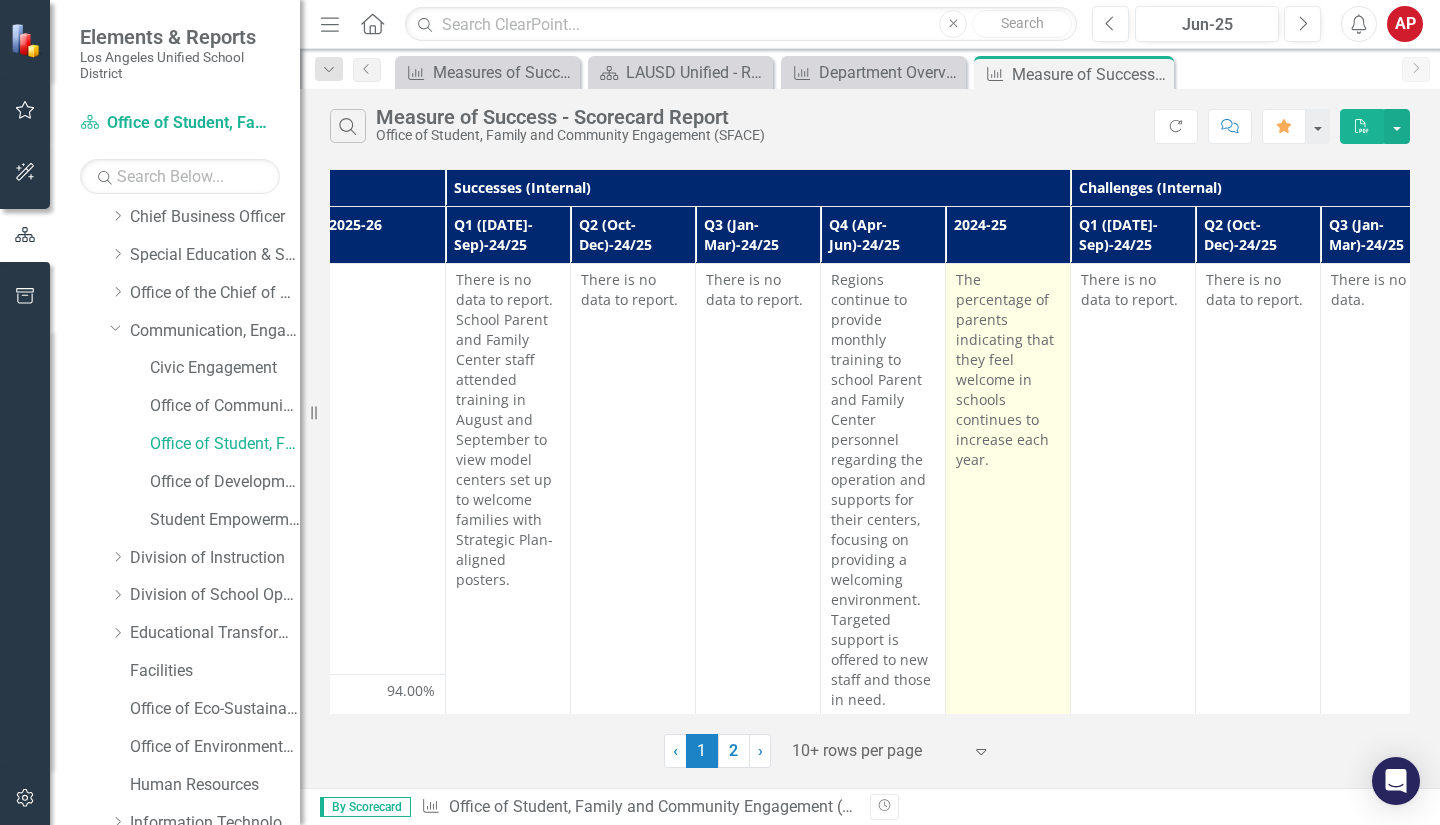 scroll, scrollTop: 0, scrollLeft: 1686, axis: horizontal 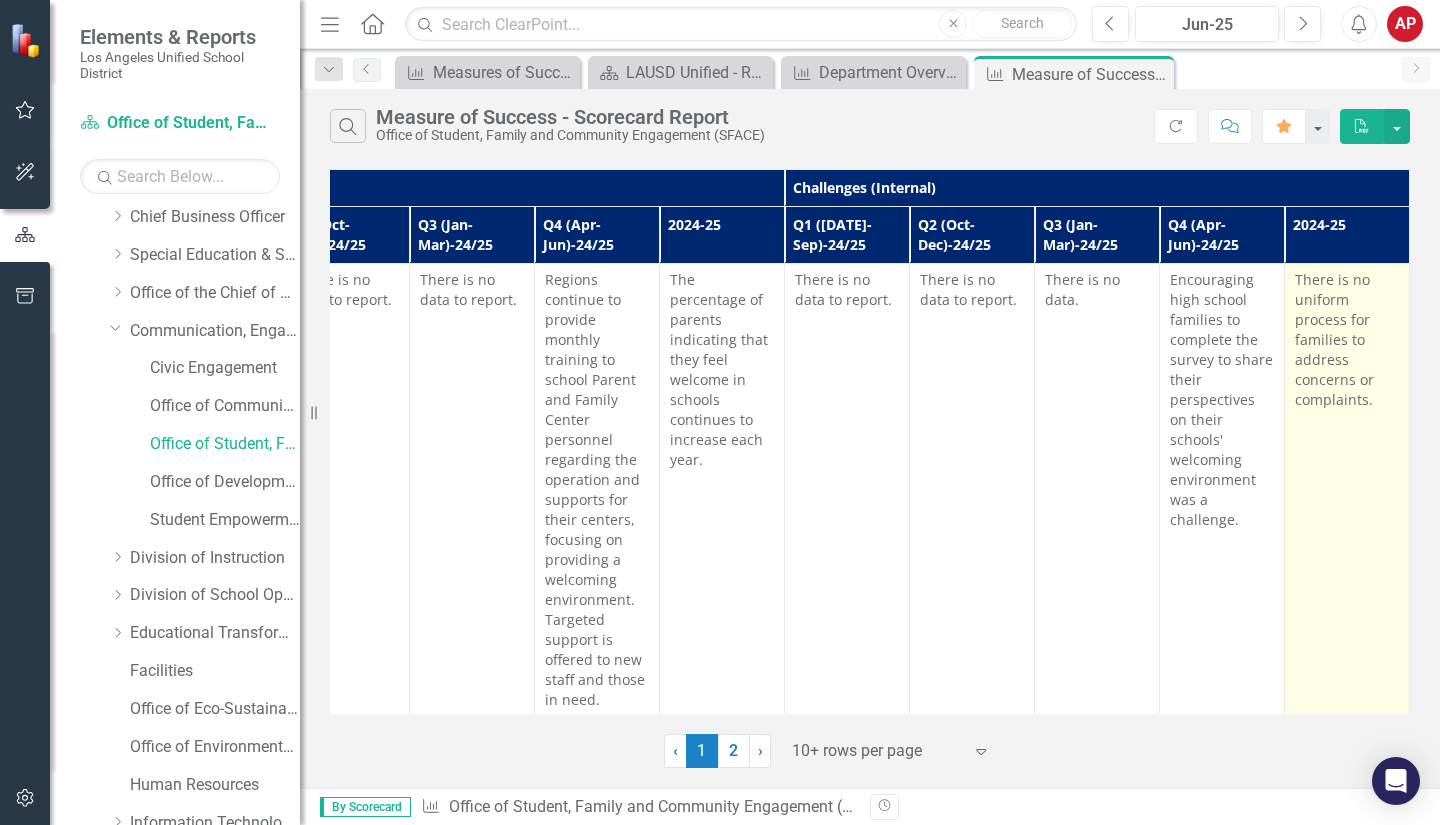 click on "There is no uniform process for families to address concerns or complaints." at bounding box center [1347, 340] 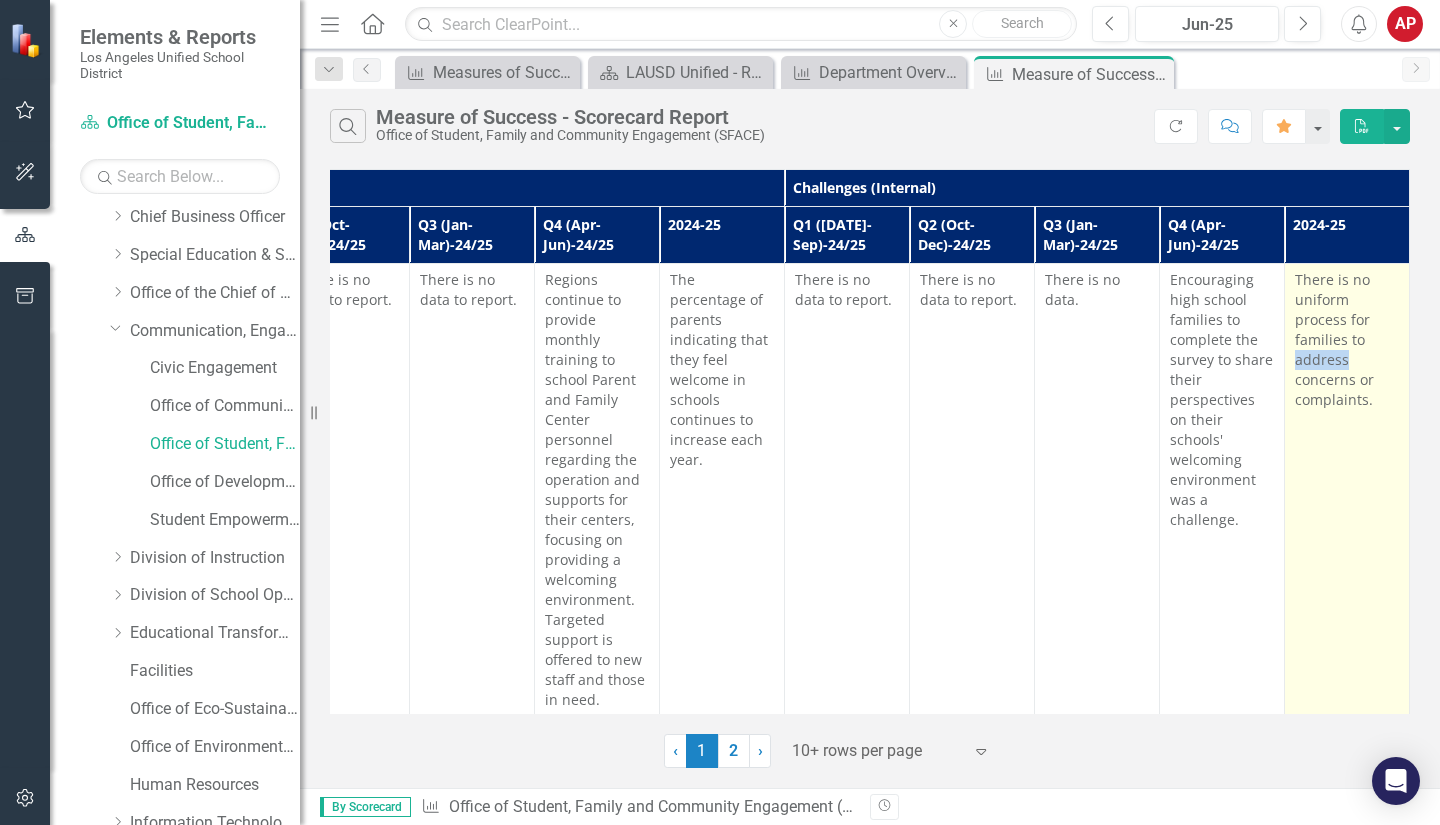click on "There is no uniform process for families to address concerns or complaints." at bounding box center (1347, 340) 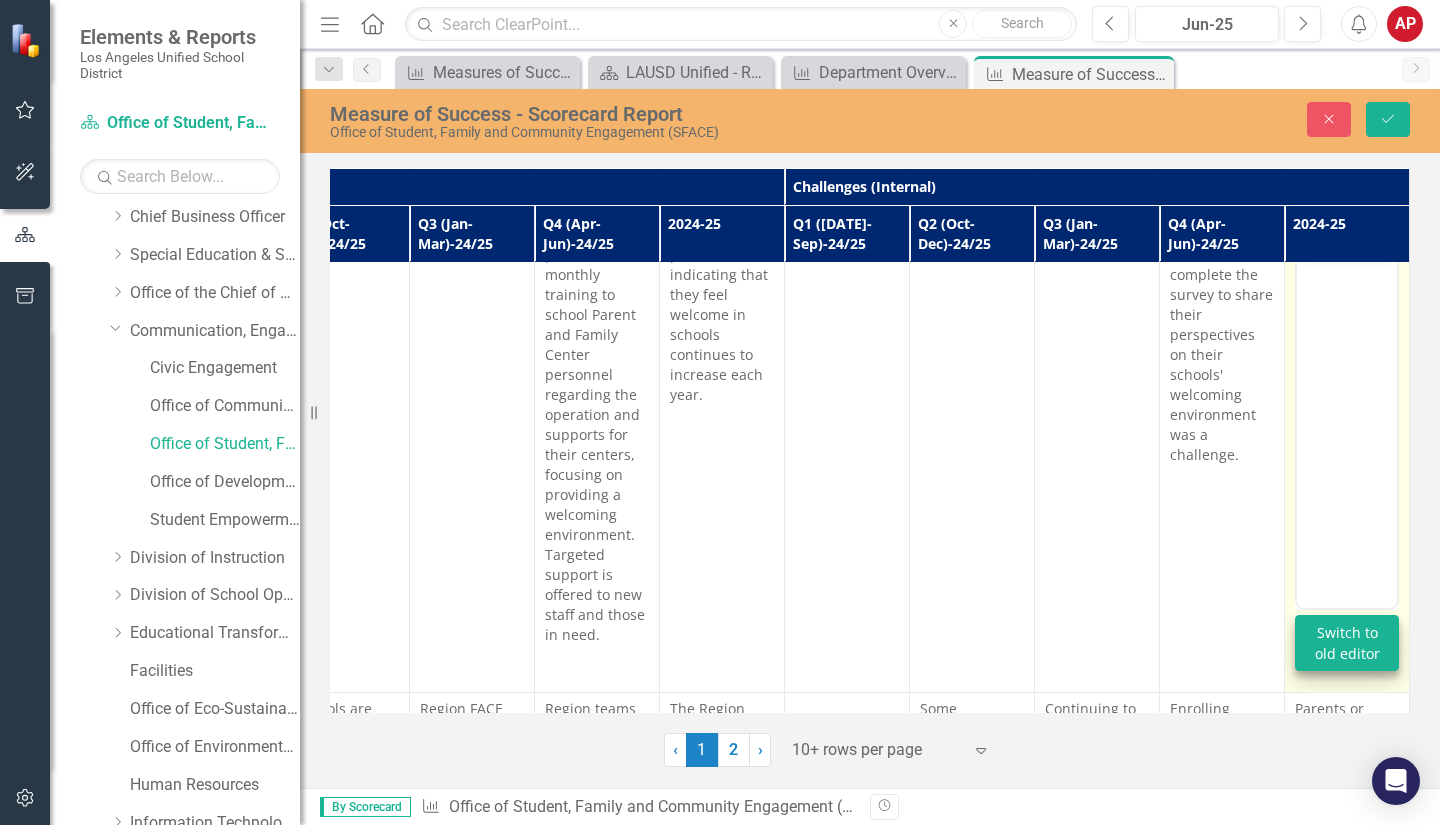 scroll, scrollTop: 0, scrollLeft: 0, axis: both 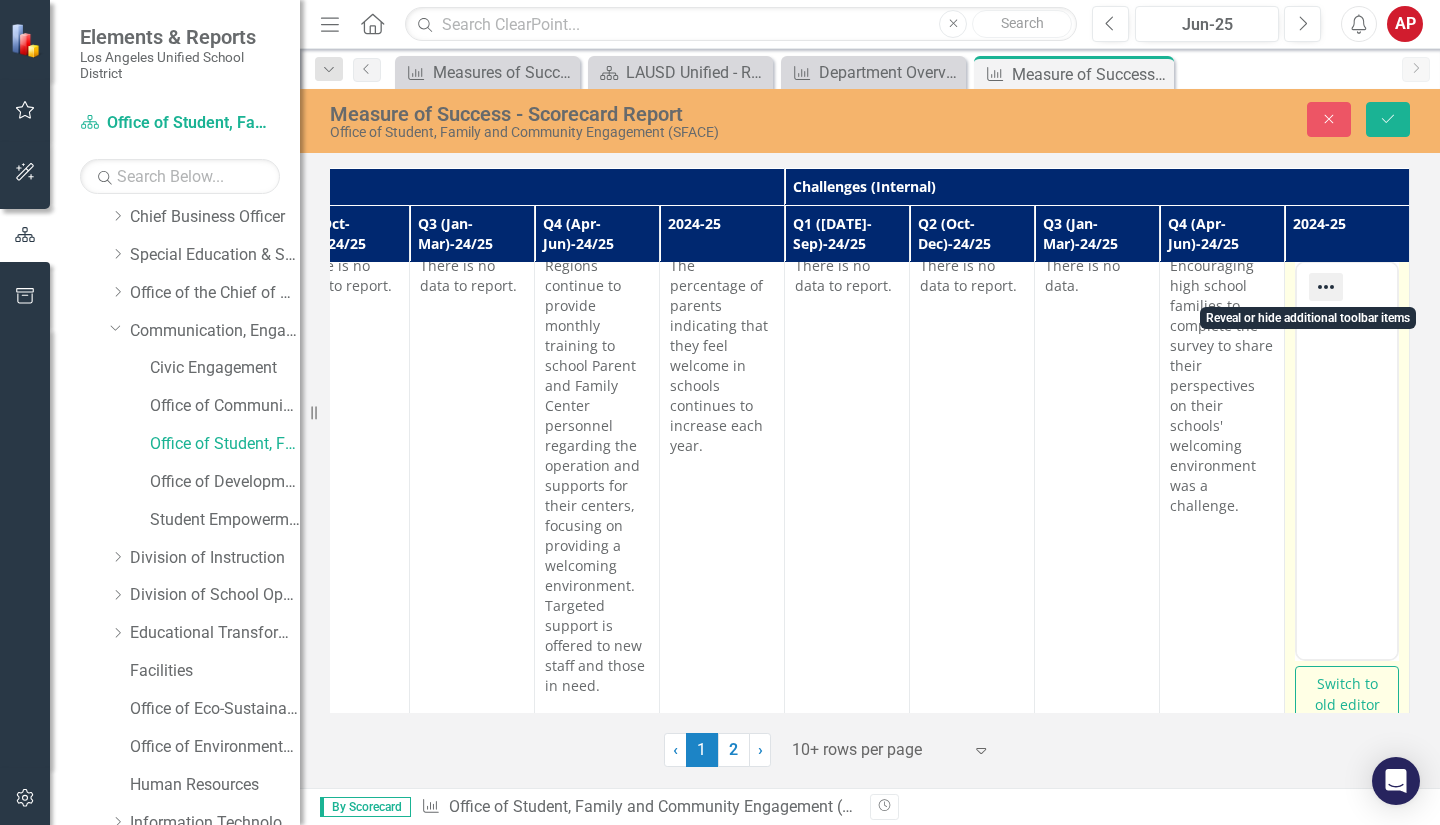 click 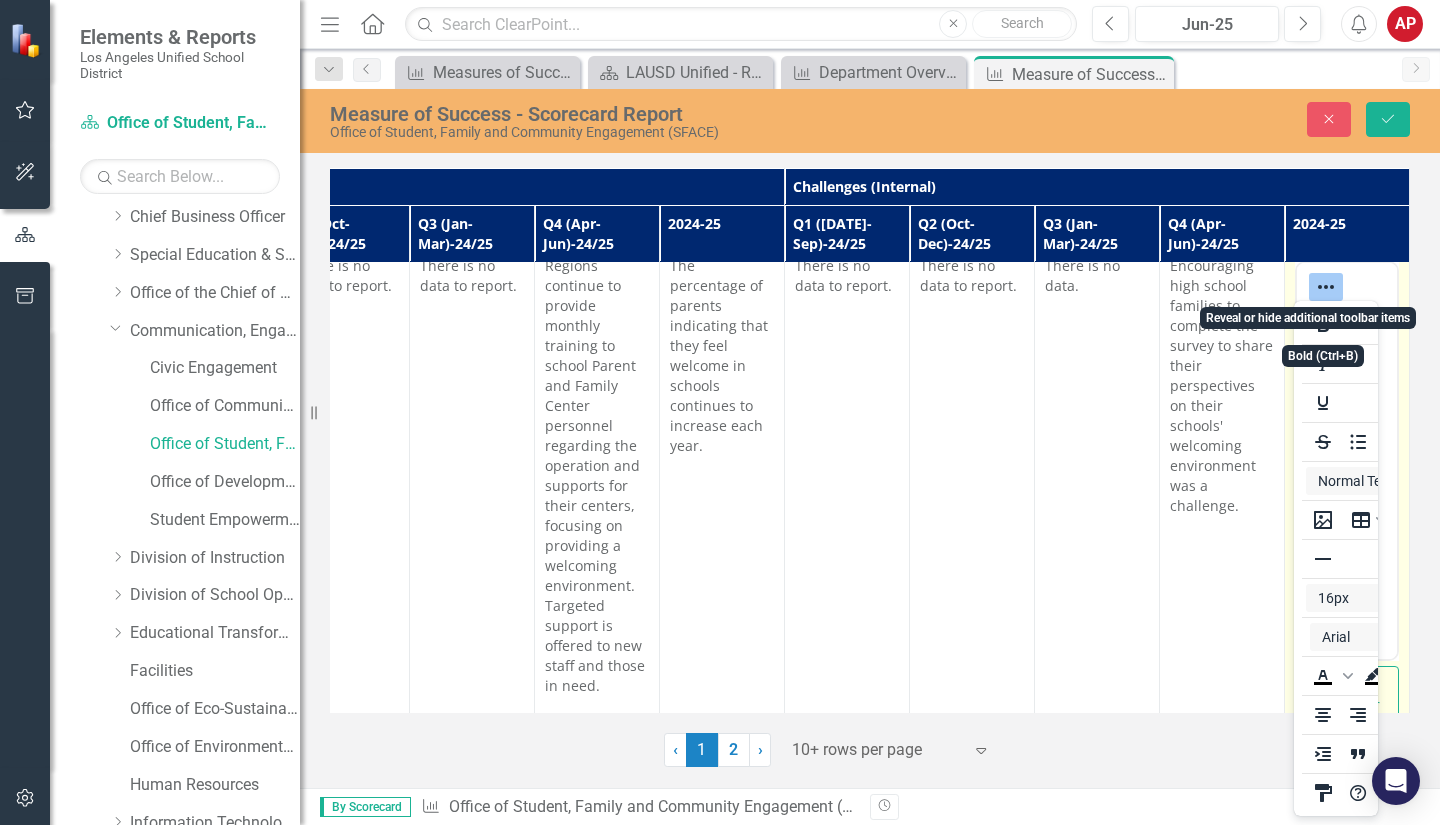 click 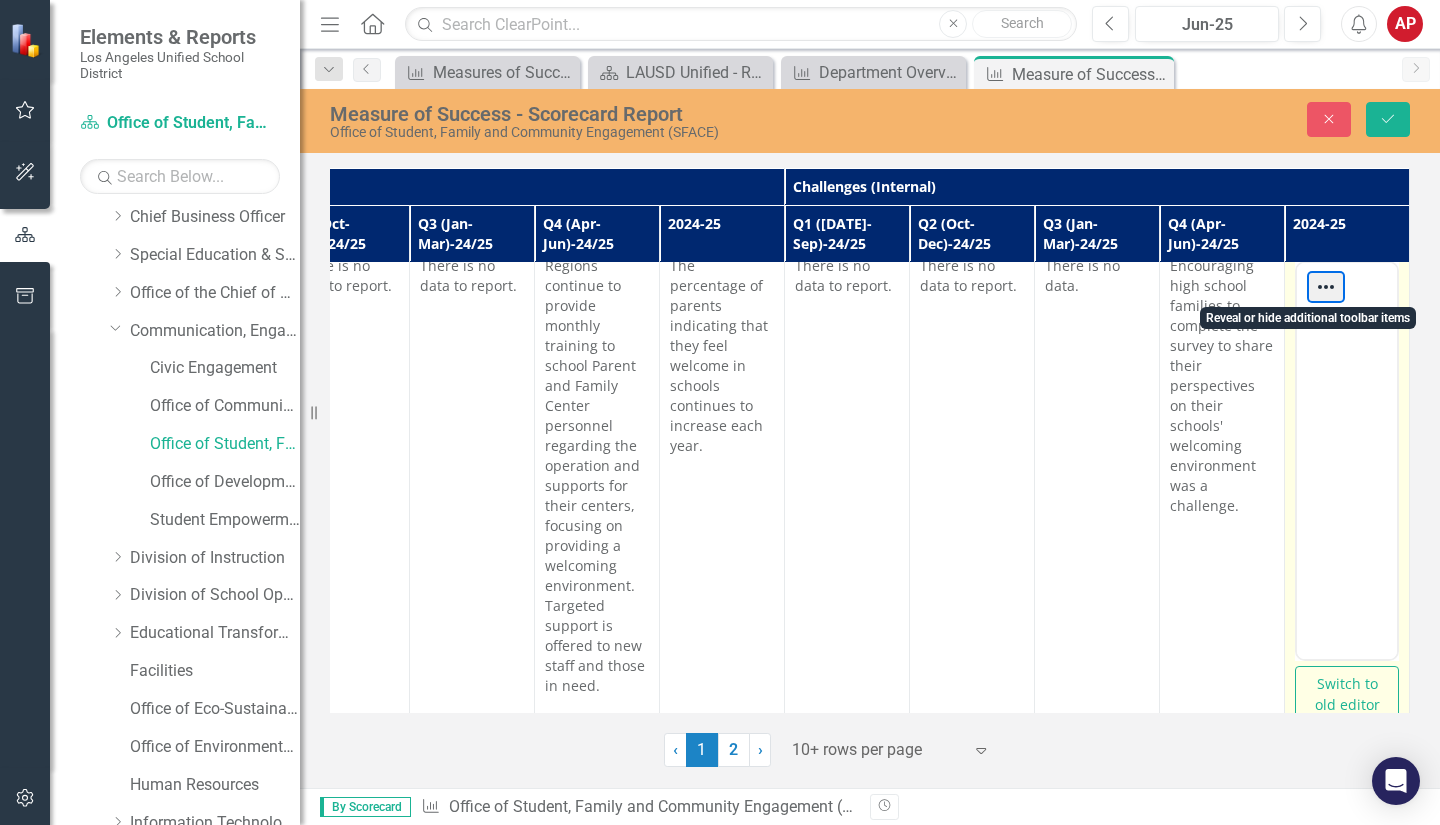 click at bounding box center (1326, 287) 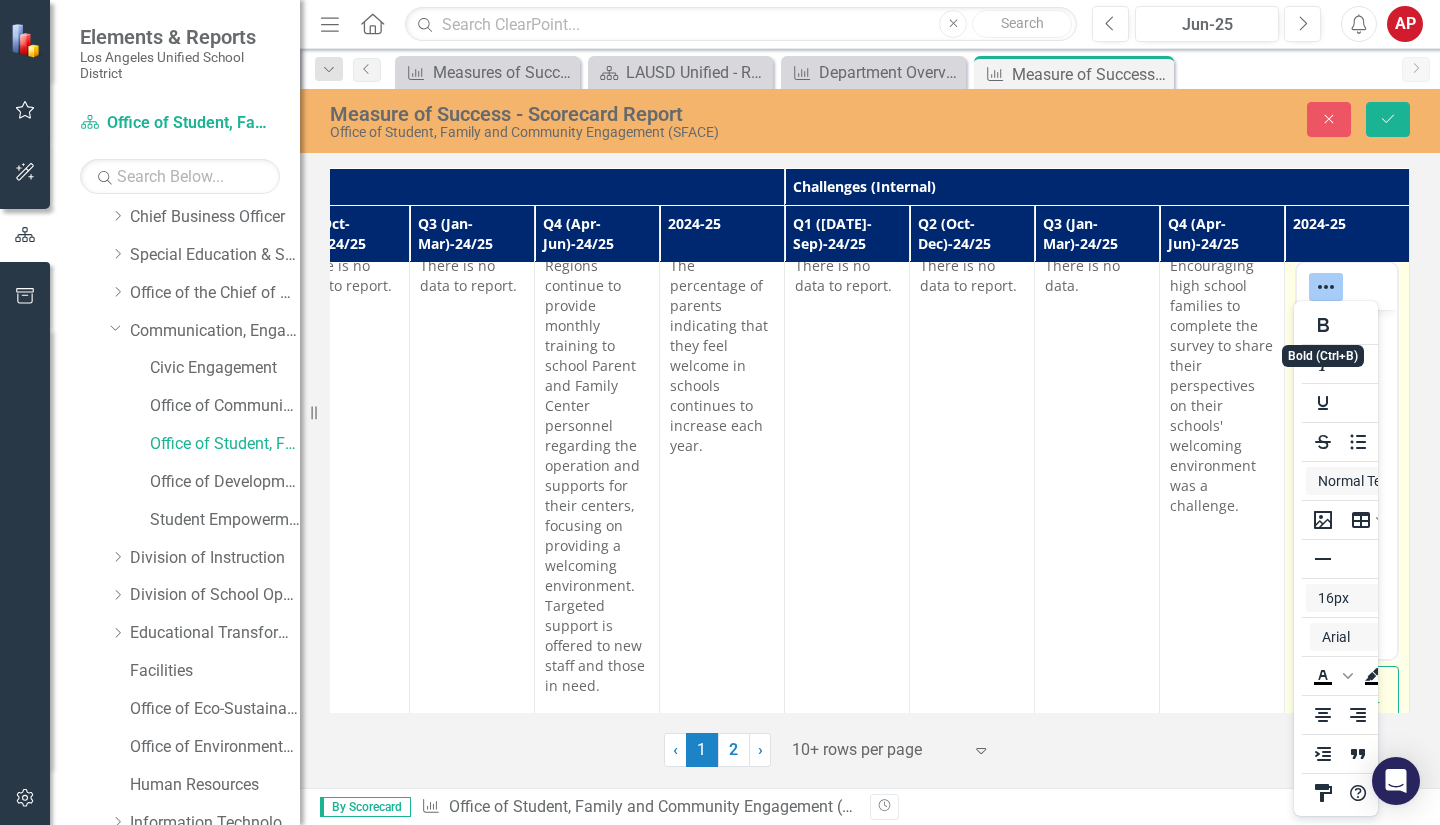 click 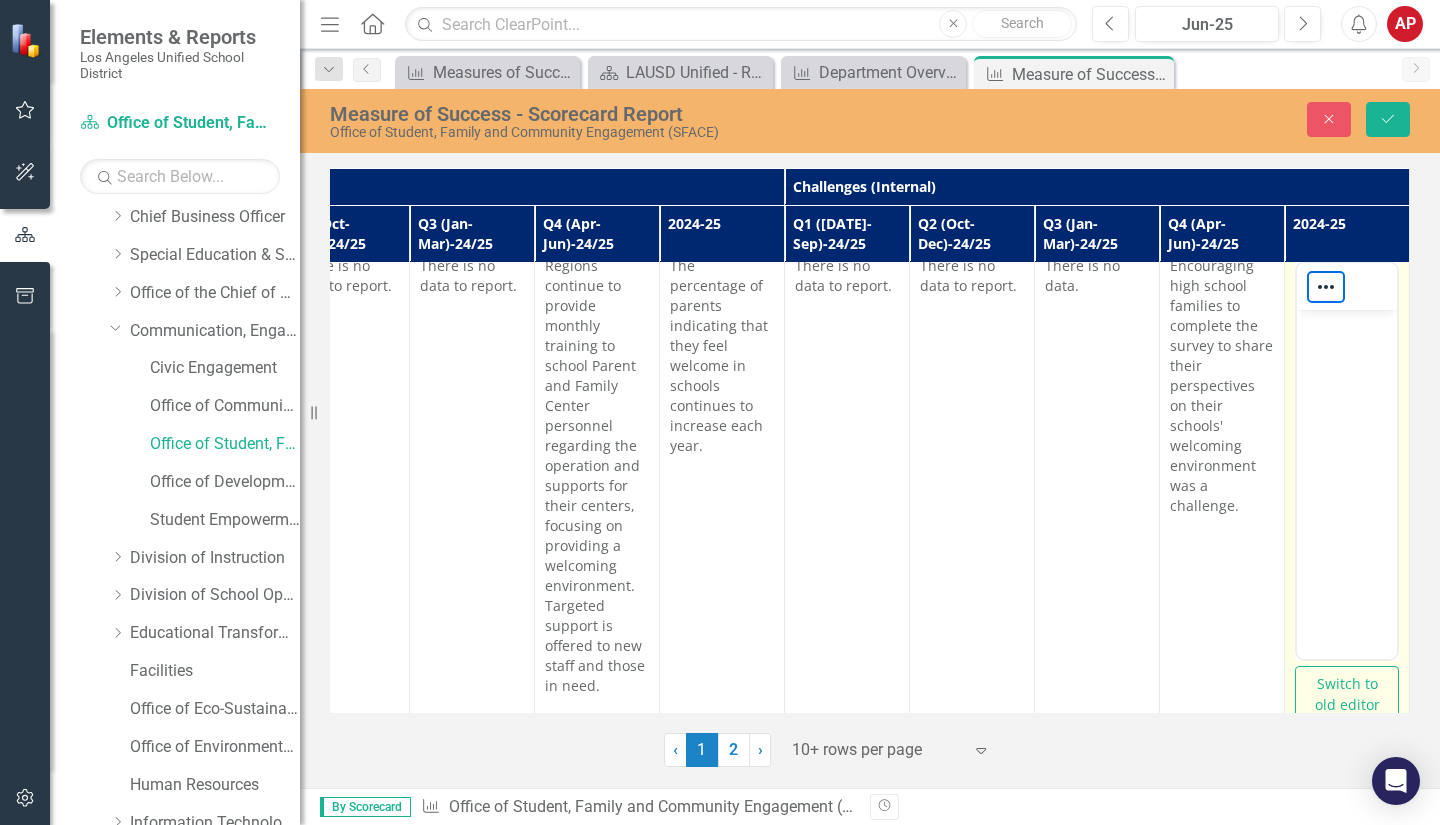 scroll, scrollTop: 0, scrollLeft: 1686, axis: horizontal 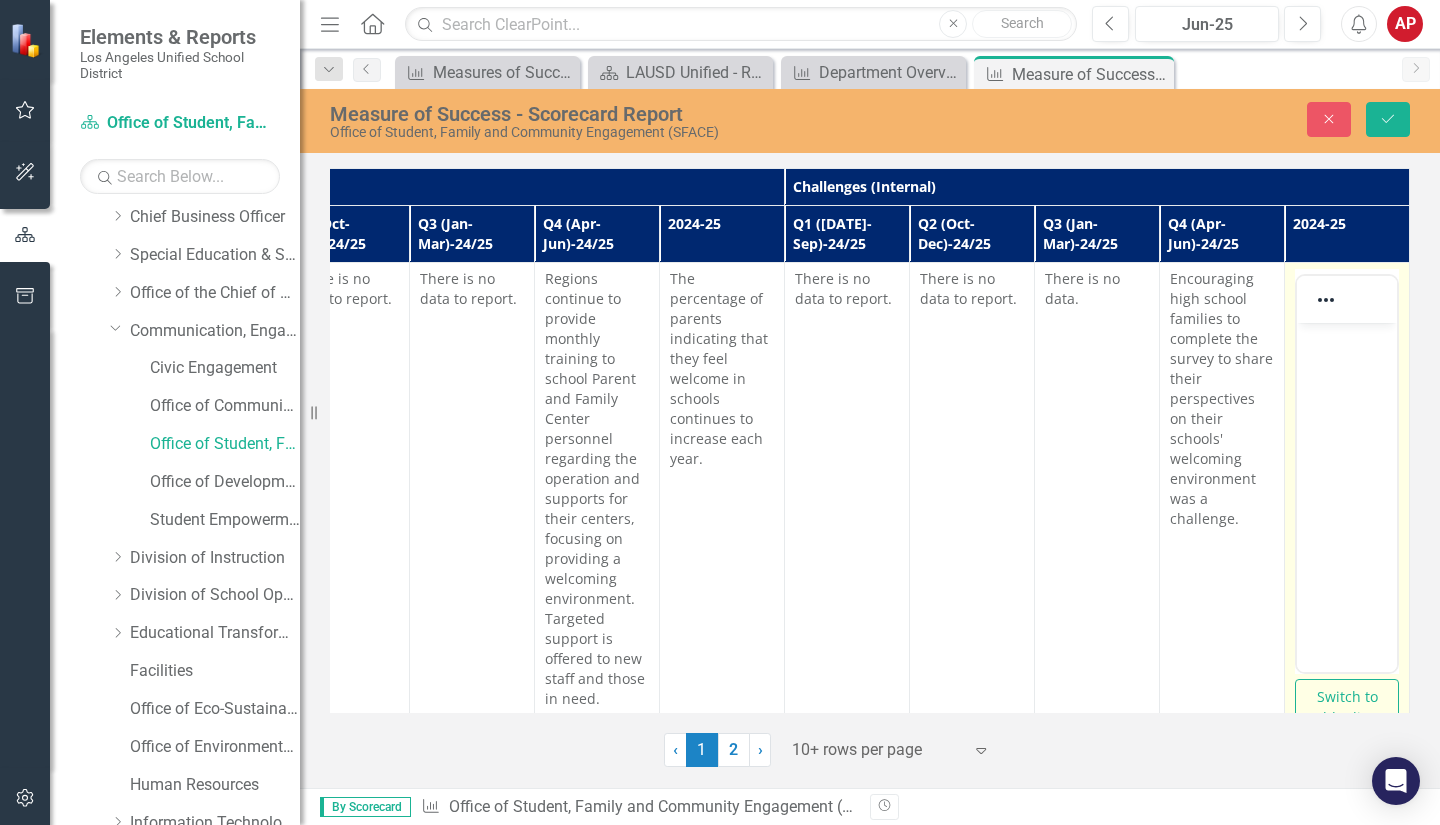 drag, startPoint x: 1374, startPoint y: 443, endPoint x: 1374, endPoint y: 430, distance: 13 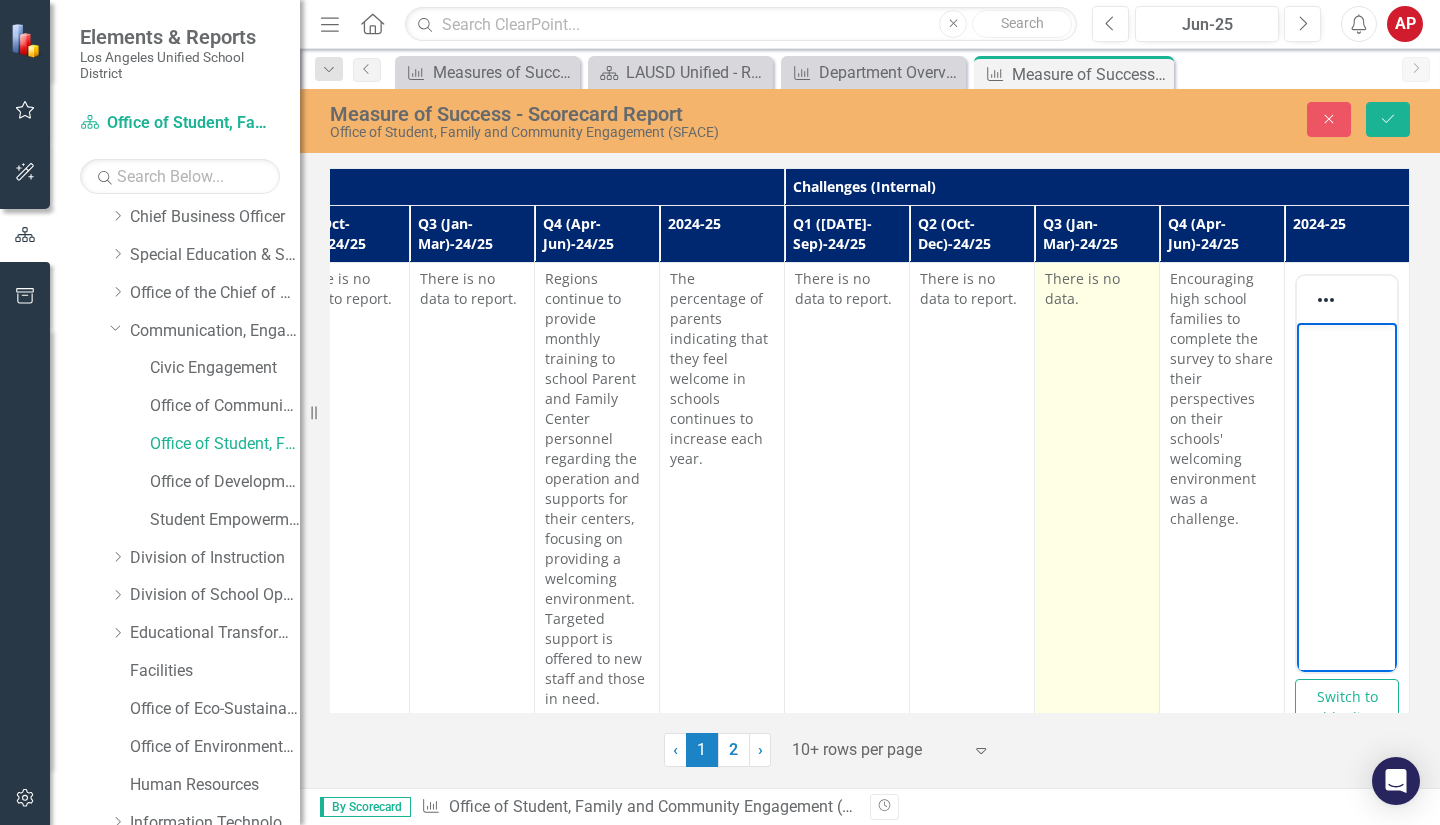 click on "There is no data." at bounding box center (1097, 510) 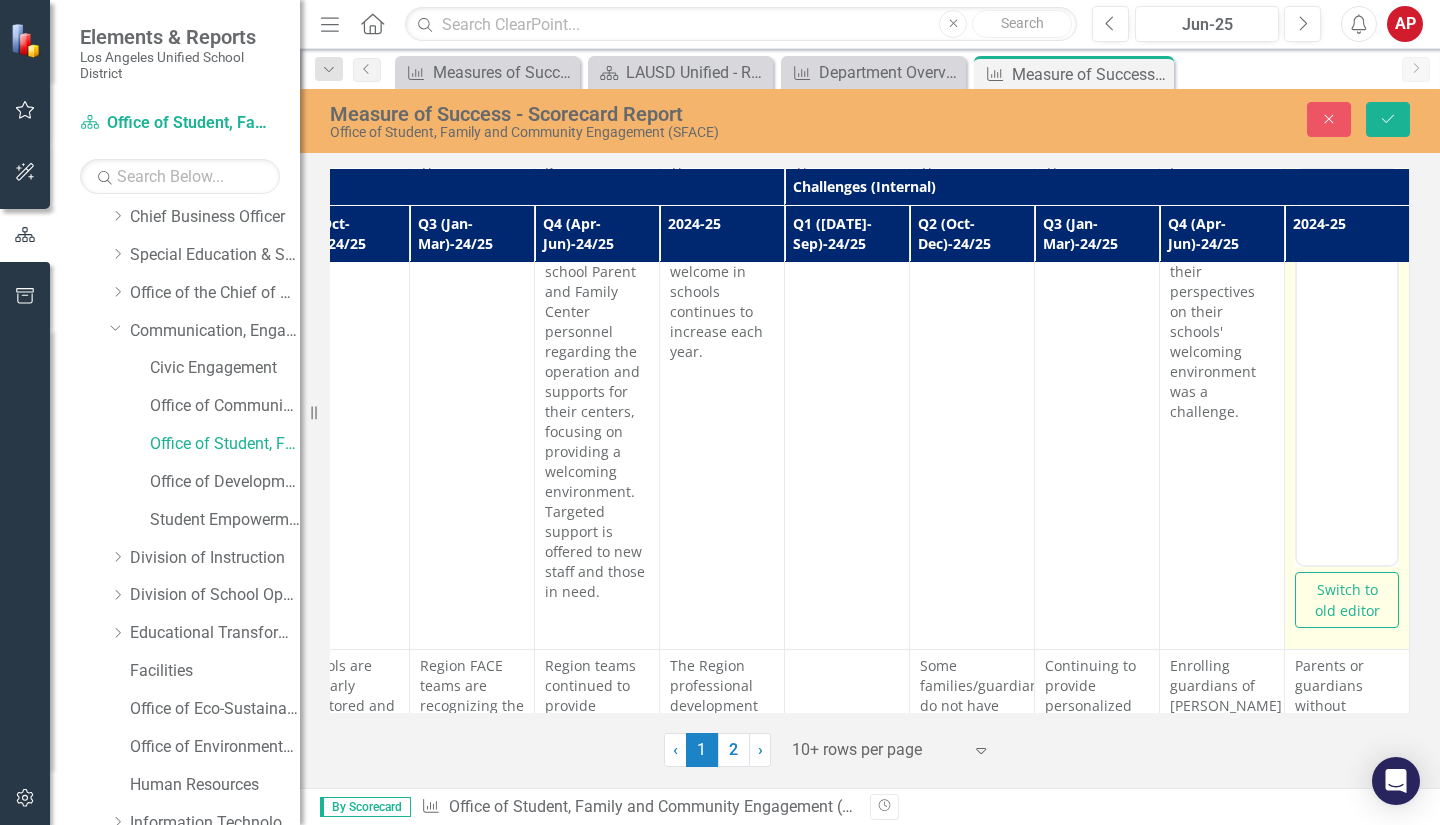 scroll, scrollTop: 155, scrollLeft: 1686, axis: both 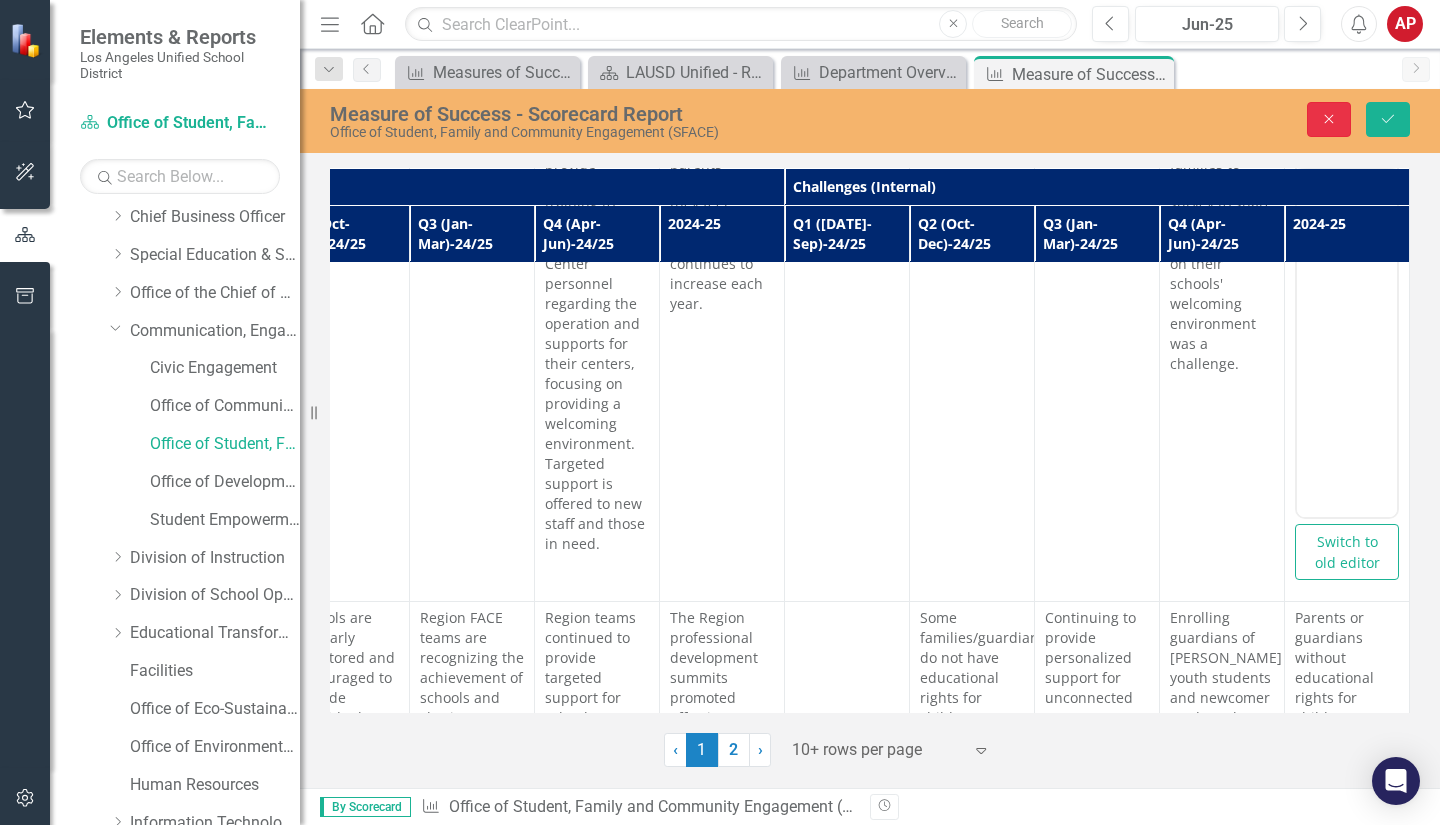 click on "Close" at bounding box center [1329, 119] 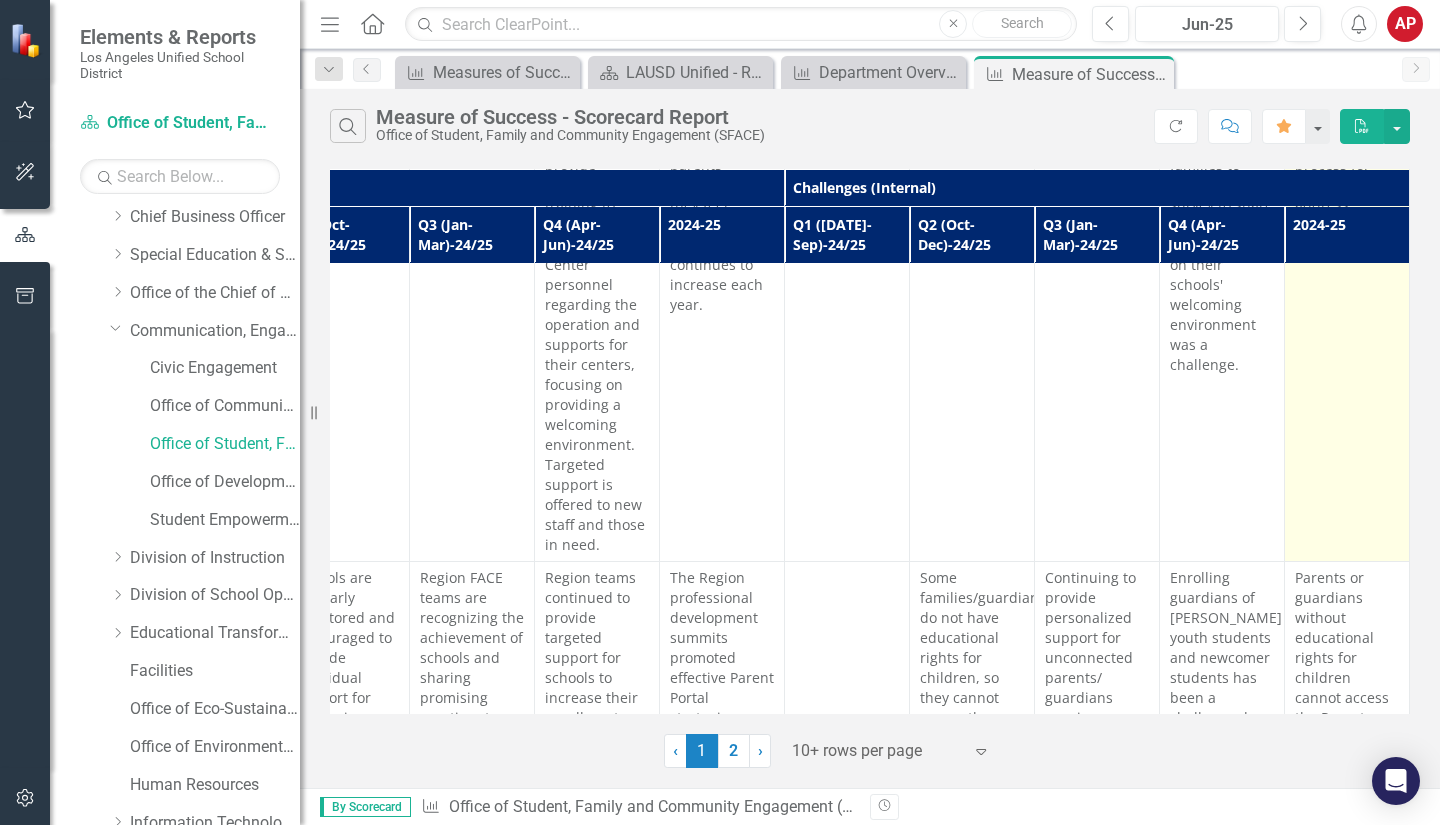 scroll, scrollTop: 0, scrollLeft: 1686, axis: horizontal 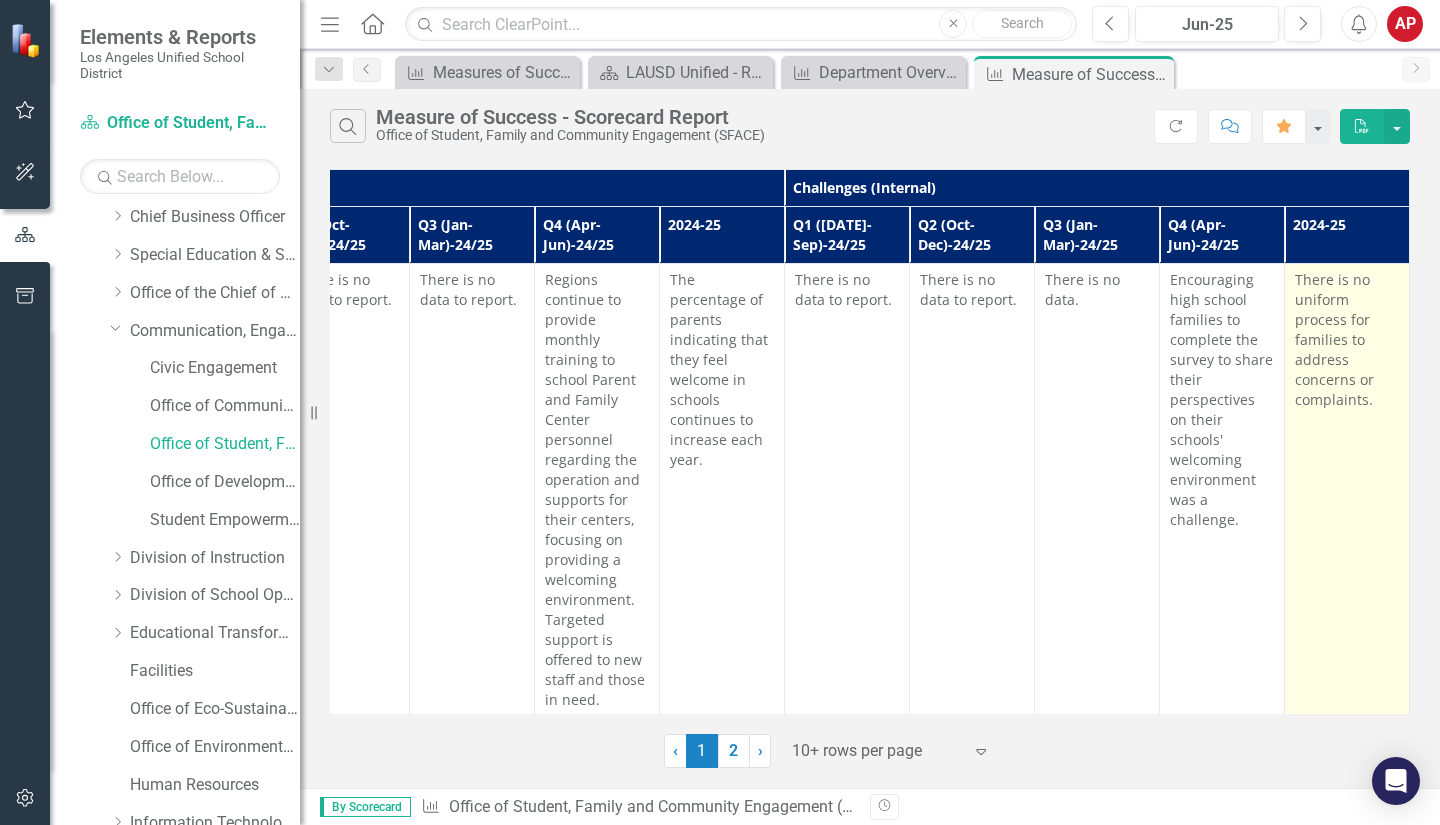 click on "There is no uniform process for families to address concerns or complaints." at bounding box center (1347, 340) 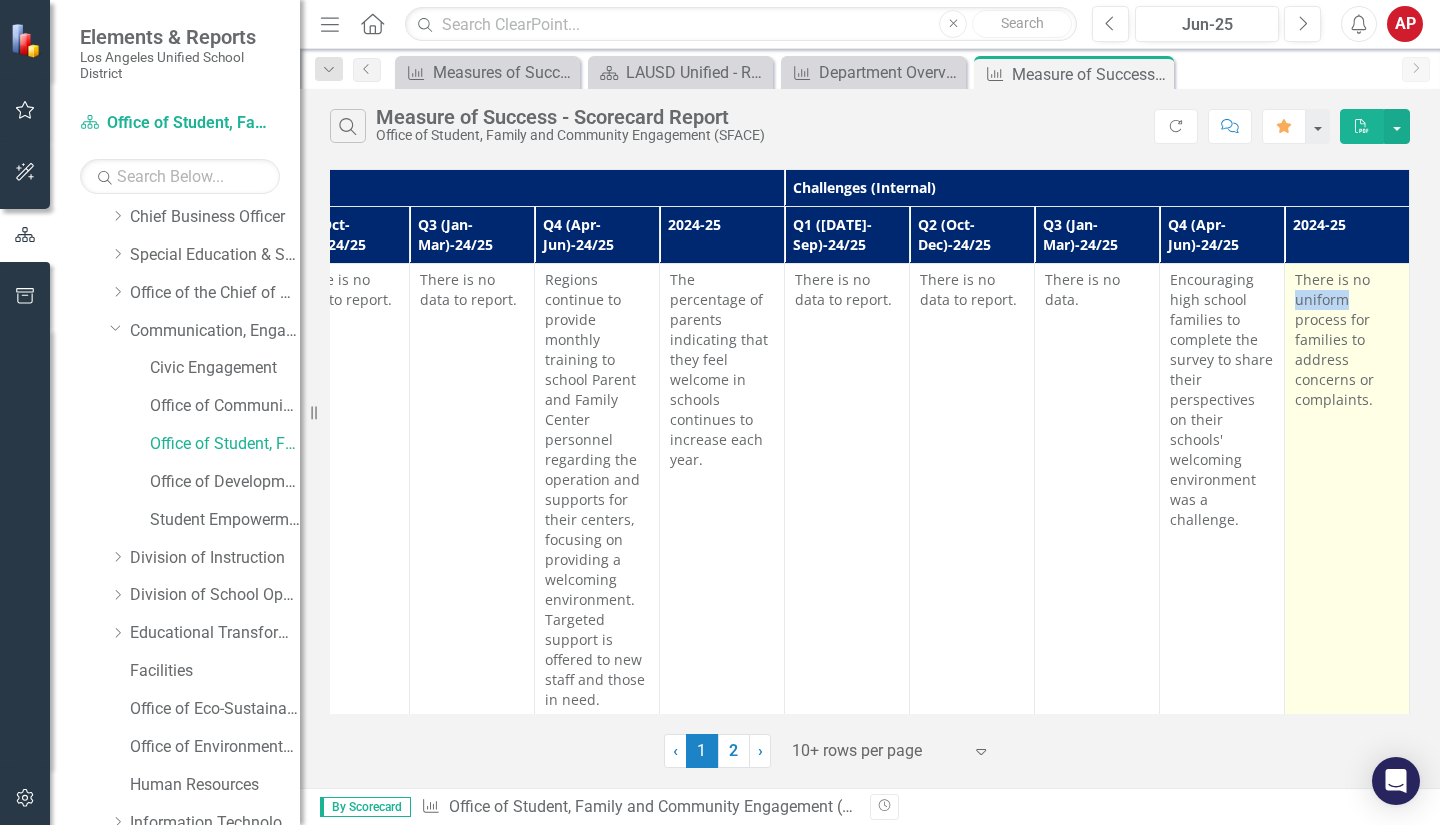 click on "There is no uniform process for families to address concerns or complaints." at bounding box center [1347, 340] 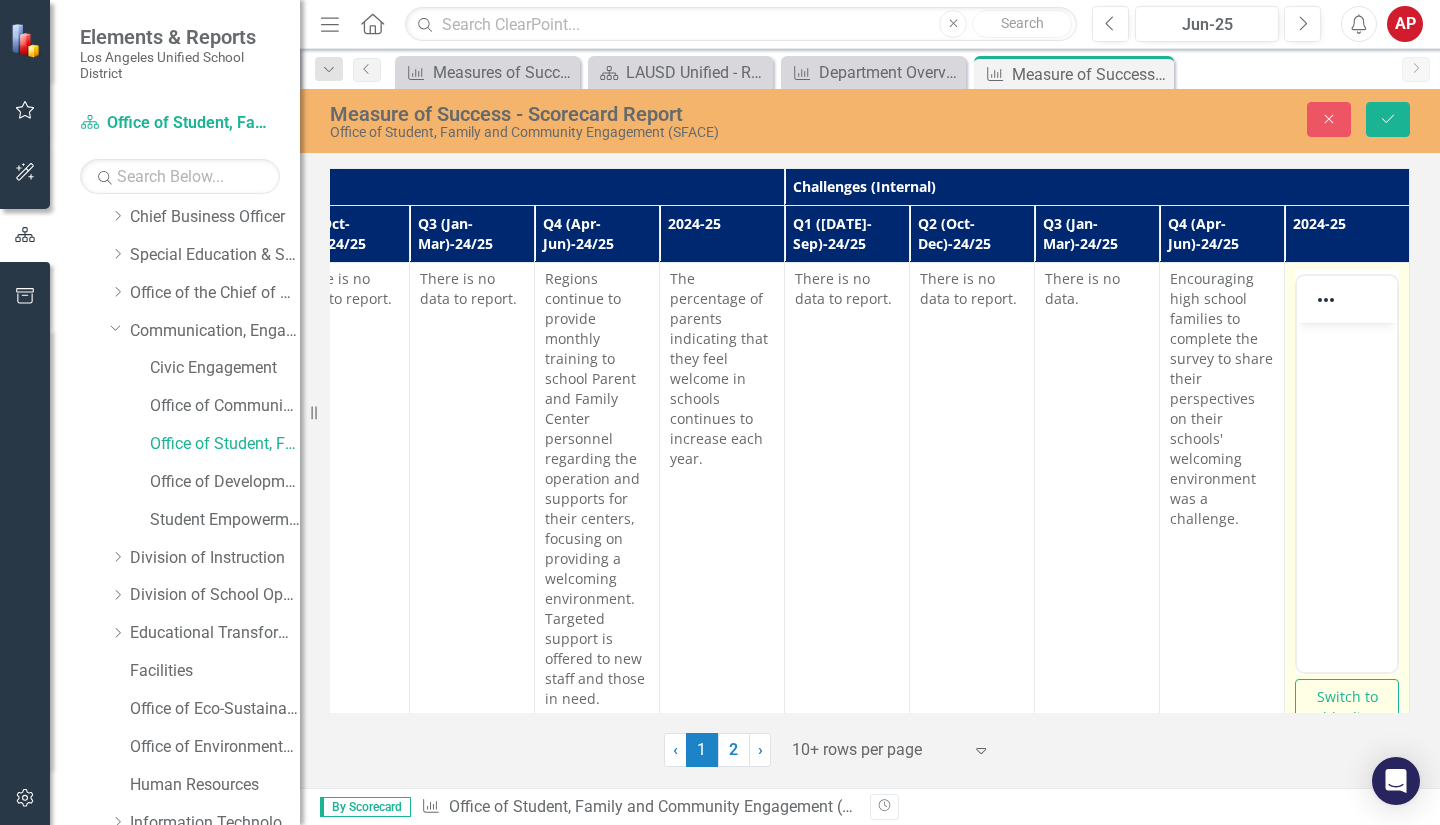 scroll, scrollTop: 0, scrollLeft: 0, axis: both 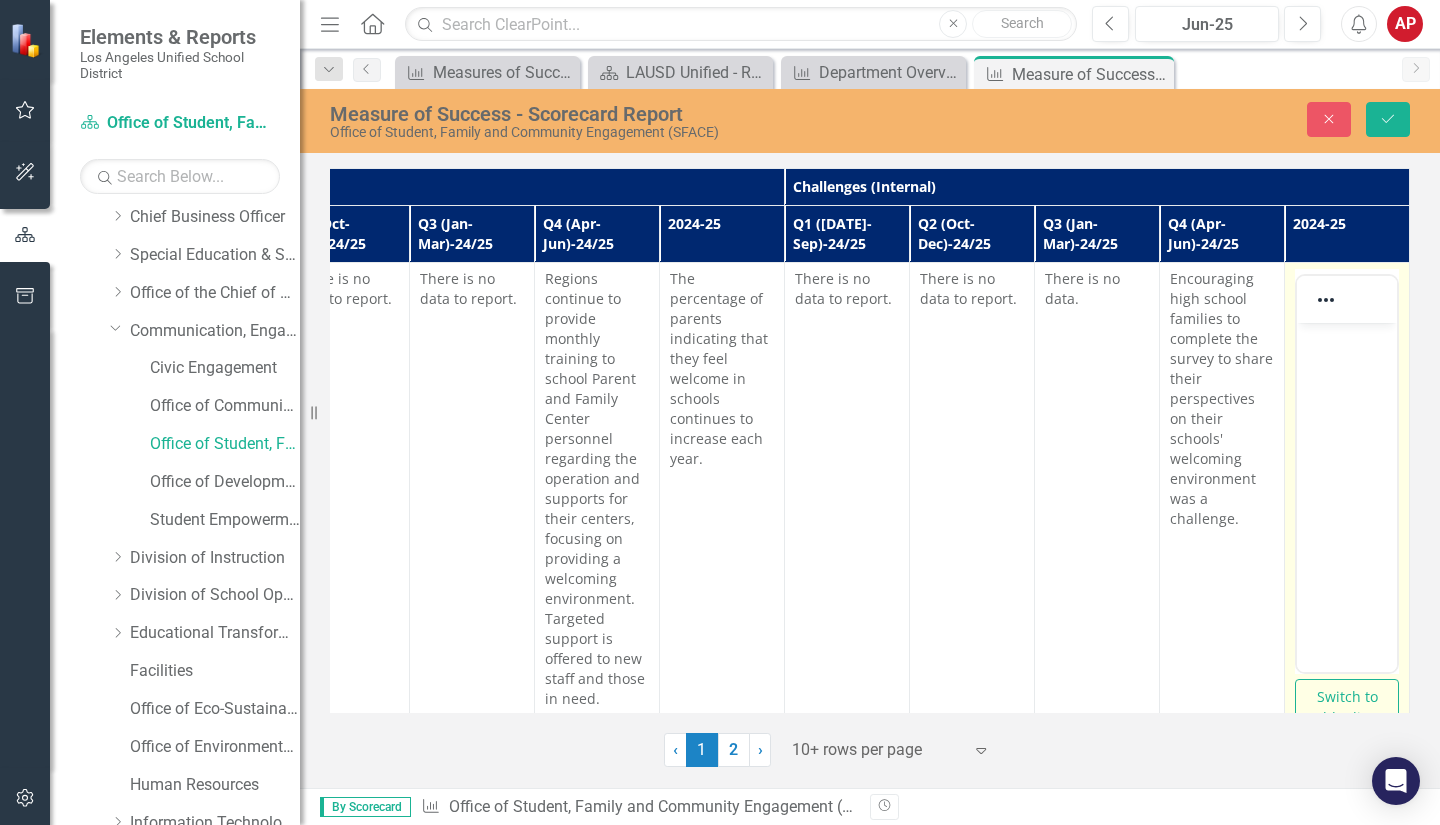 click at bounding box center [1347, 473] 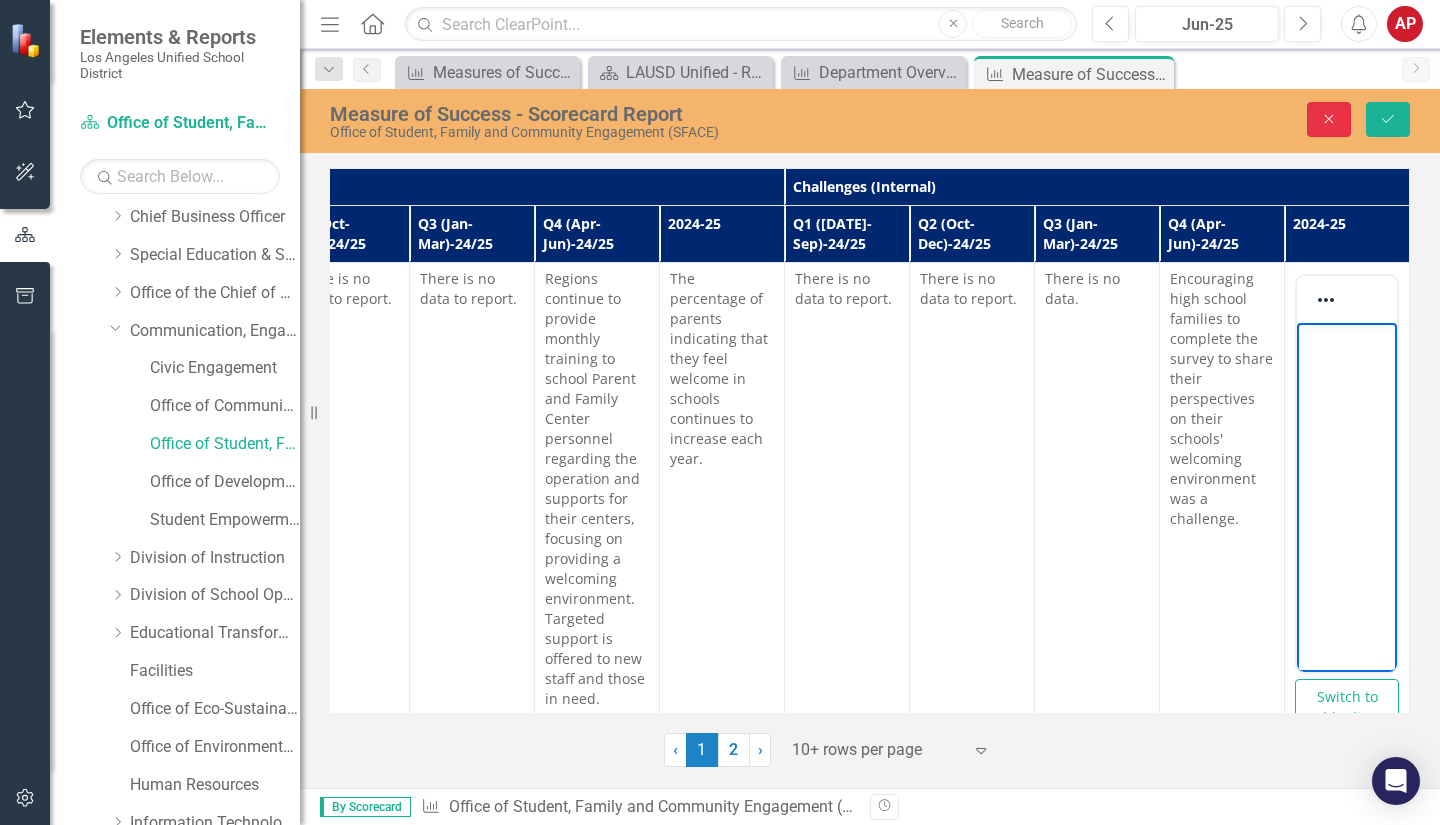 click on "Close" at bounding box center [1329, 119] 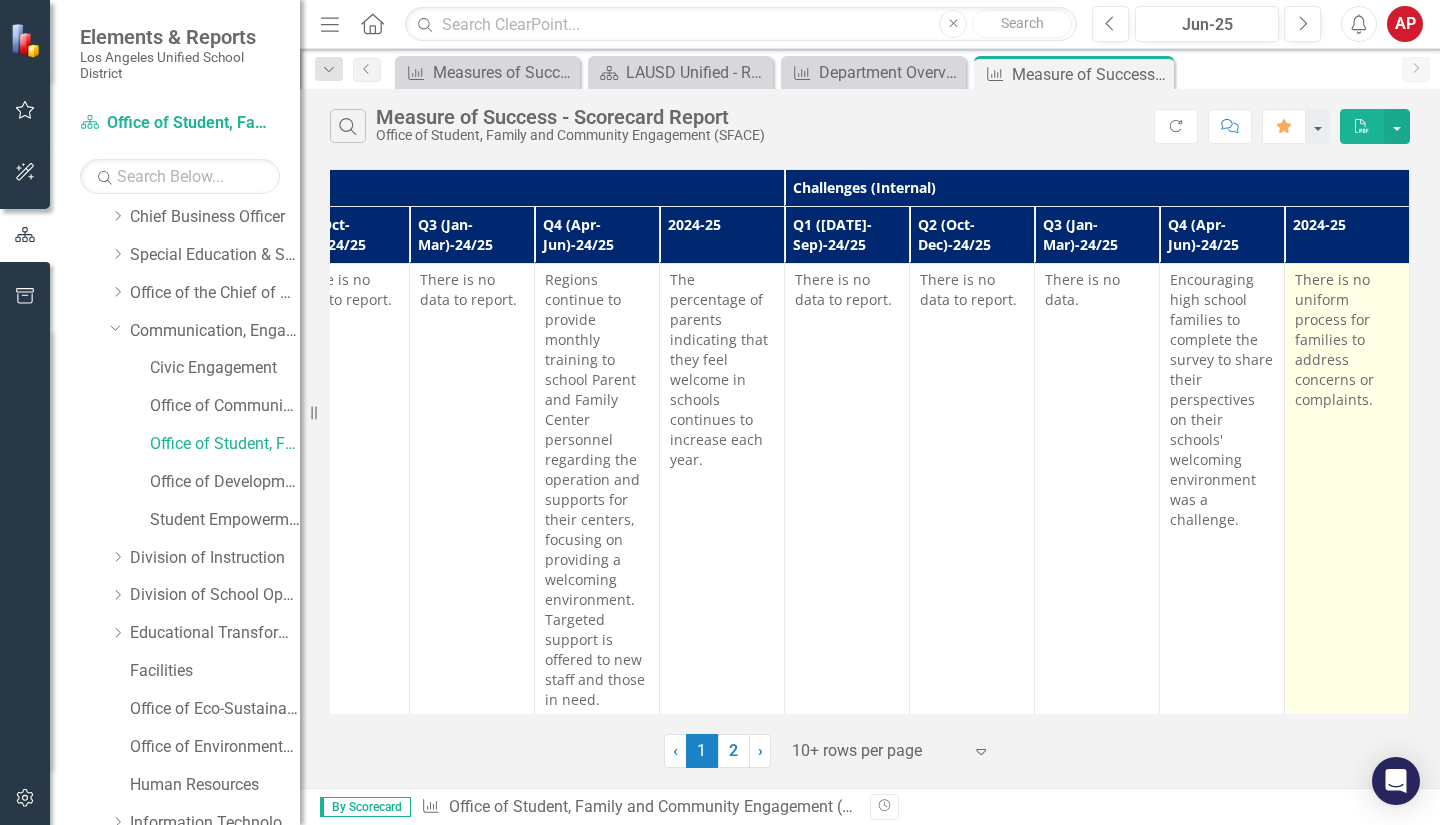 click on "There is no uniform process for families to address concerns or complaints." at bounding box center [1347, 340] 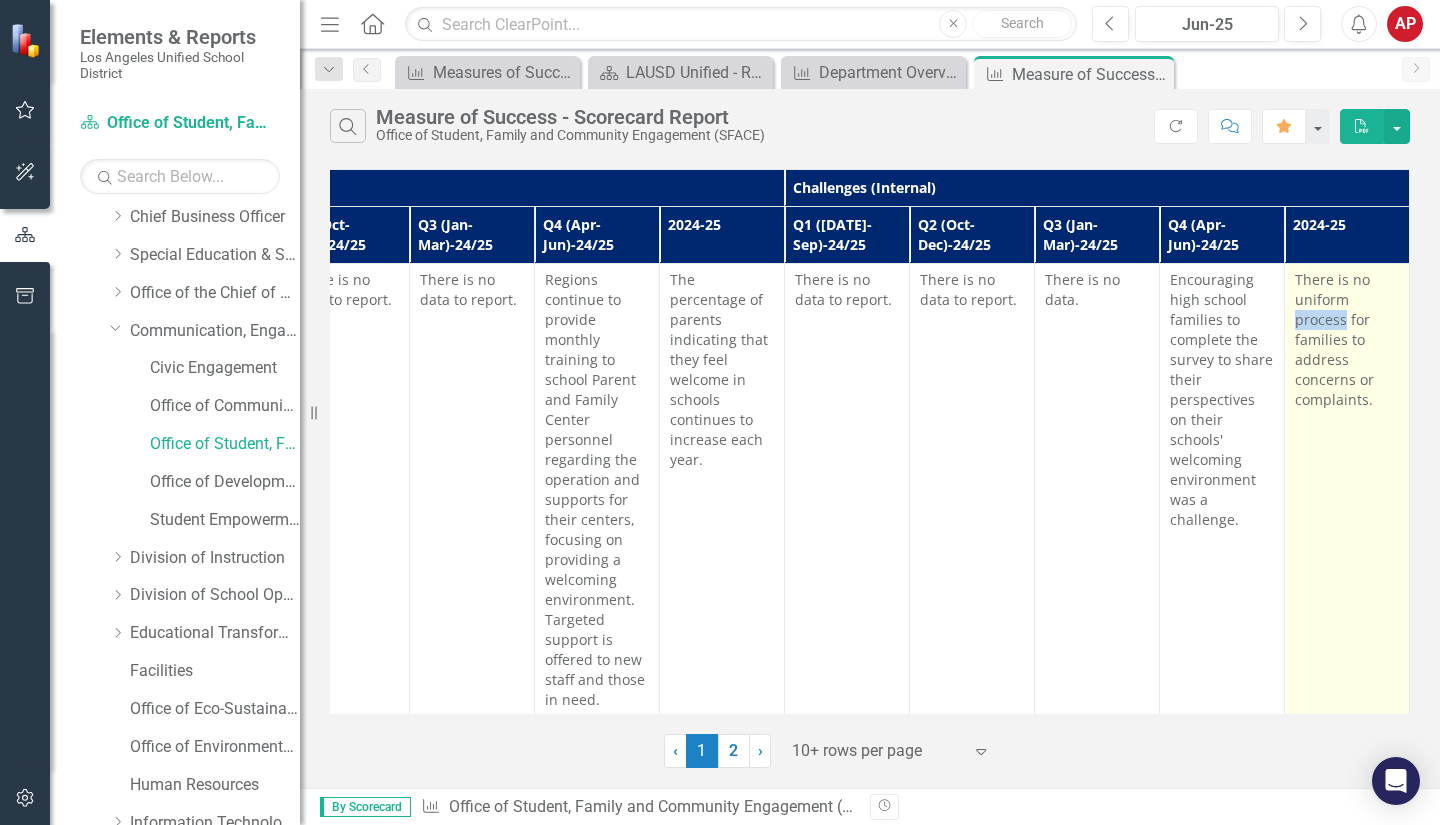 click on "There is no uniform process for families to address concerns or complaints." at bounding box center [1347, 340] 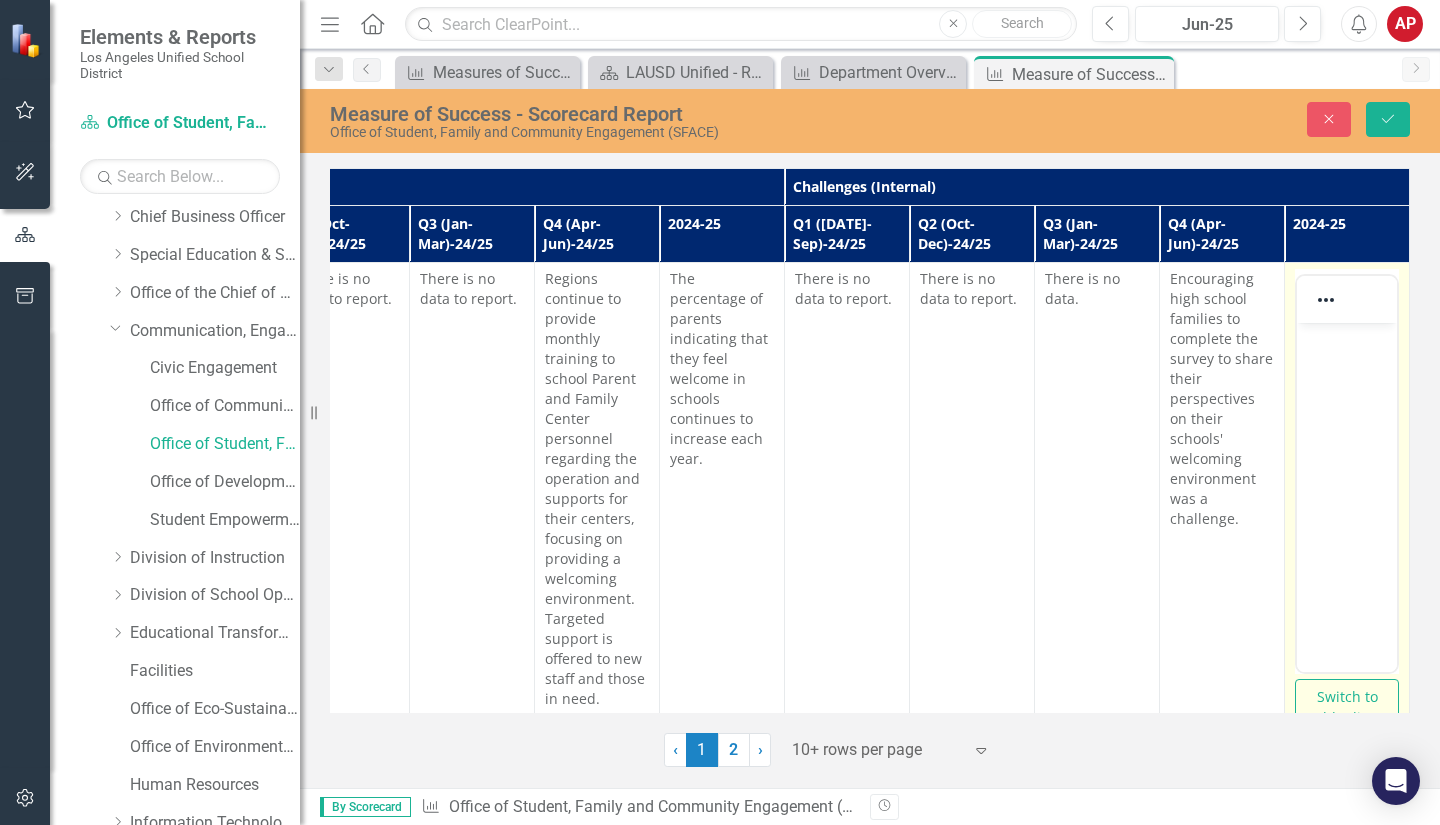 scroll, scrollTop: 0, scrollLeft: 0, axis: both 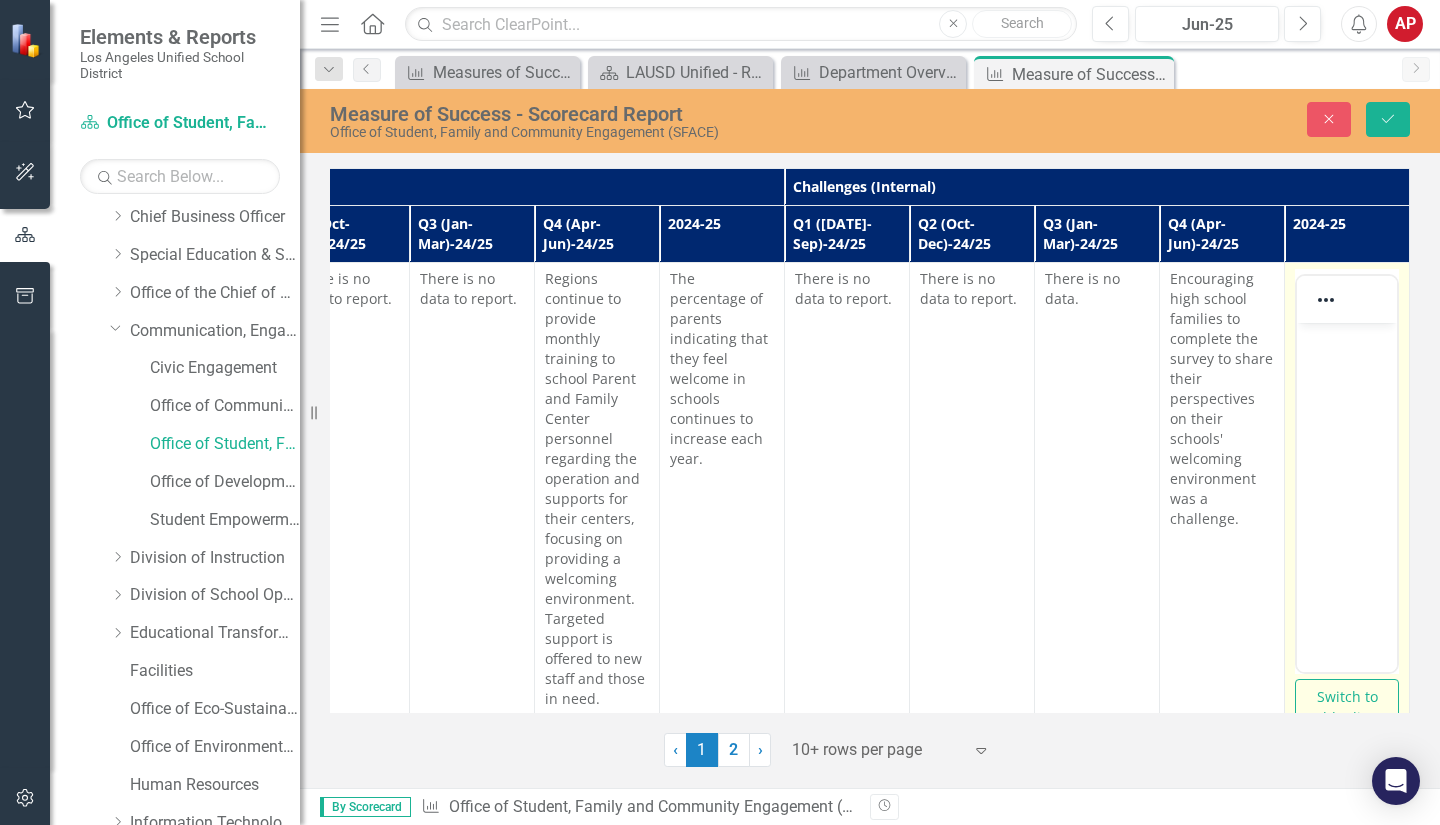 click at bounding box center (1347, 473) 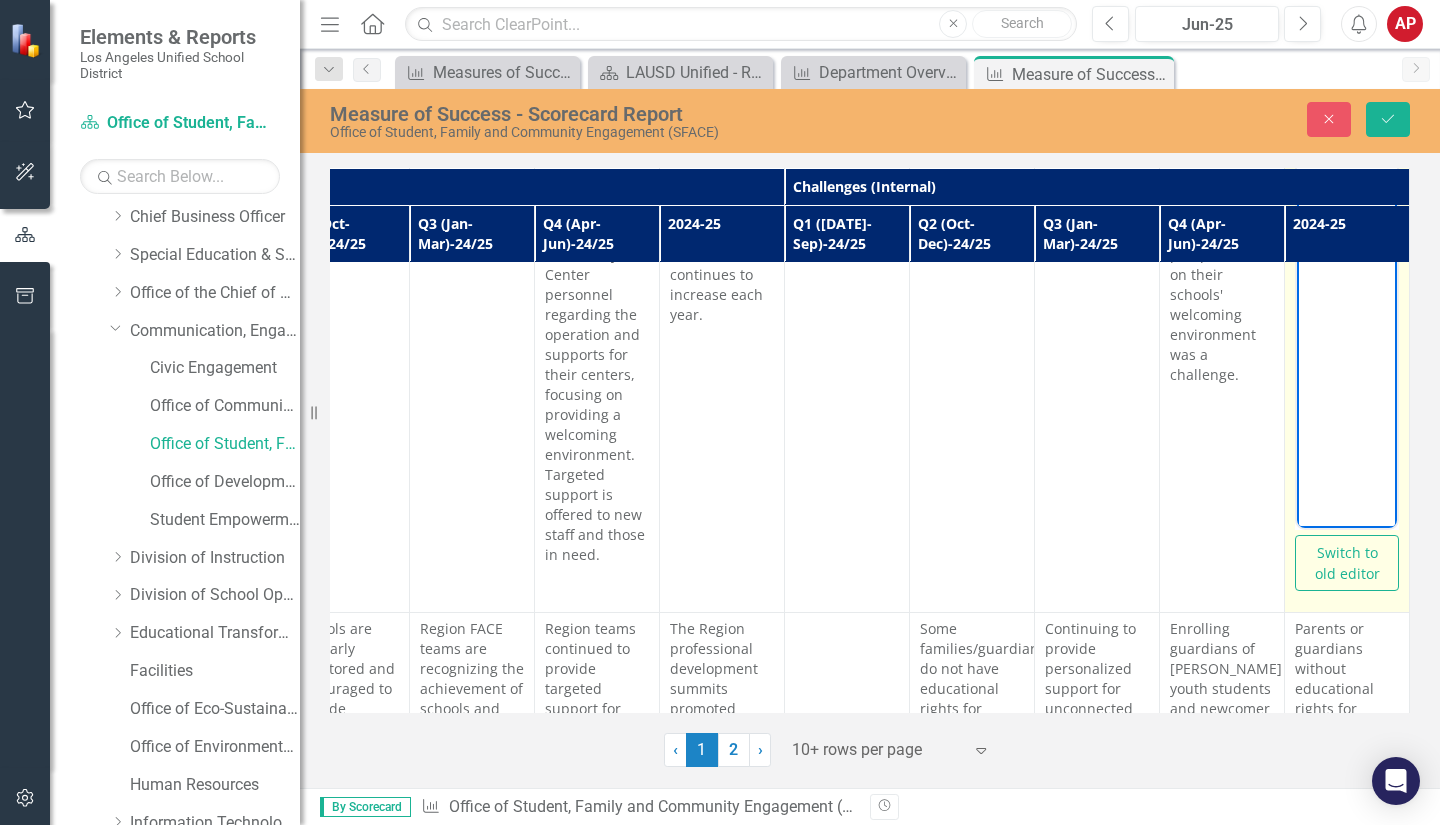 scroll, scrollTop: 145, scrollLeft: 1686, axis: both 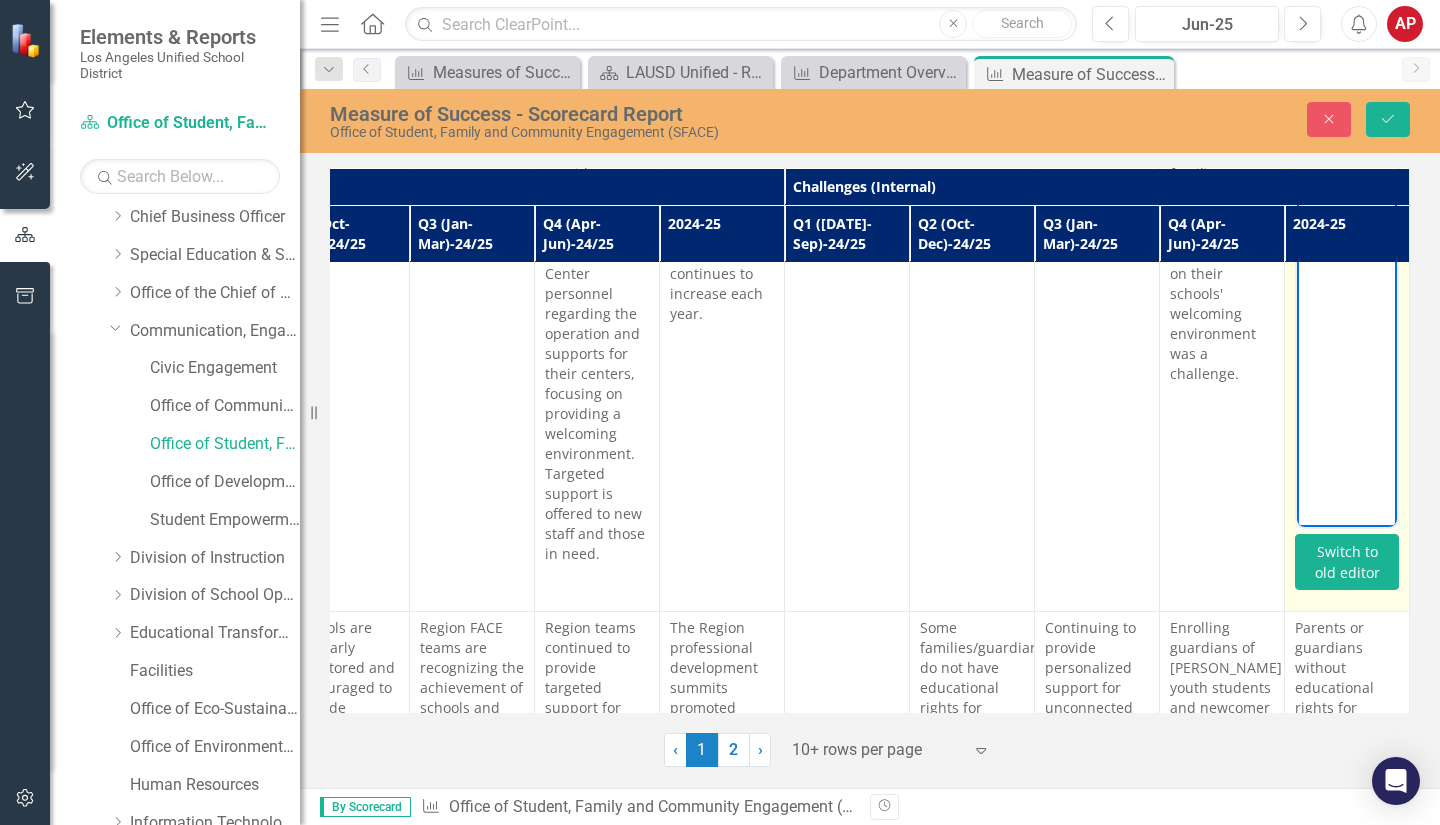 click on "Switch to old editor" at bounding box center (1347, 562) 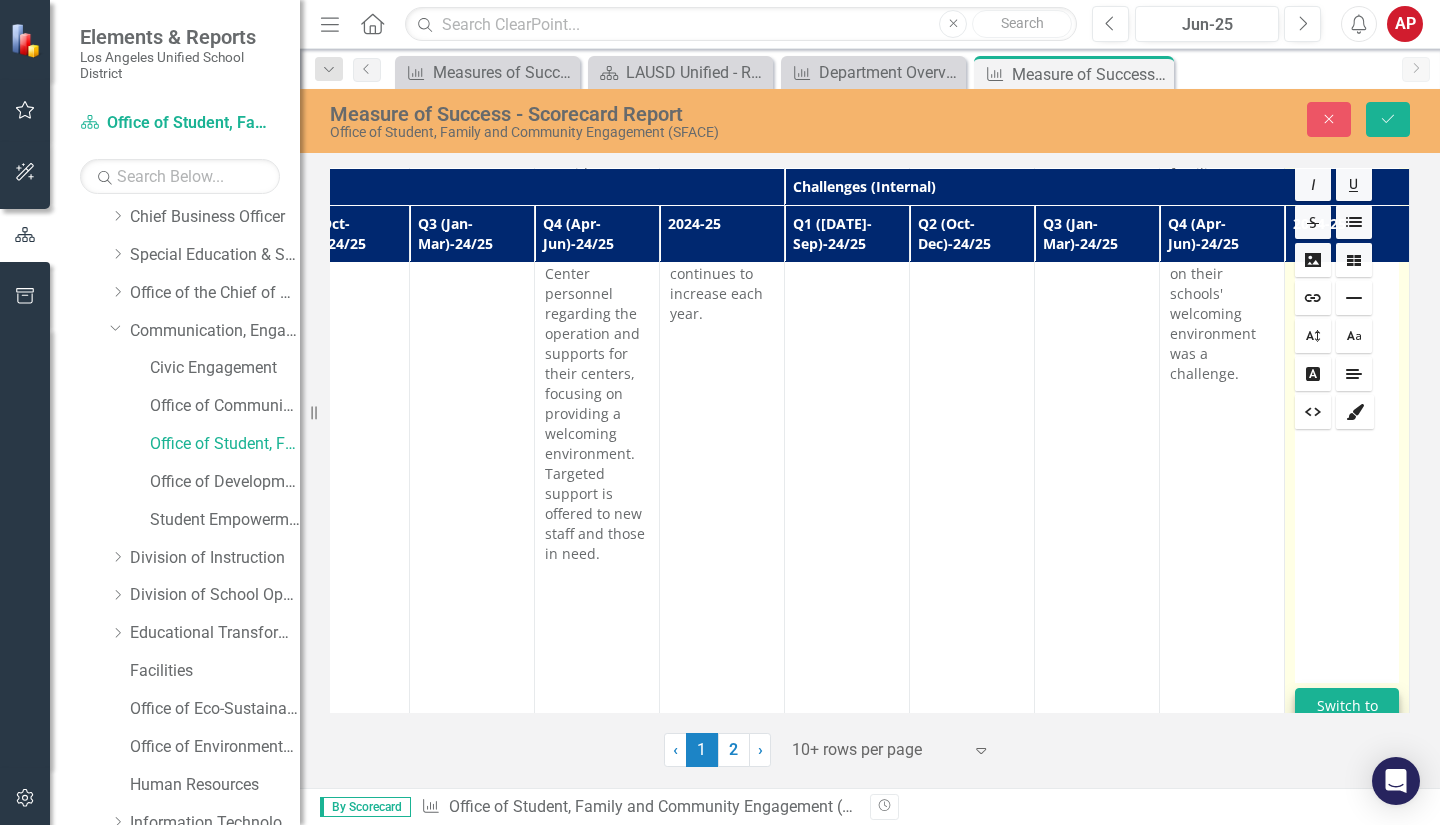 scroll, scrollTop: 157, scrollLeft: 1686, axis: both 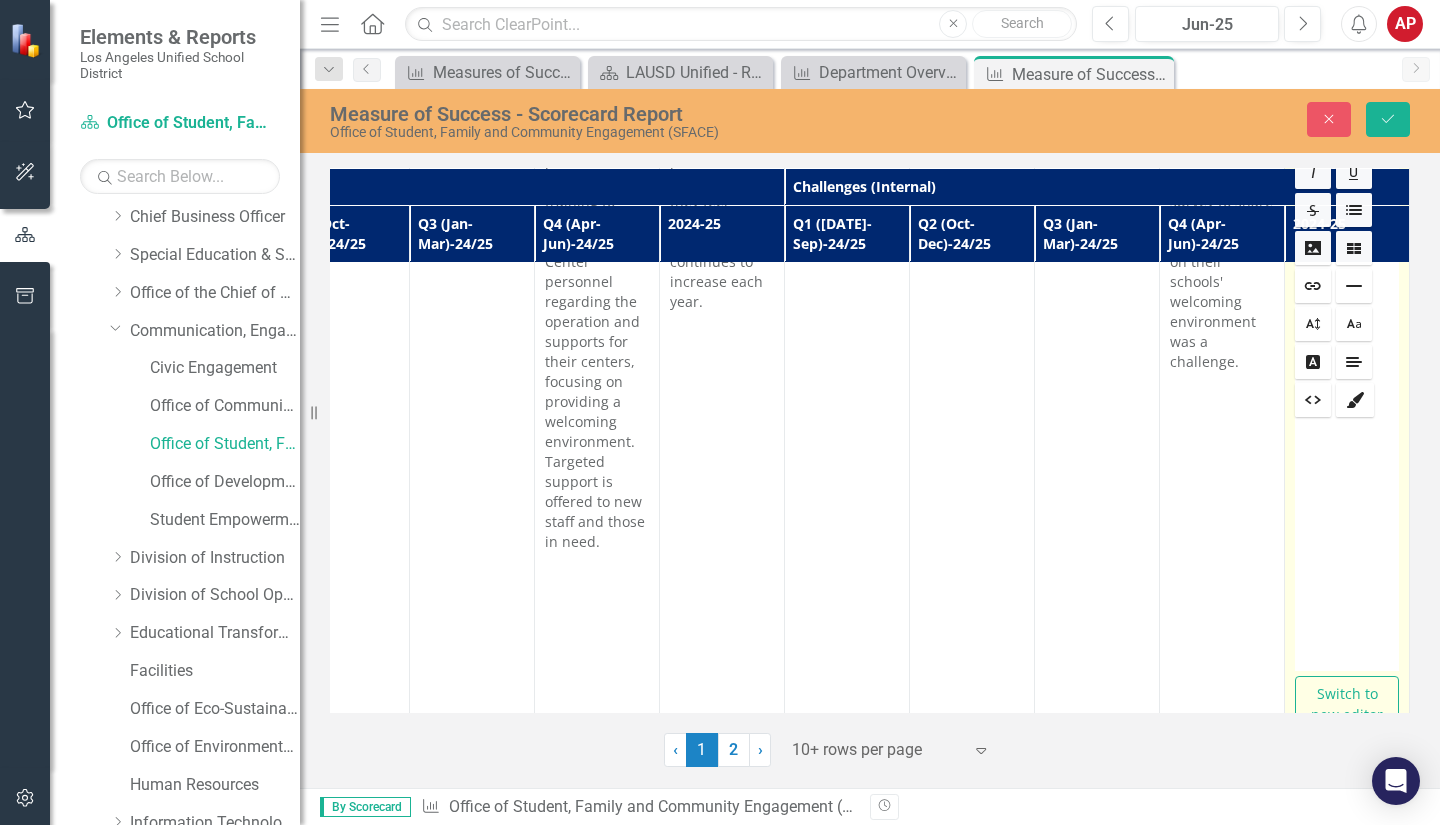click at bounding box center (1347, 546) 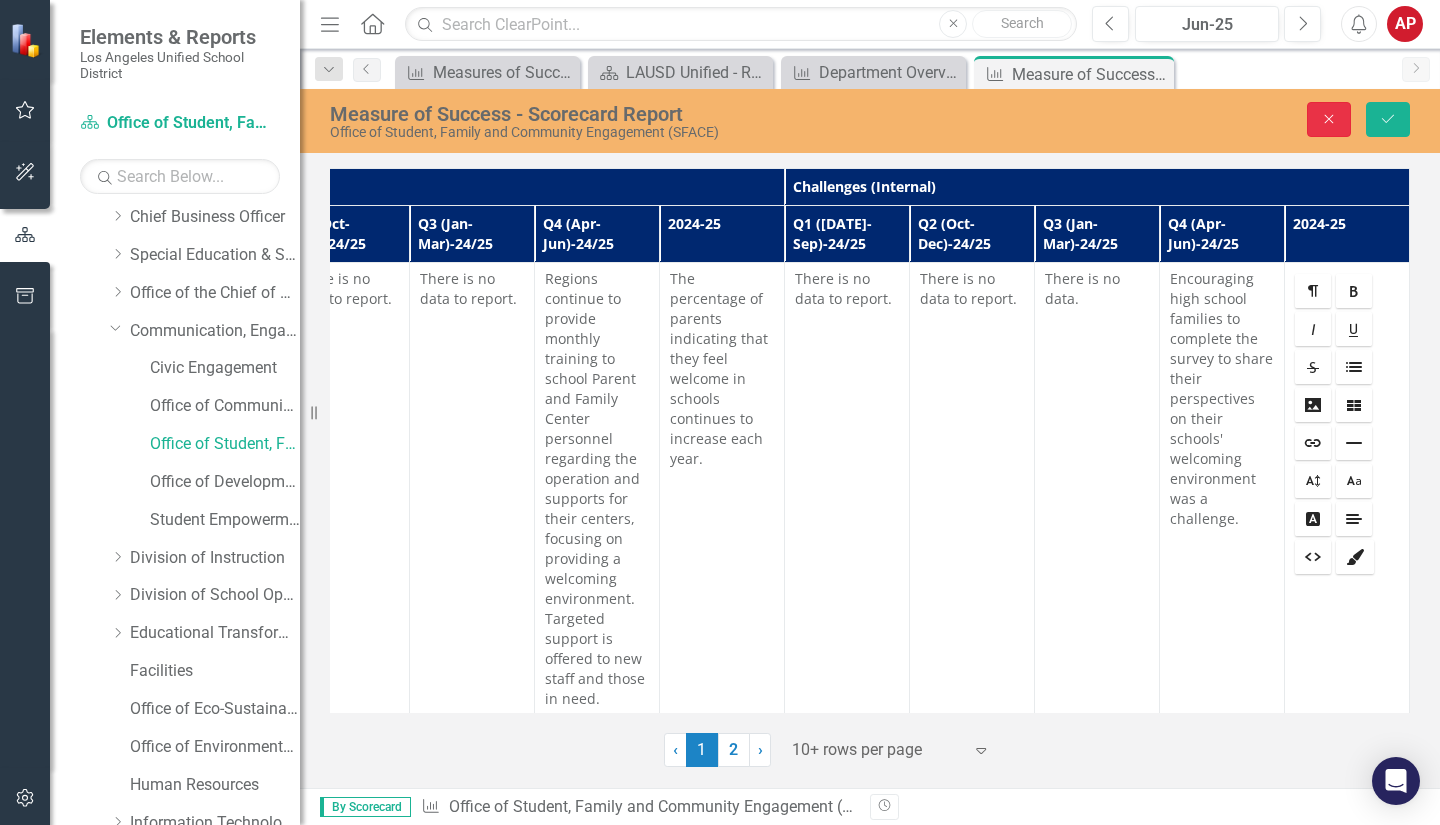 click on "Close" 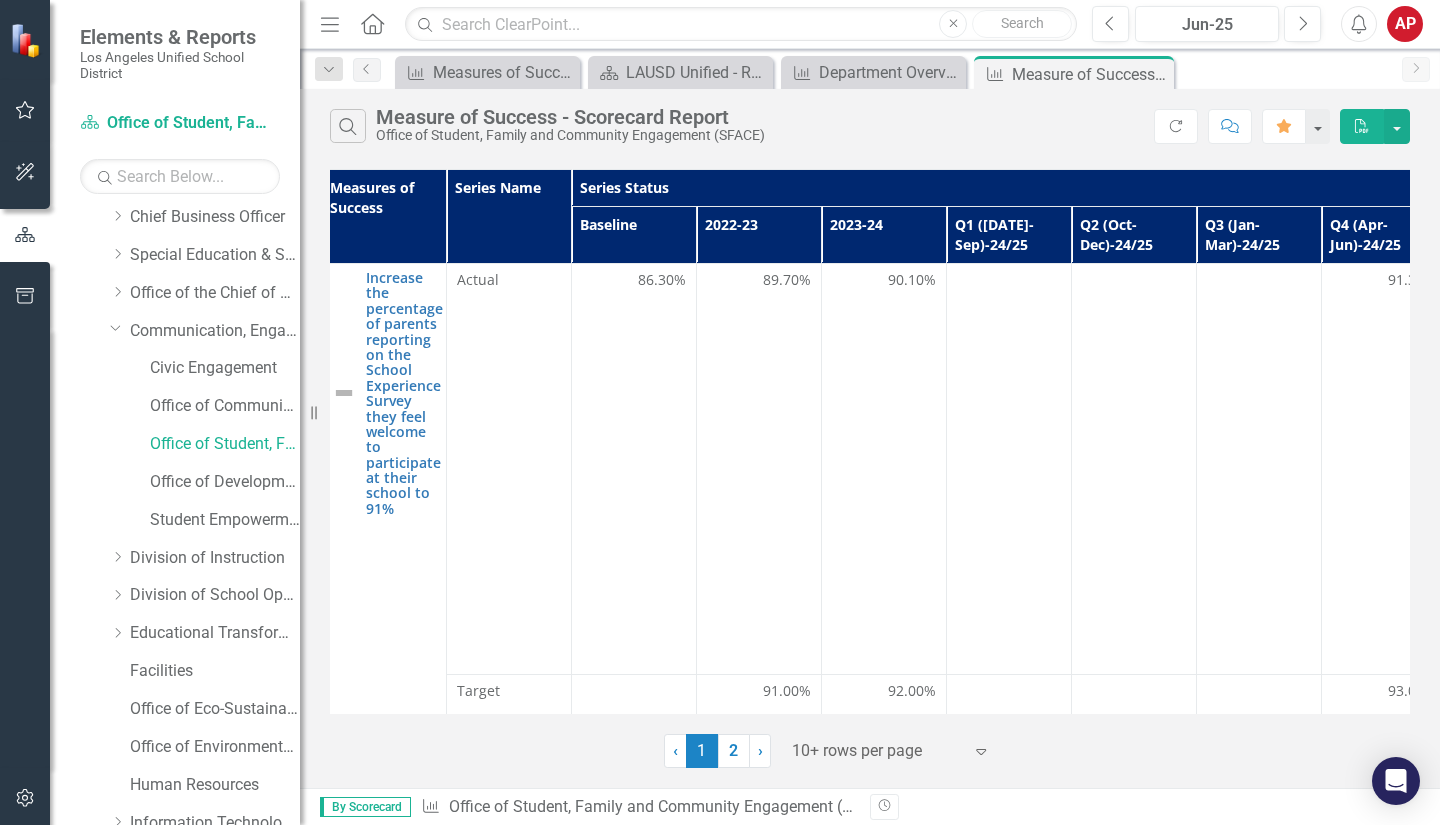 scroll, scrollTop: 0, scrollLeft: 0, axis: both 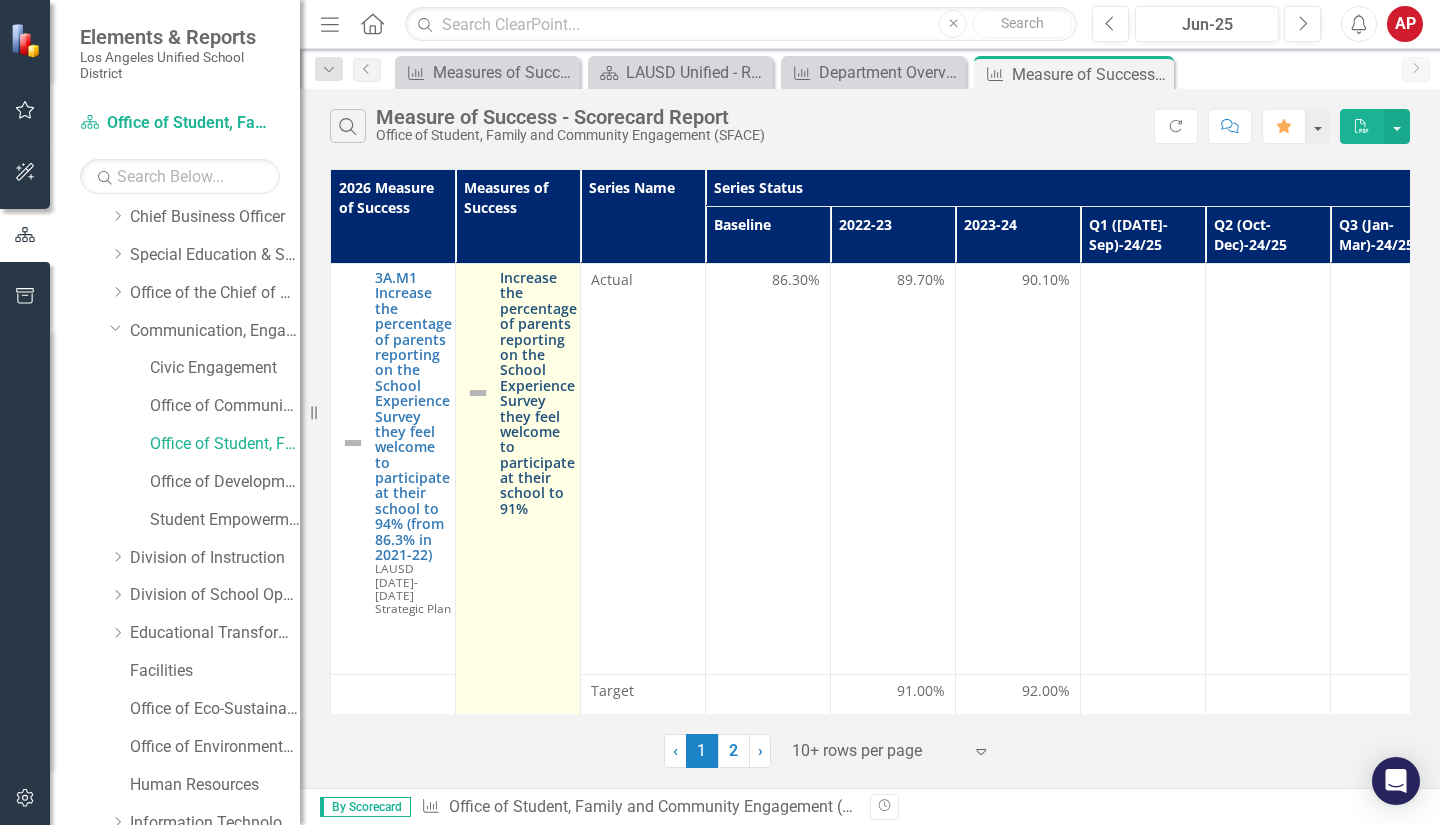 click on "Increase the percentage of parents reporting on the School Experience Survey they feel welcome to participate at their school to 91%" at bounding box center (538, 393) 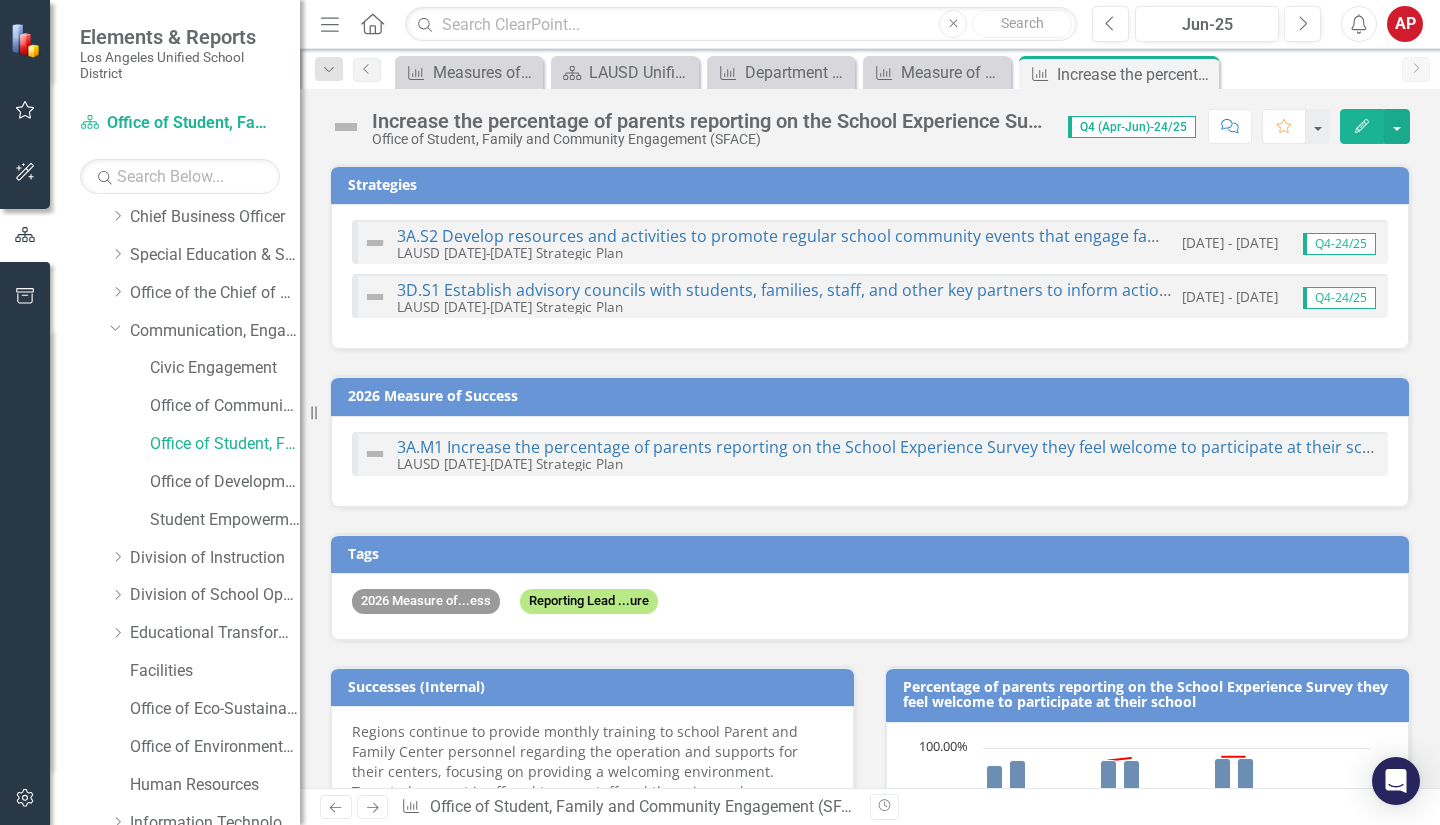 checkbox on "true" 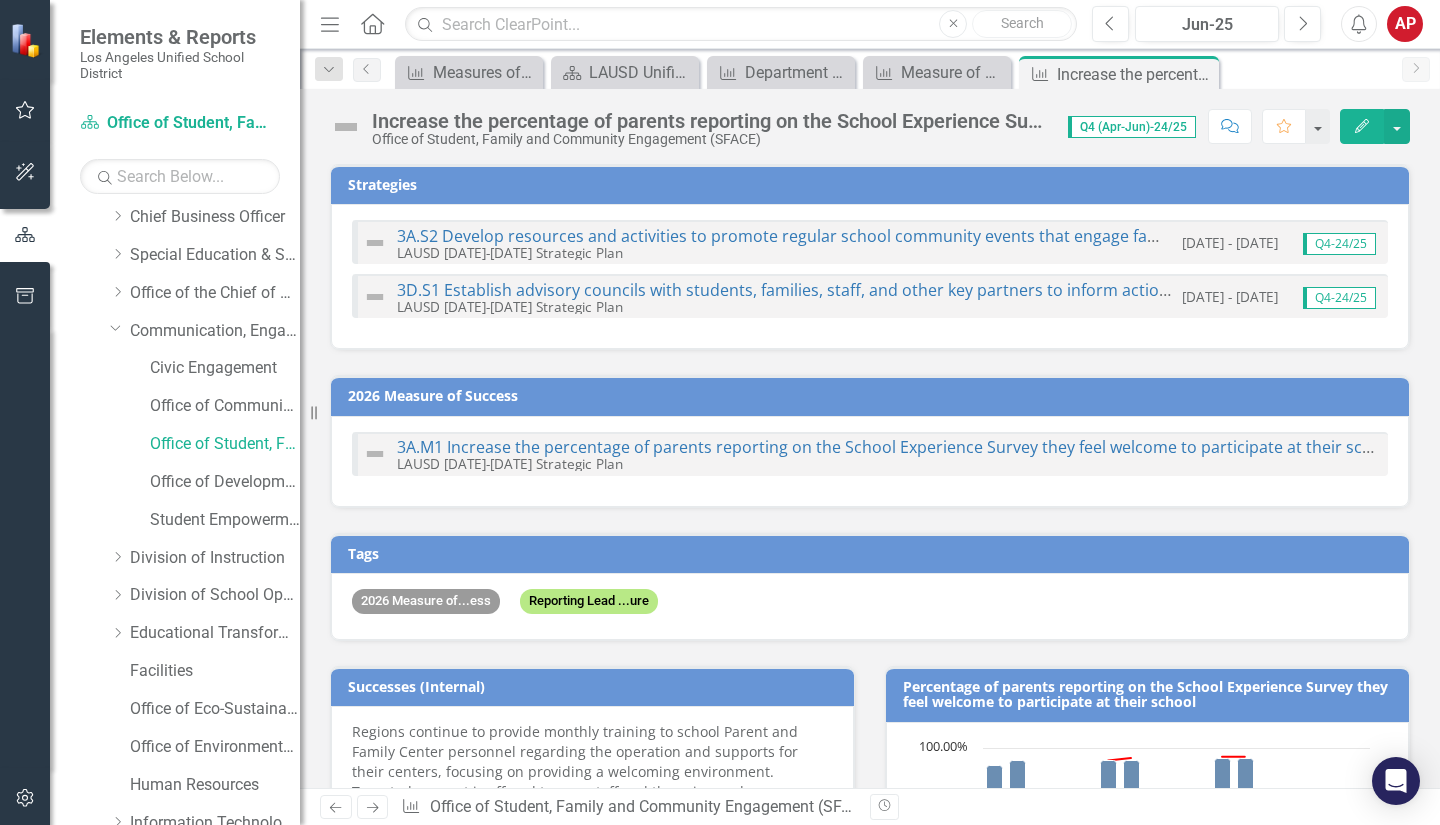 checkbox on "true" 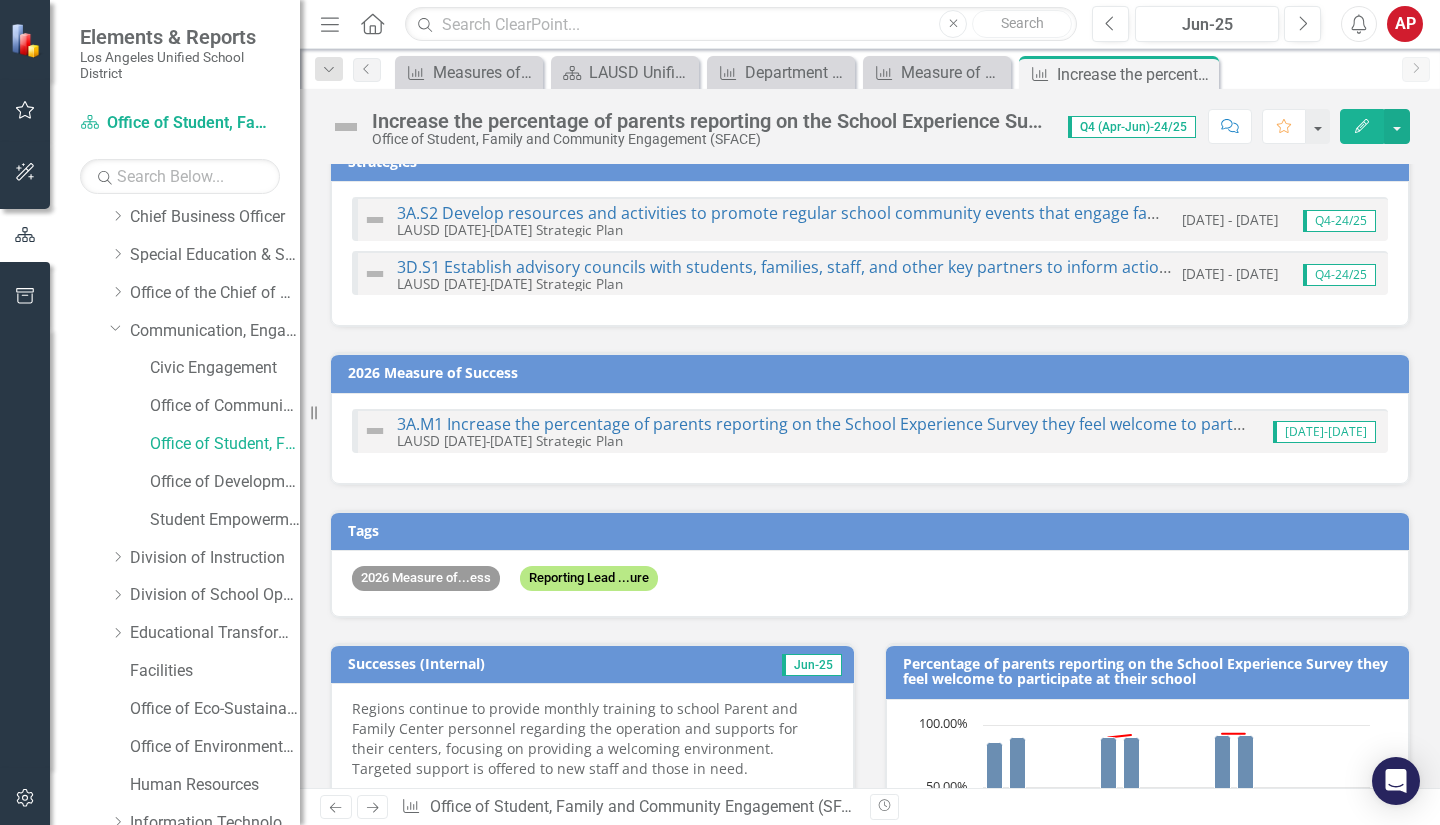 scroll, scrollTop: 0, scrollLeft: 0, axis: both 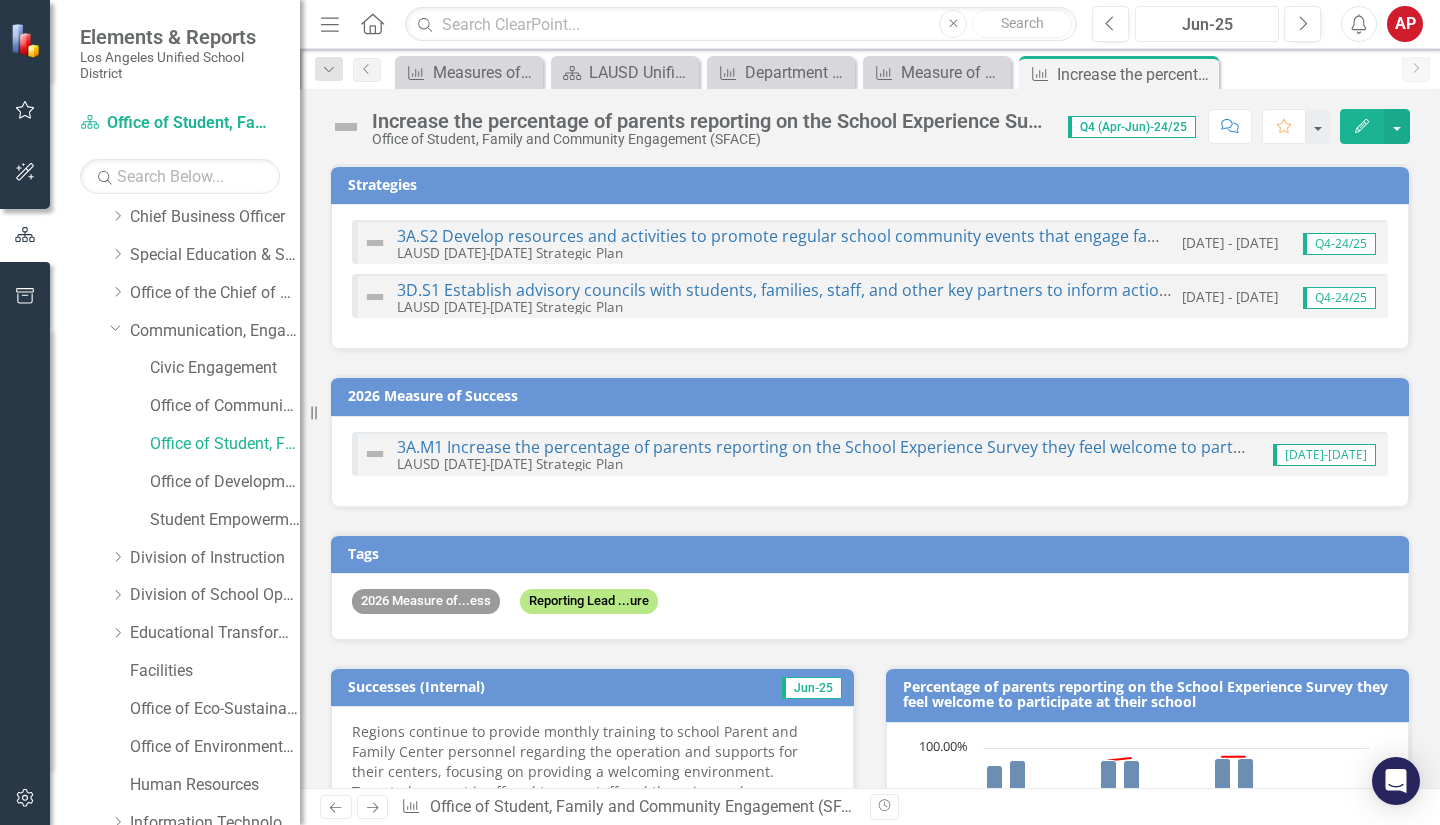 click on "Jun-25" at bounding box center (1207, 25) 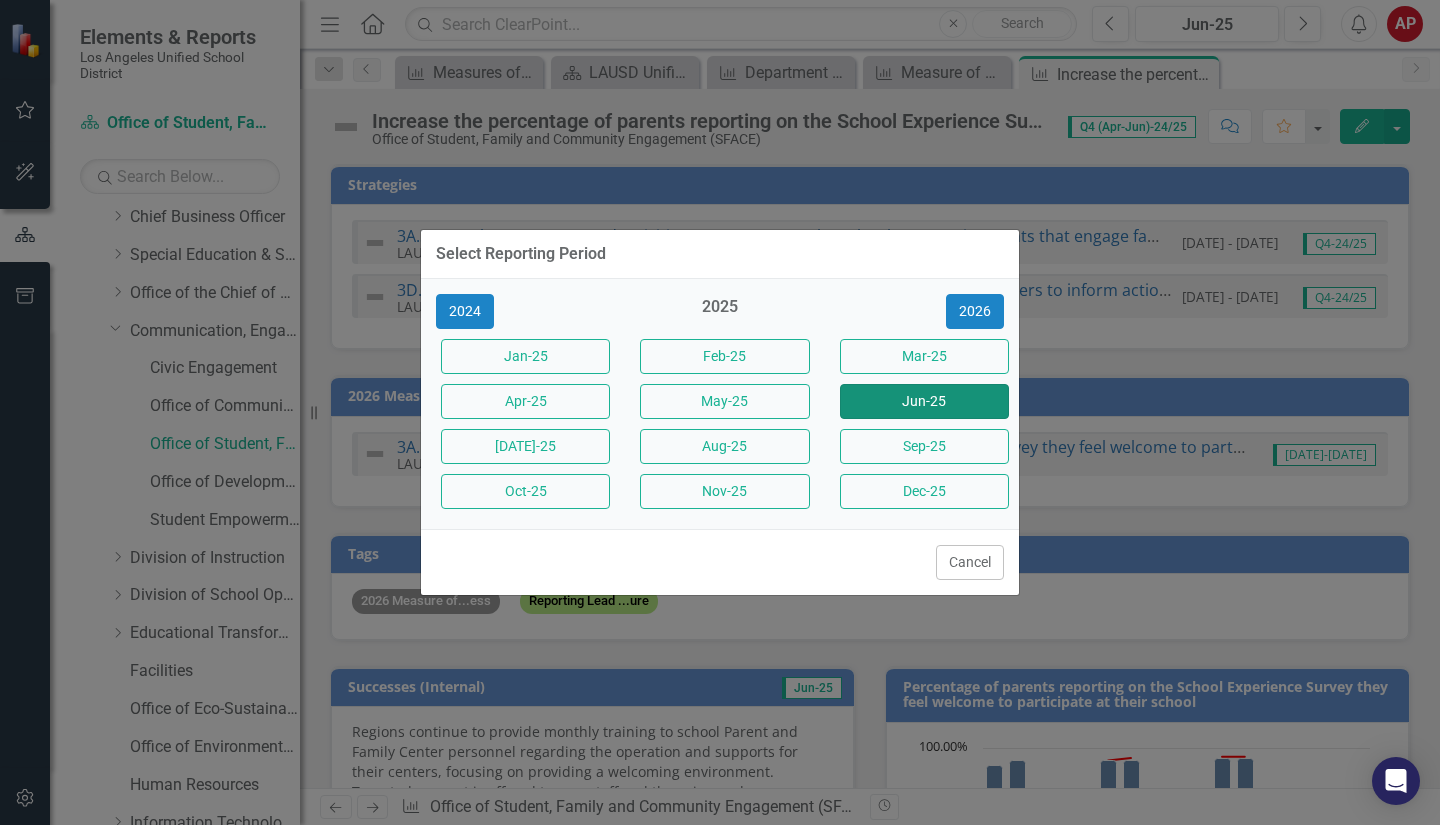 click on "Jun-25" at bounding box center (924, 401) 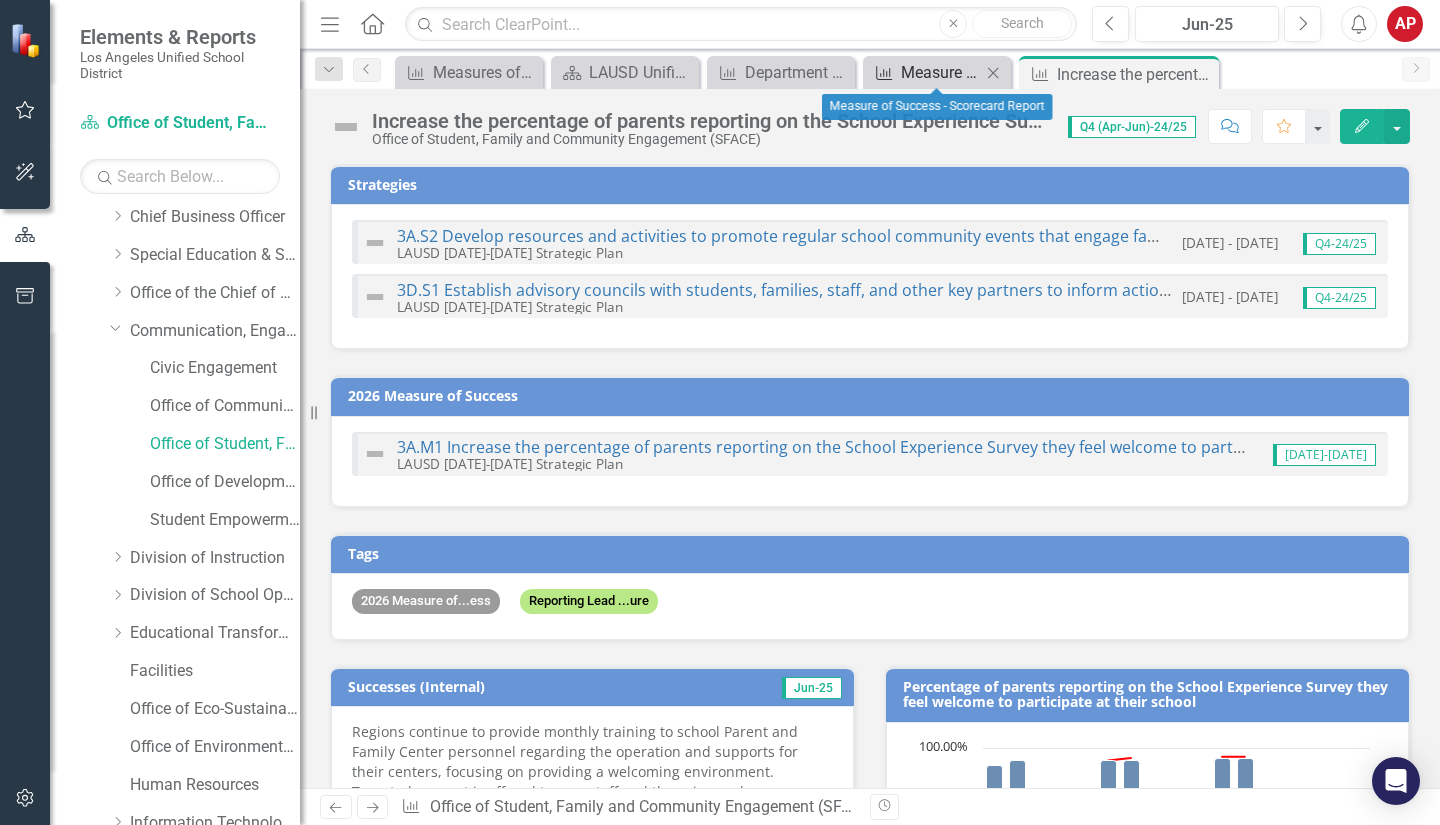click on "Measure of Success - Scorecard Report" at bounding box center (941, 72) 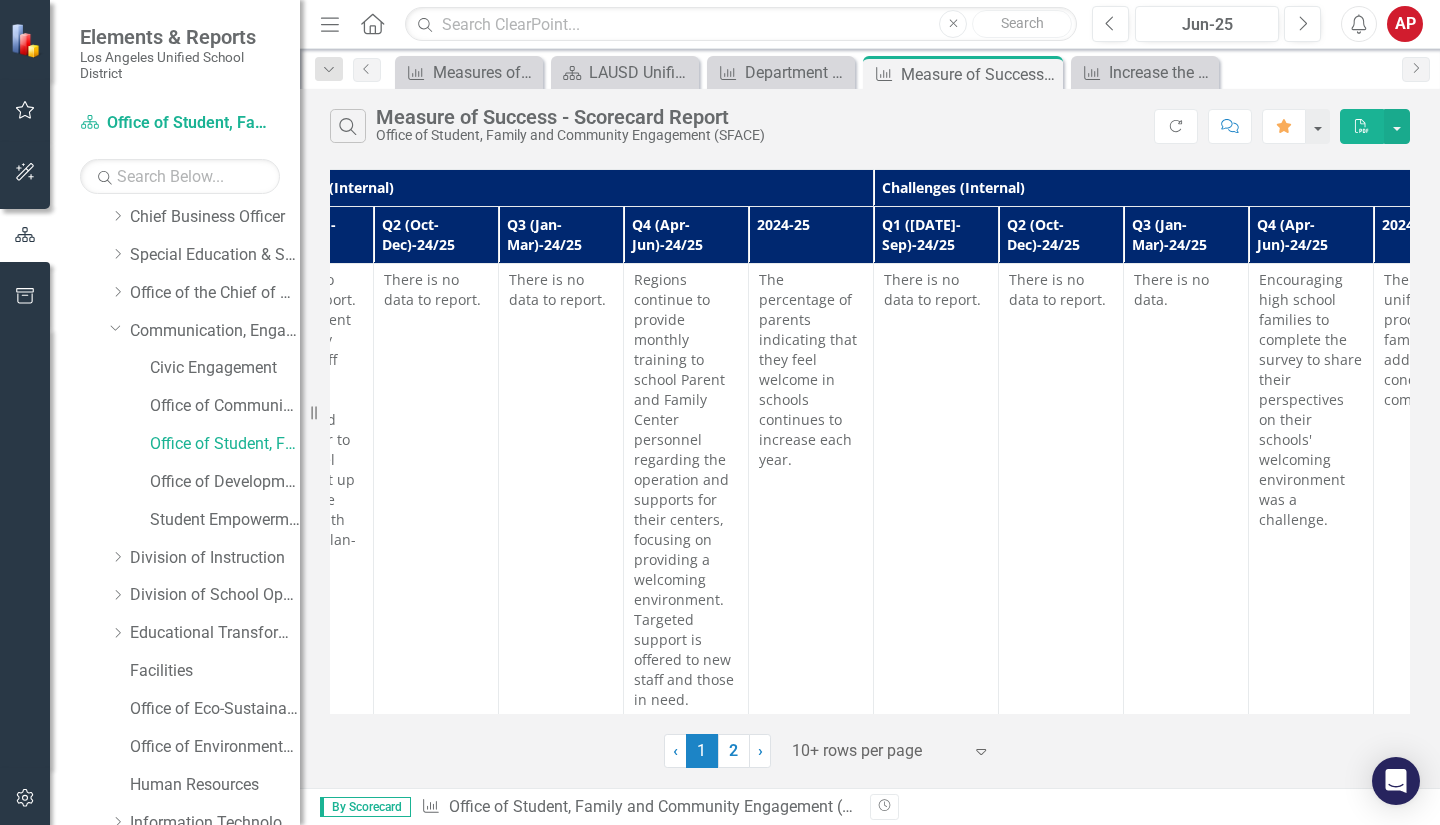 scroll, scrollTop: 0, scrollLeft: 1686, axis: horizontal 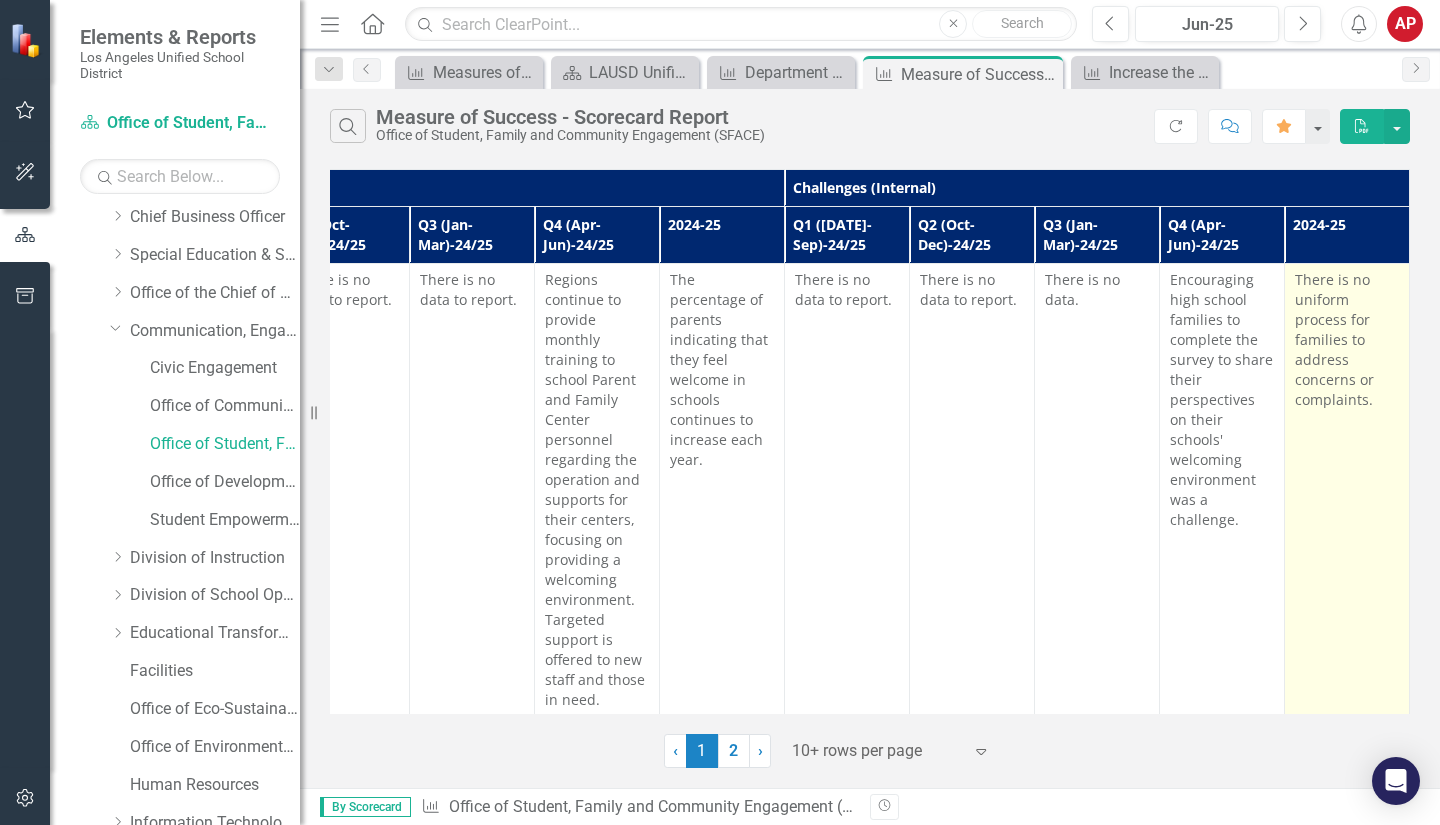 click on "There is no uniform process for families to address concerns or complaints." at bounding box center [1347, 340] 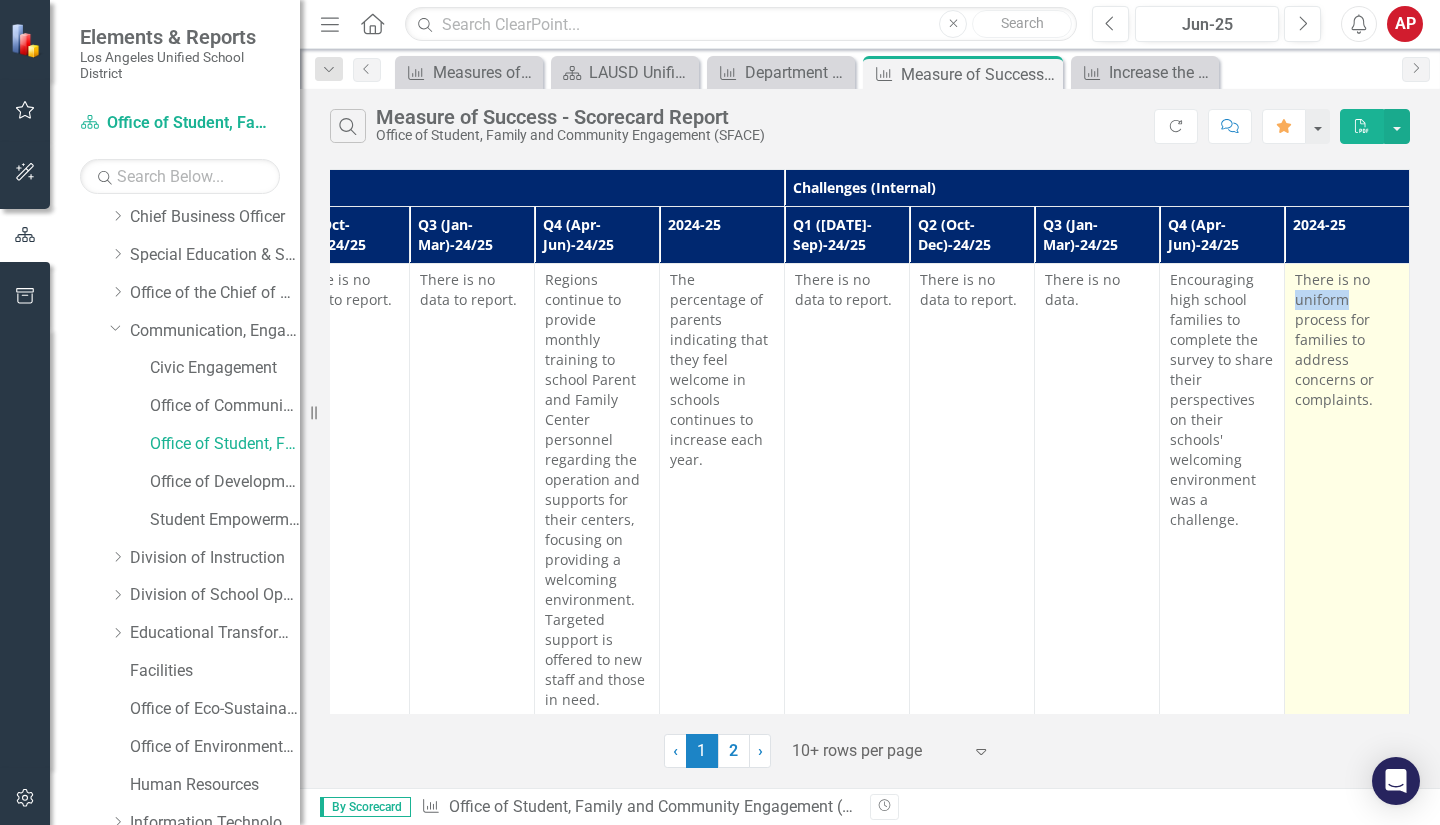 click on "There is no uniform process for families to address concerns or complaints." at bounding box center [1347, 340] 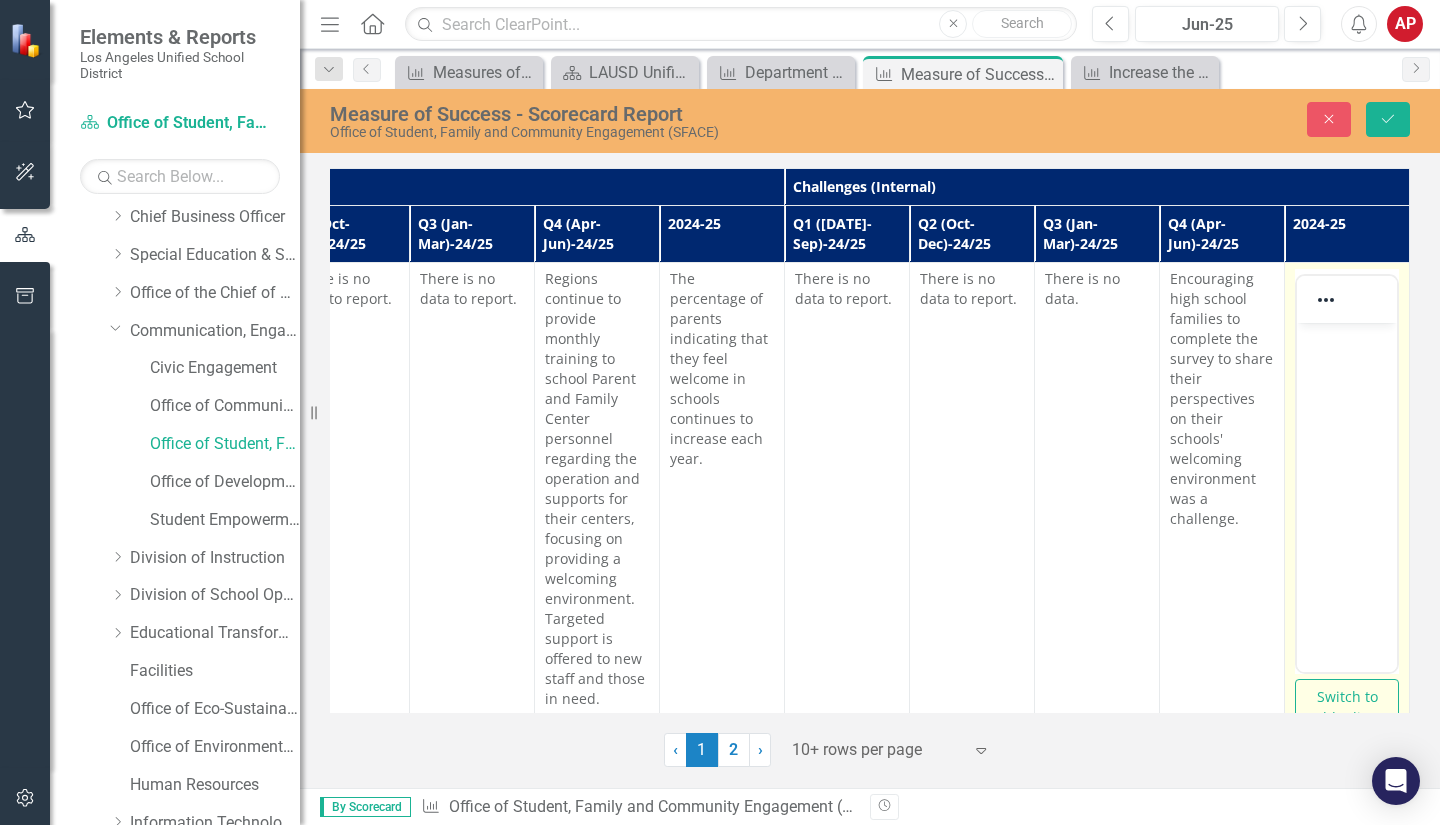 scroll, scrollTop: 0, scrollLeft: 0, axis: both 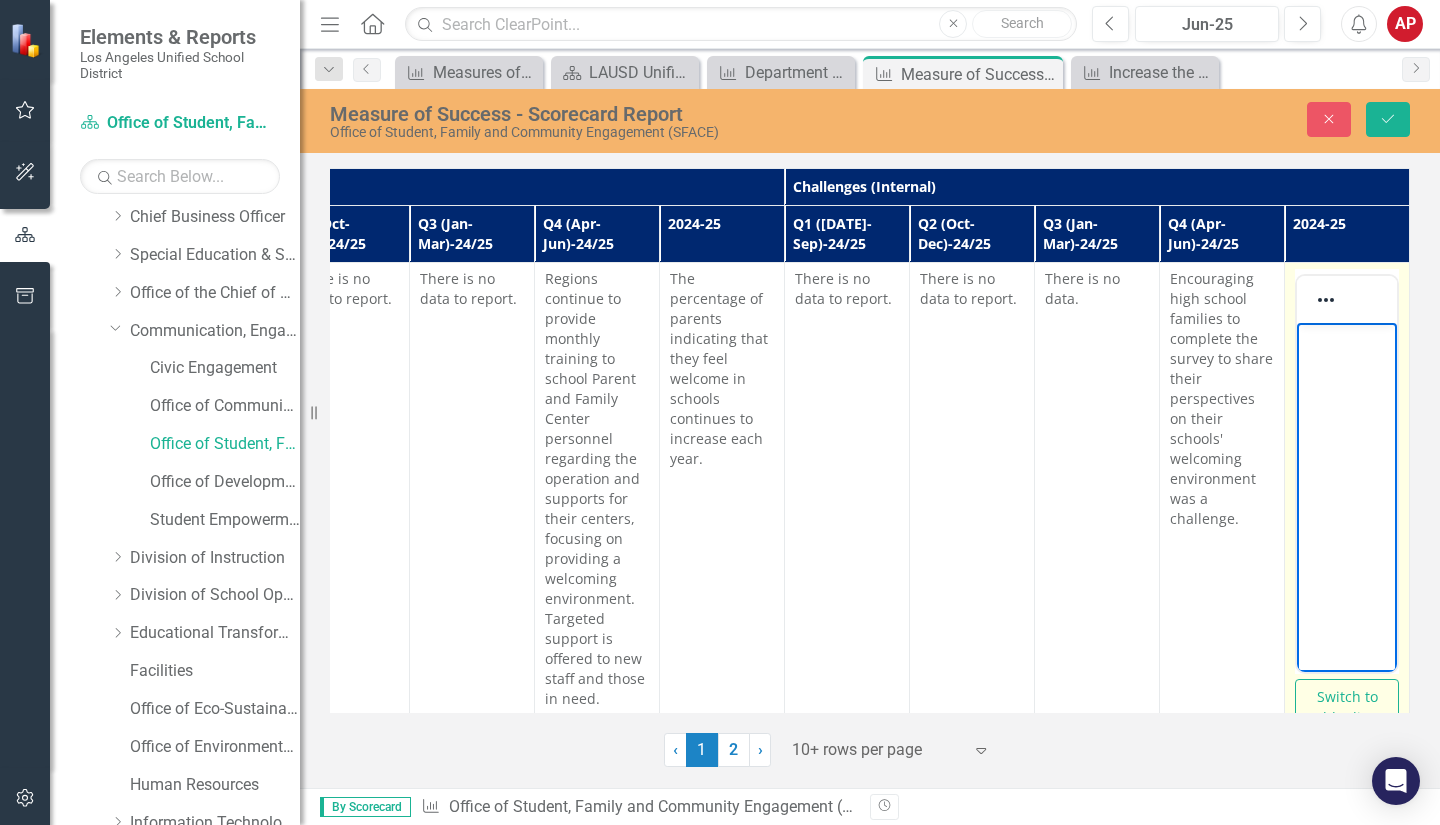 click at bounding box center (1347, 473) 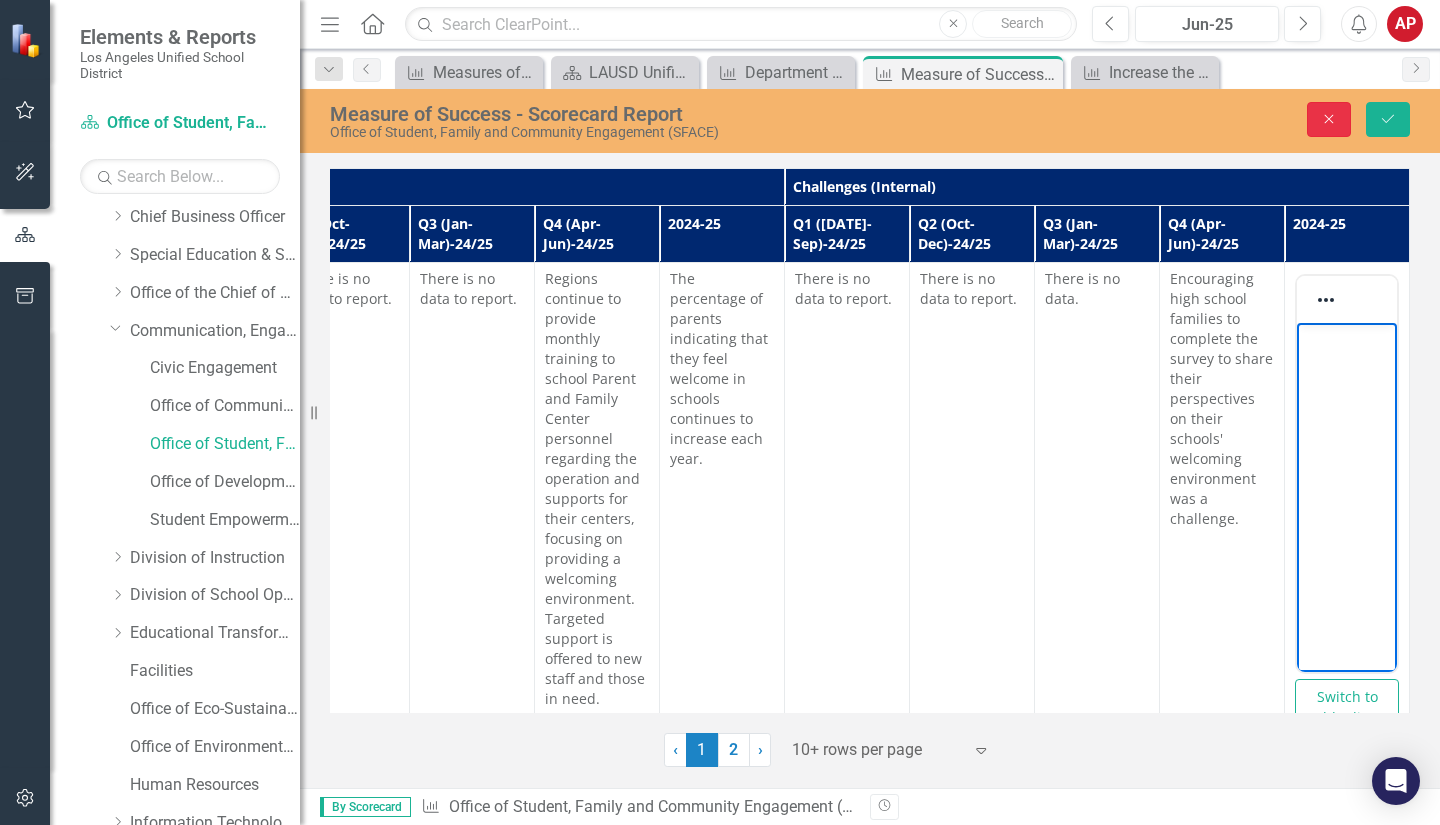 click on "Close" at bounding box center (1329, 119) 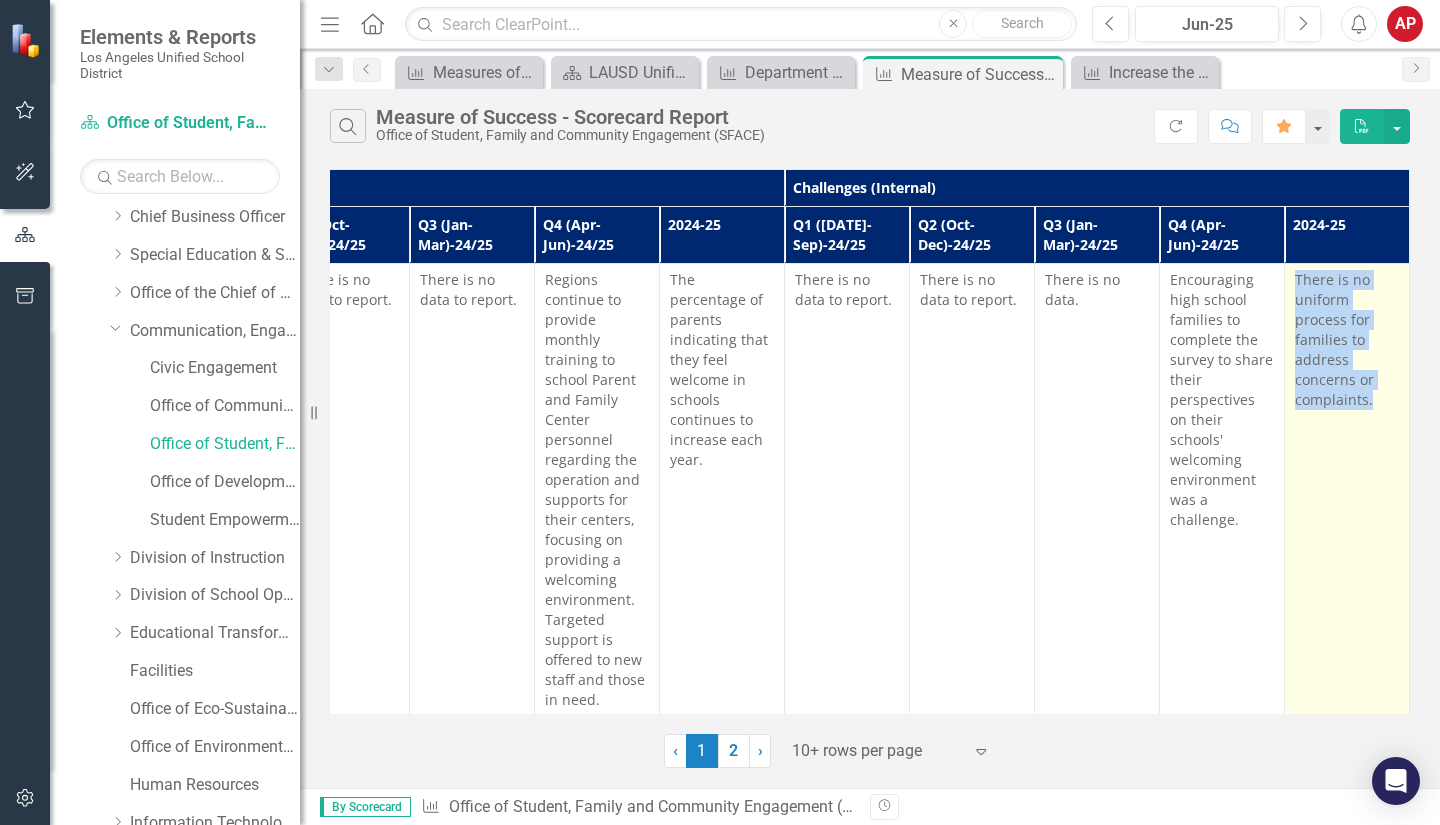 drag, startPoint x: 1281, startPoint y: 282, endPoint x: 1364, endPoint y: 405, distance: 148.38463 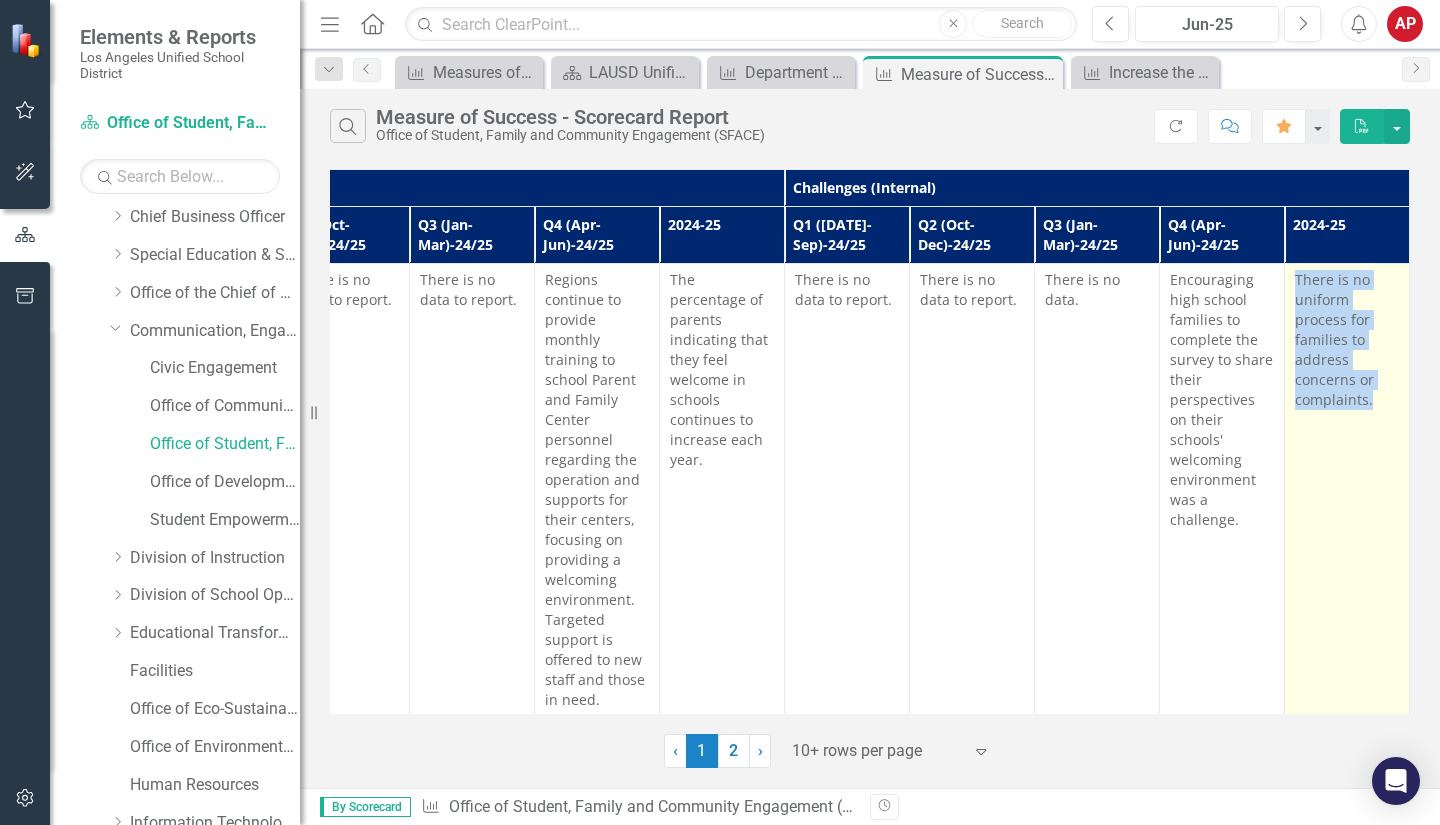click on "There is no uniform process for families to address concerns or complaints." at bounding box center [1347, 340] 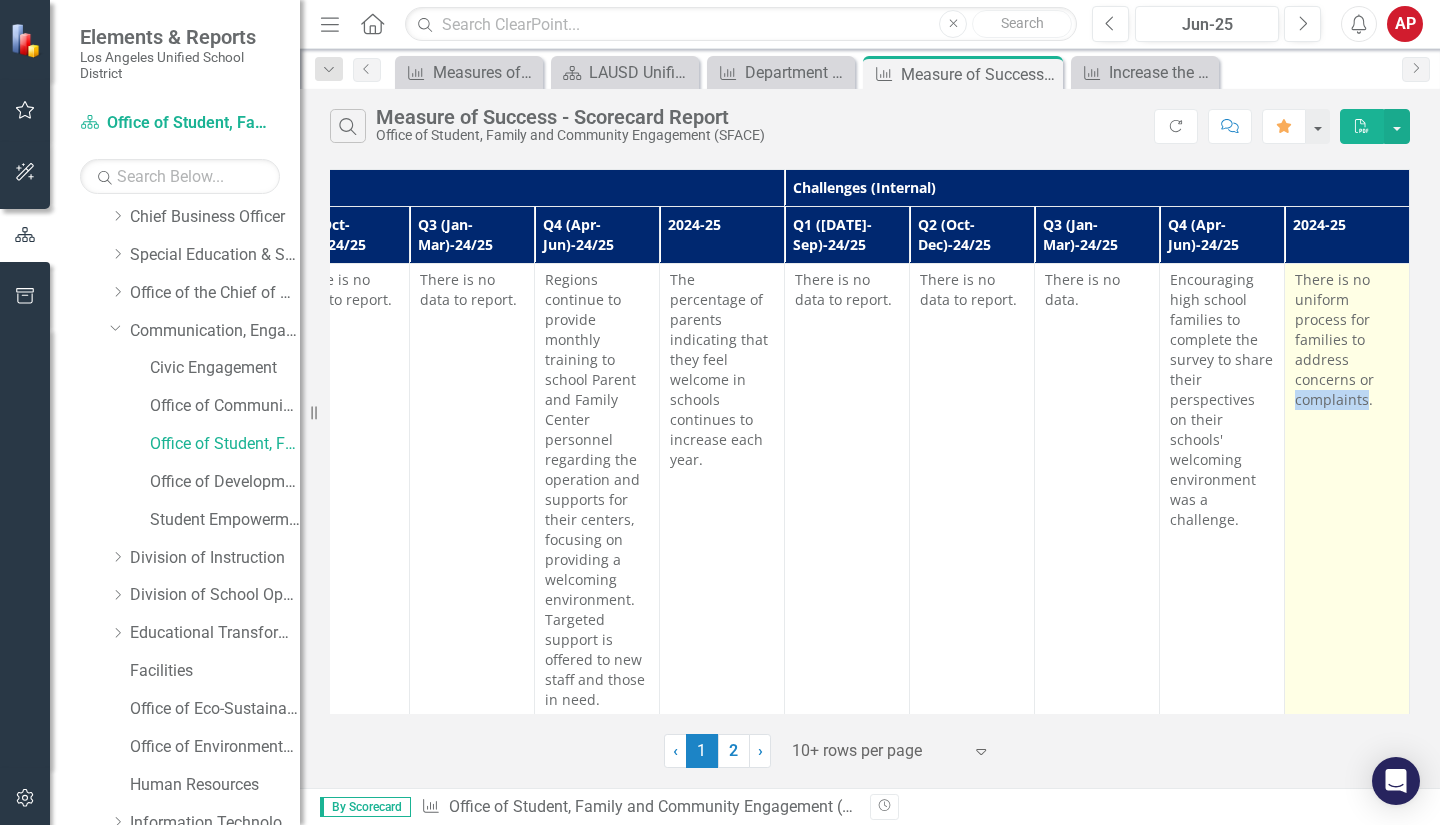 click on "There is no uniform process for families to address concerns or complaints." at bounding box center [1347, 490] 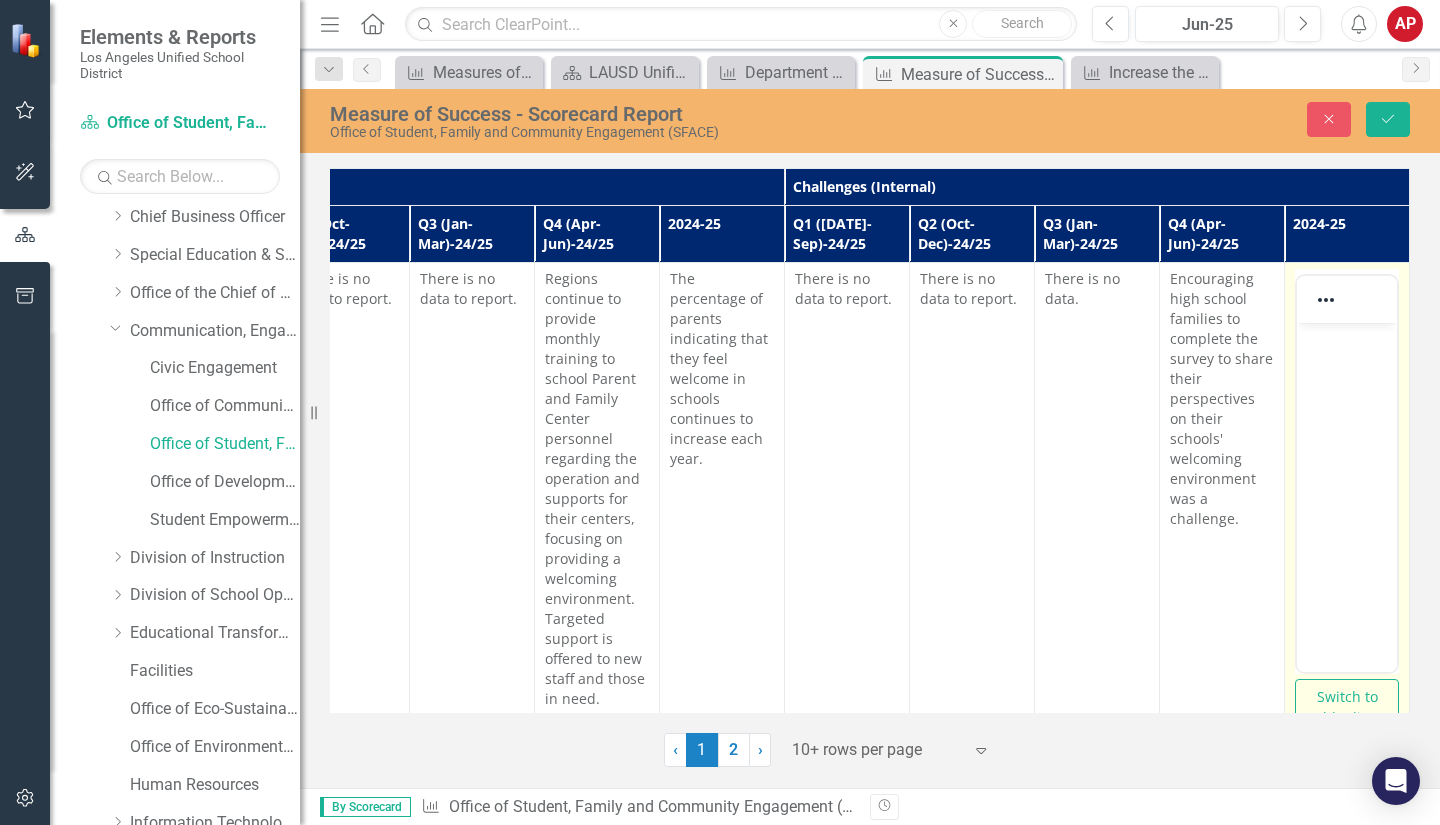 scroll, scrollTop: 0, scrollLeft: 0, axis: both 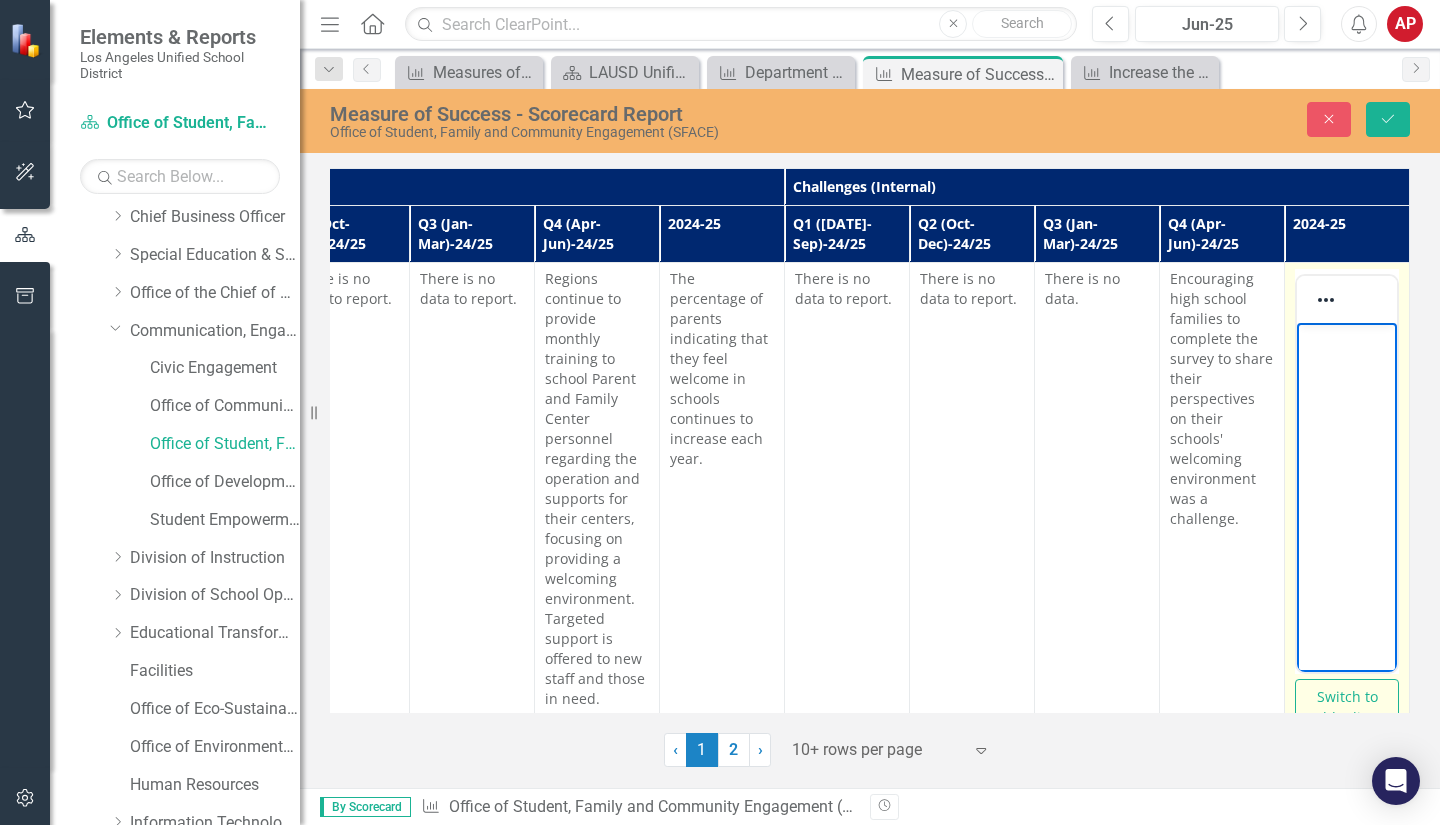drag, startPoint x: 2639, startPoint y: 734, endPoint x: 1357, endPoint y: 410, distance: 1322.3086 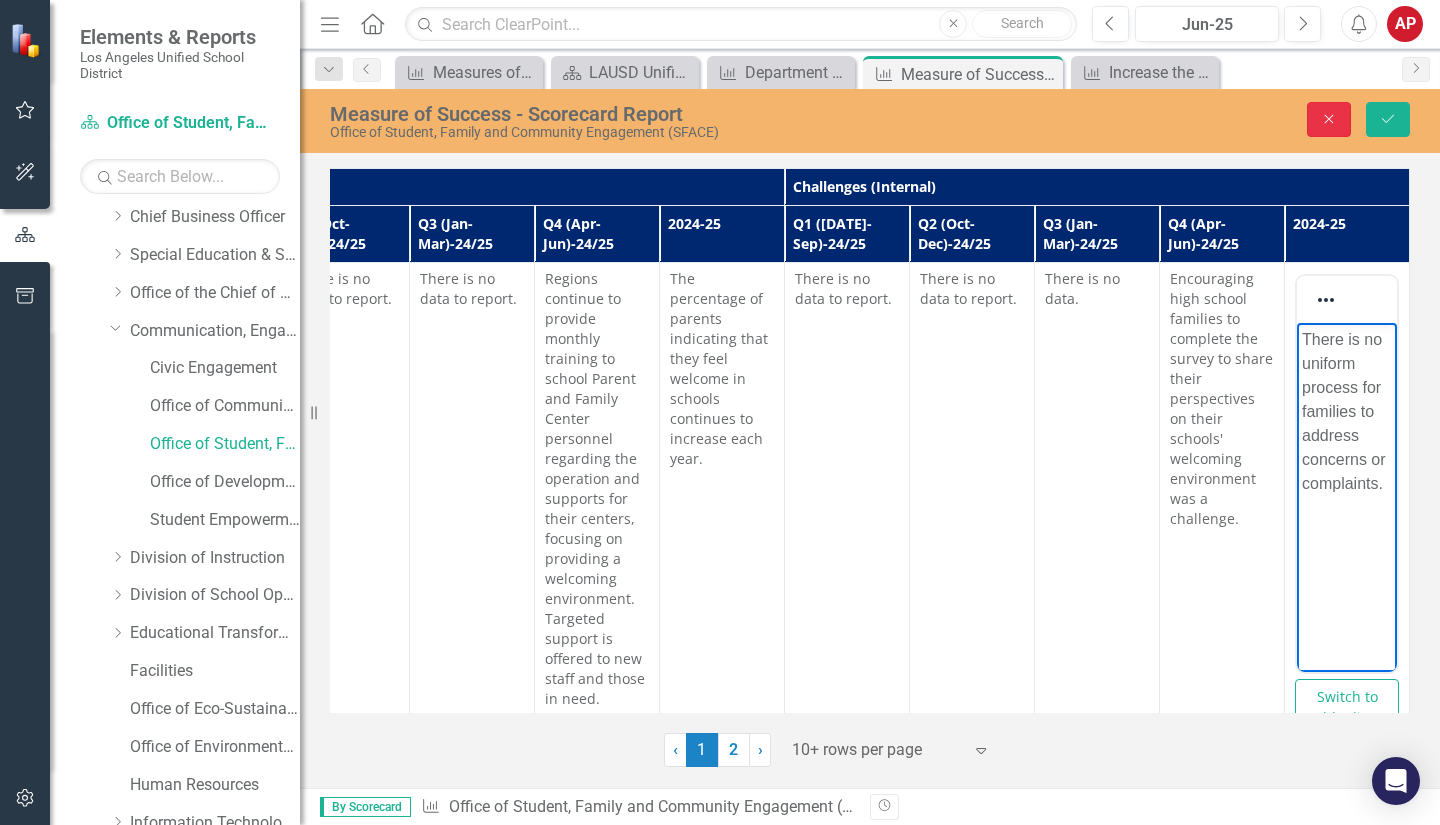 click on "Close" 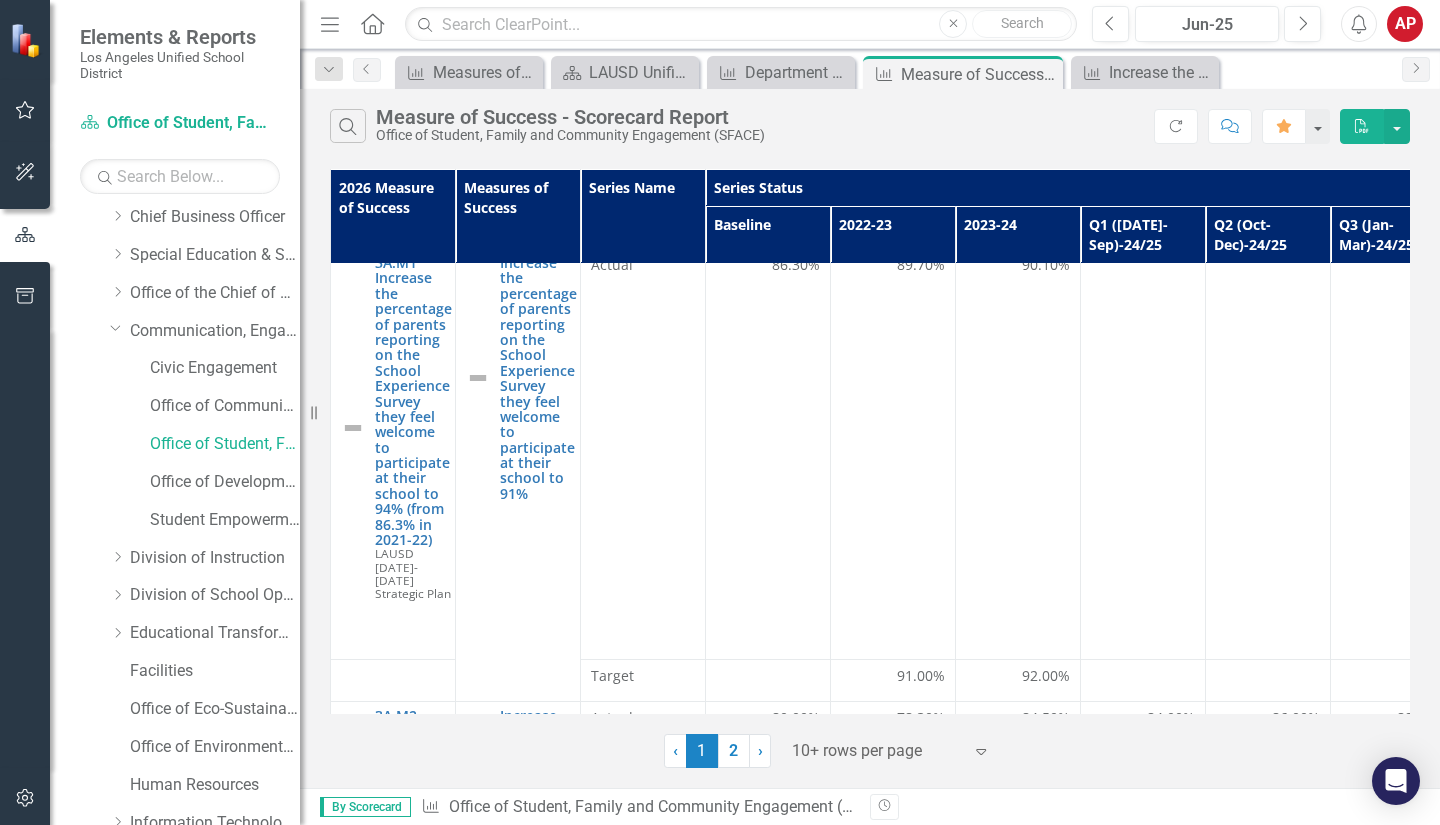 scroll, scrollTop: 0, scrollLeft: 0, axis: both 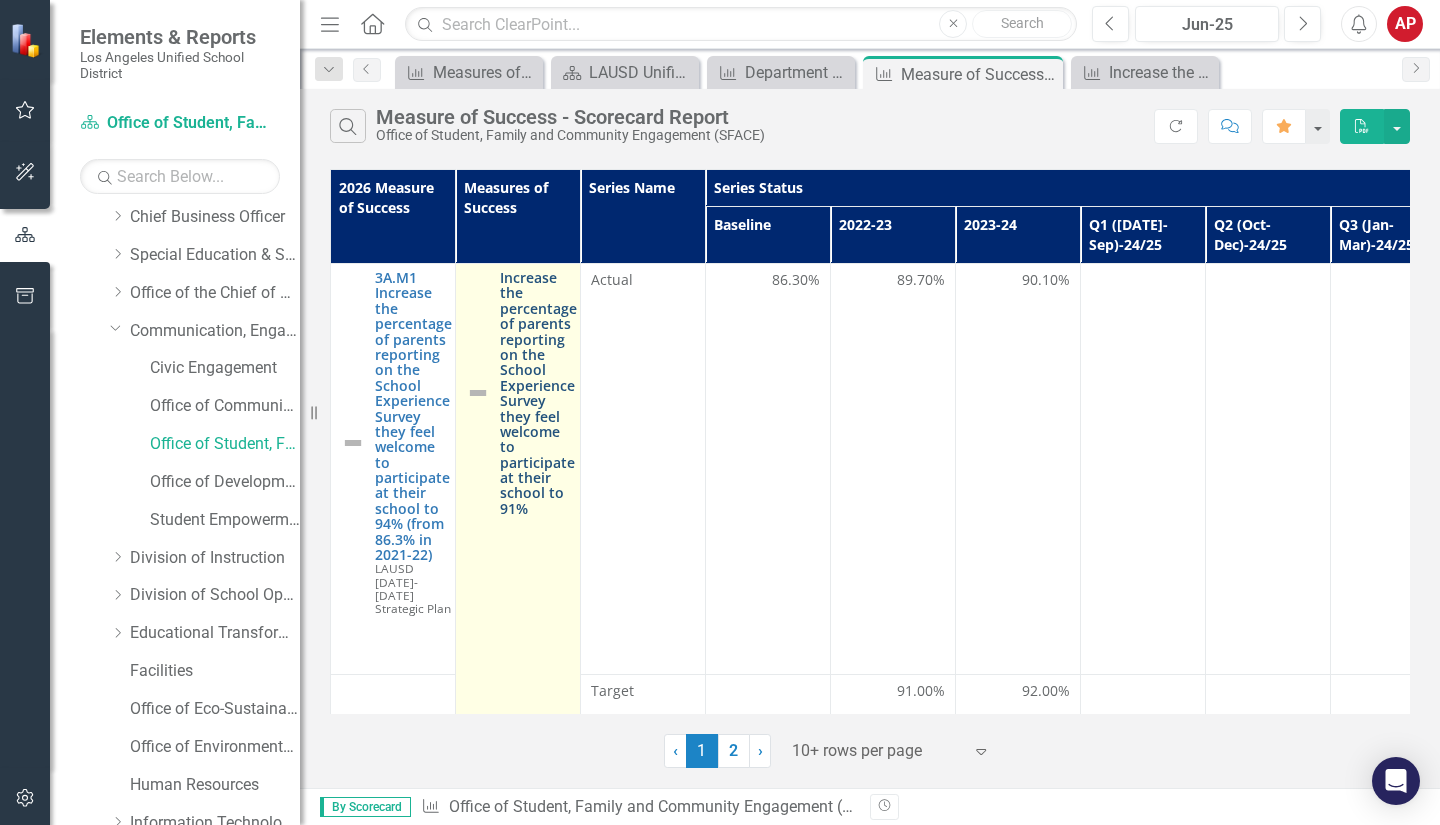 click on "Increase the percentage of parents reporting on the School Experience Survey they feel welcome to participate at their school to 91%" at bounding box center (538, 393) 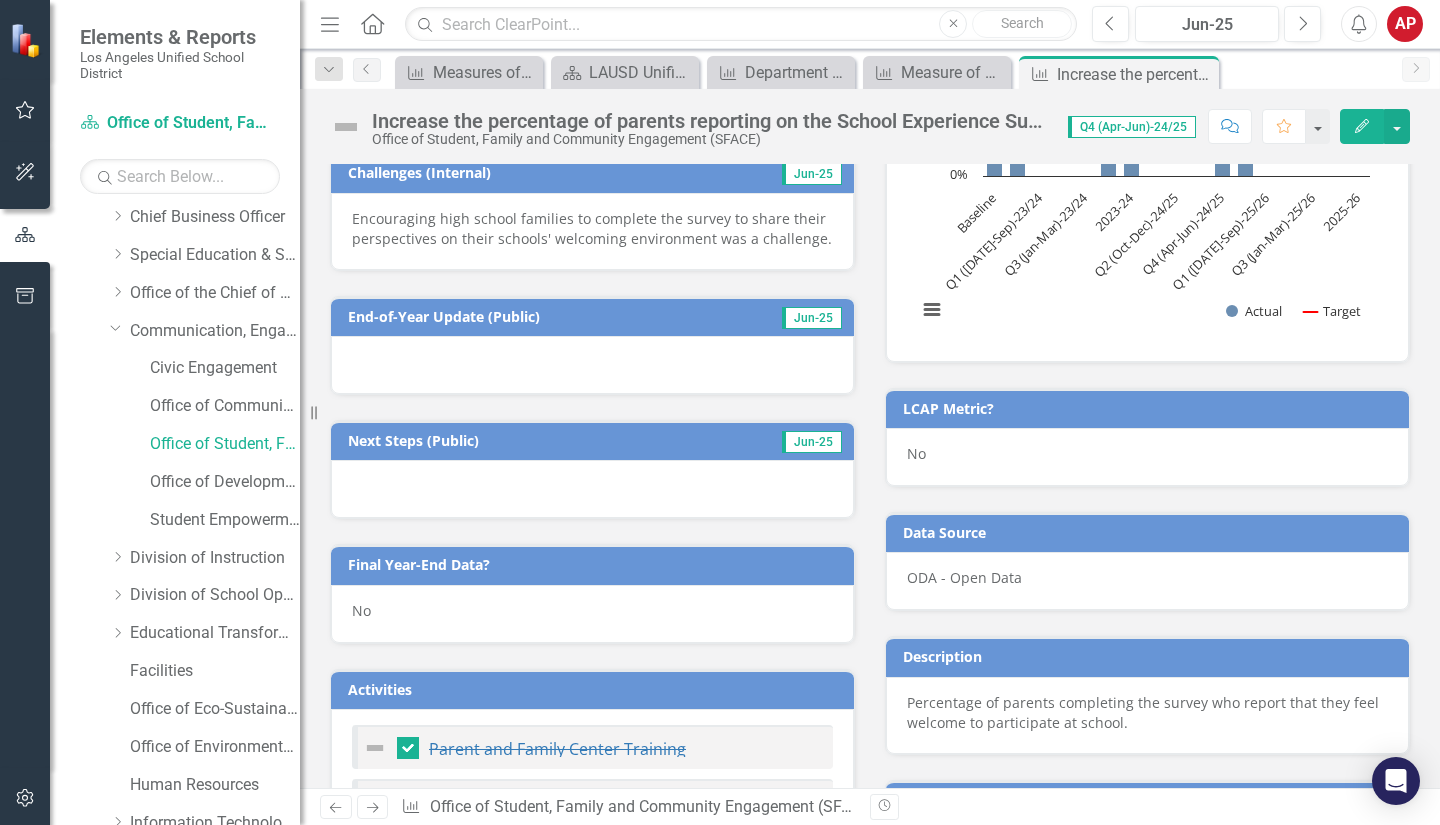 scroll, scrollTop: 698, scrollLeft: 0, axis: vertical 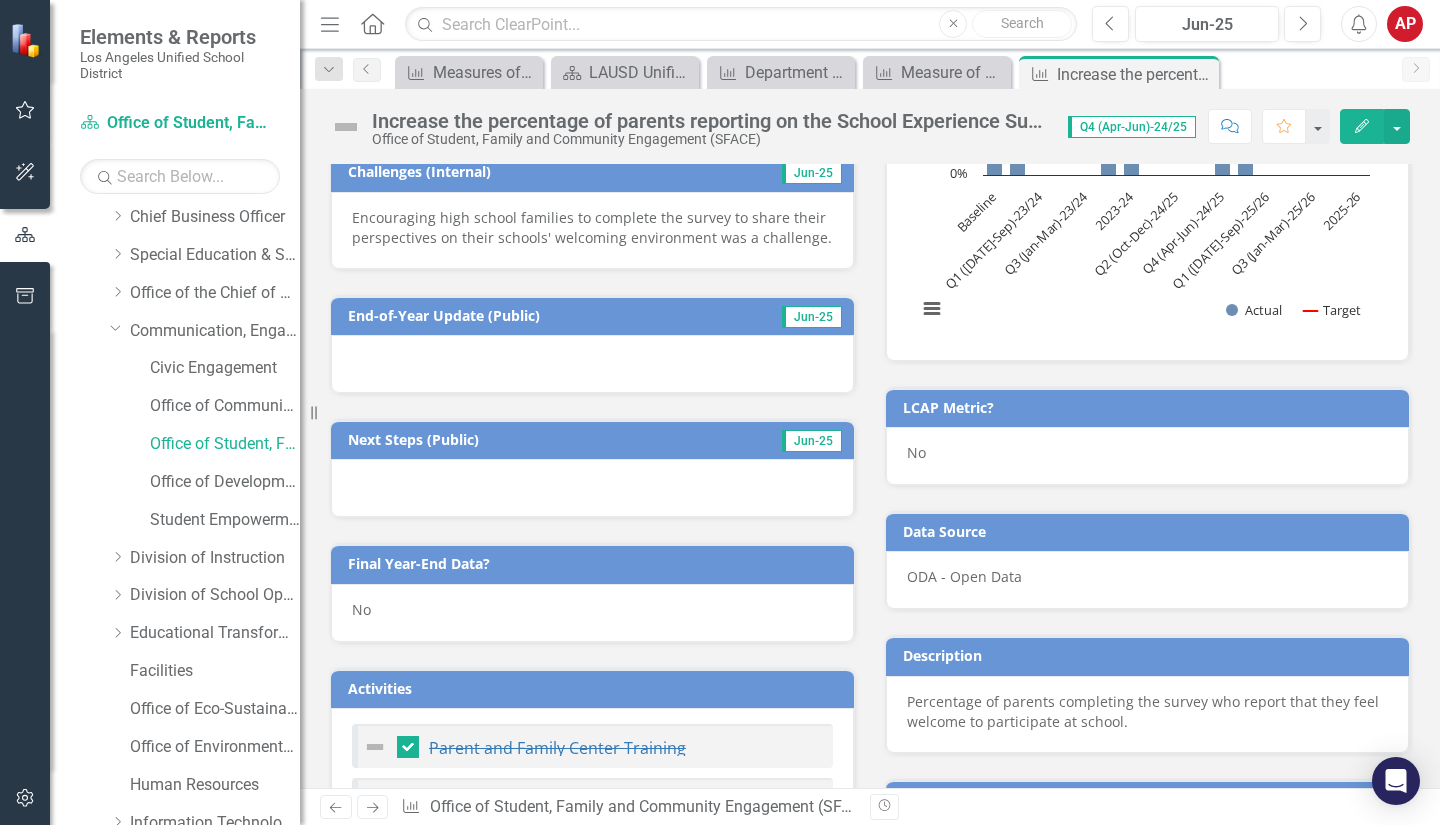 click at bounding box center [592, 364] 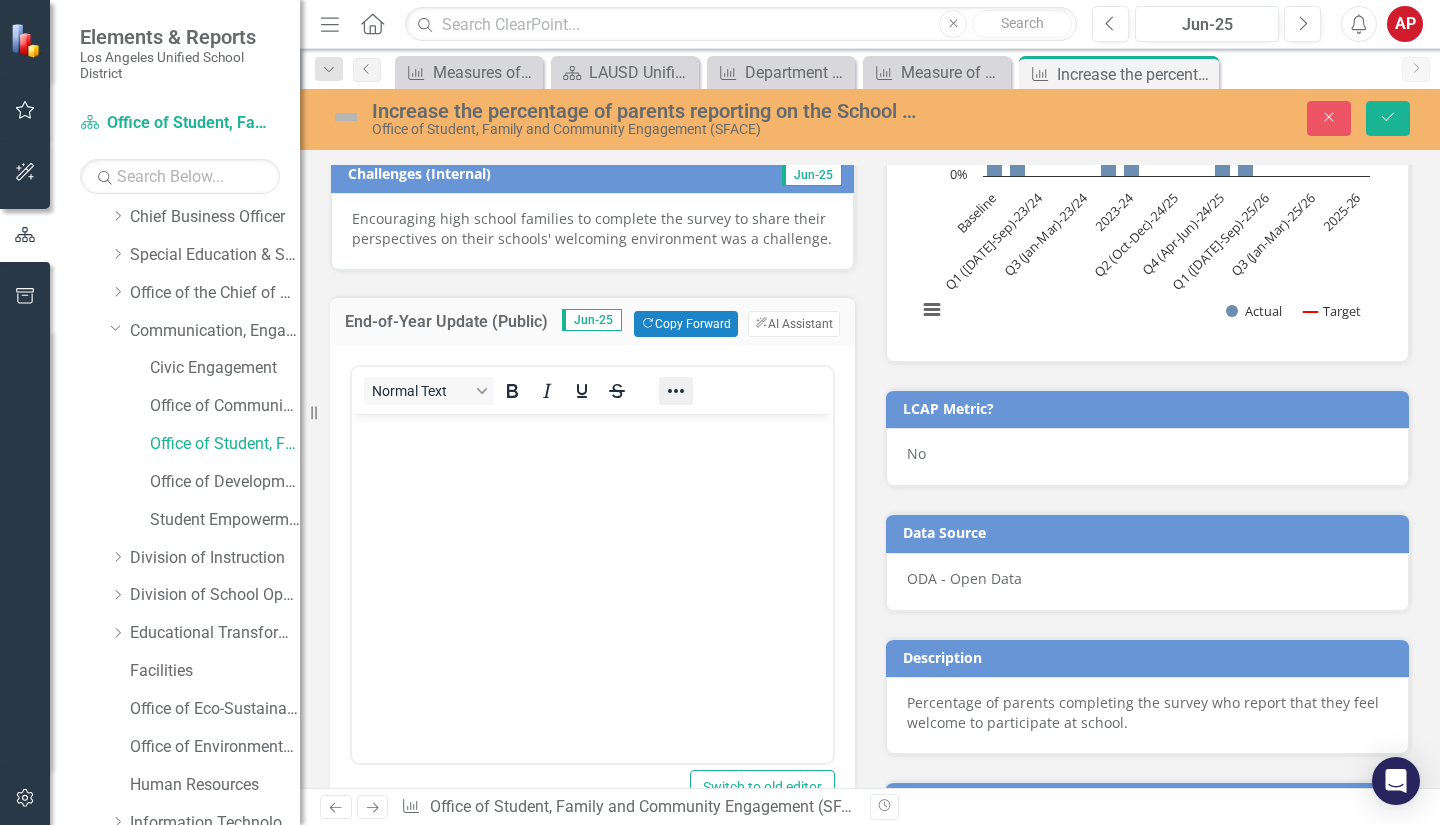 scroll, scrollTop: 0, scrollLeft: 0, axis: both 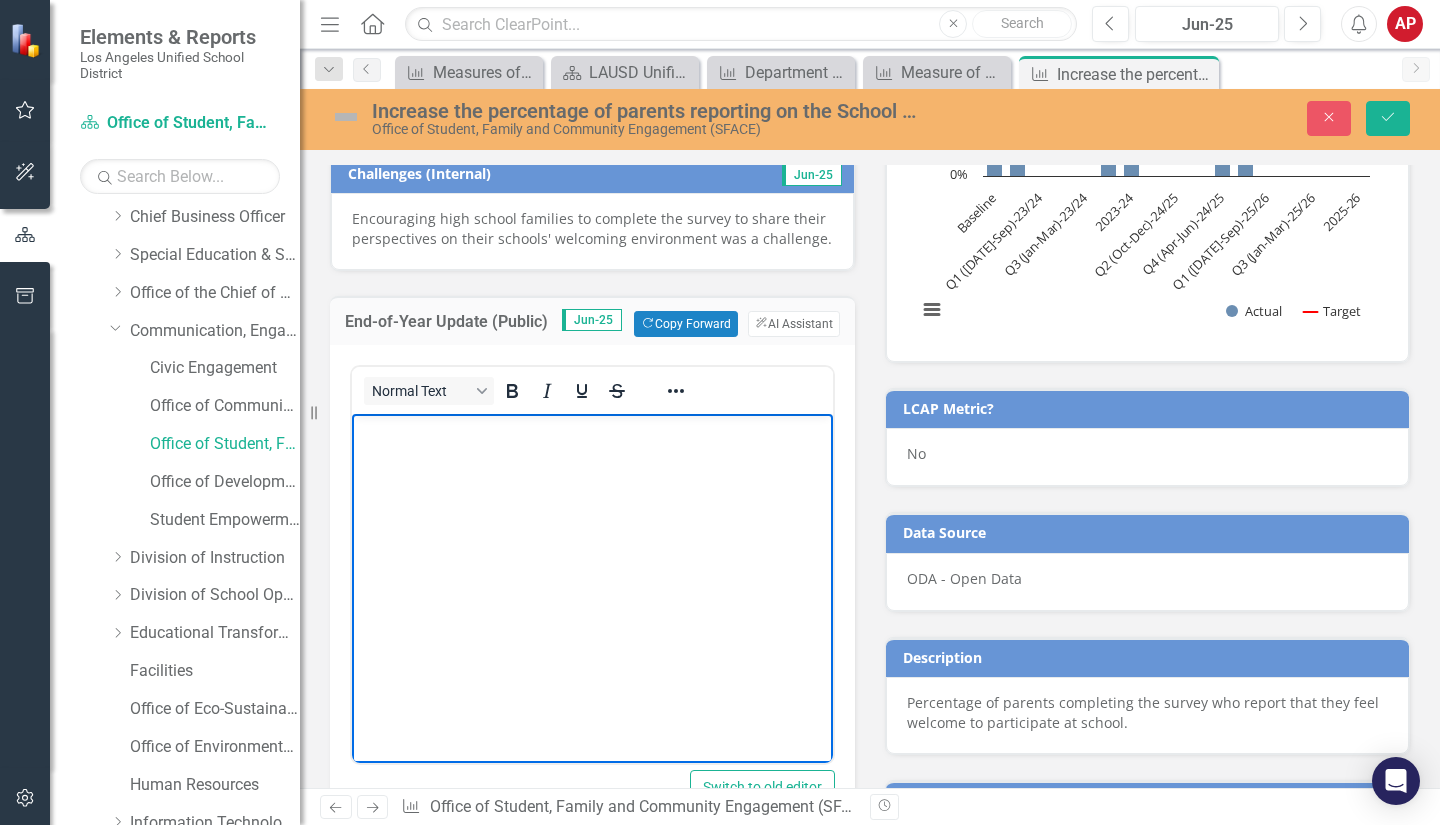 click at bounding box center [592, 563] 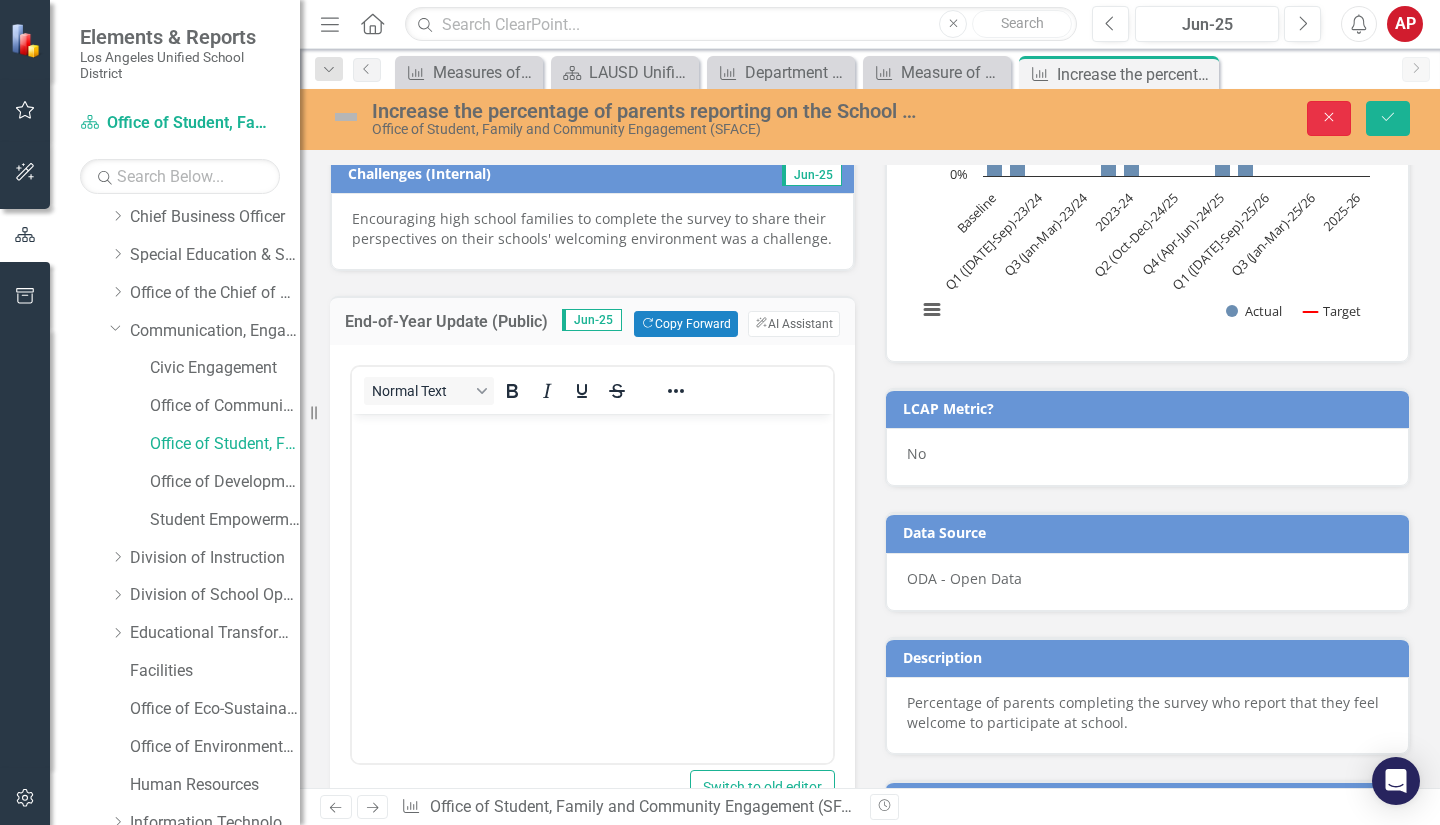click 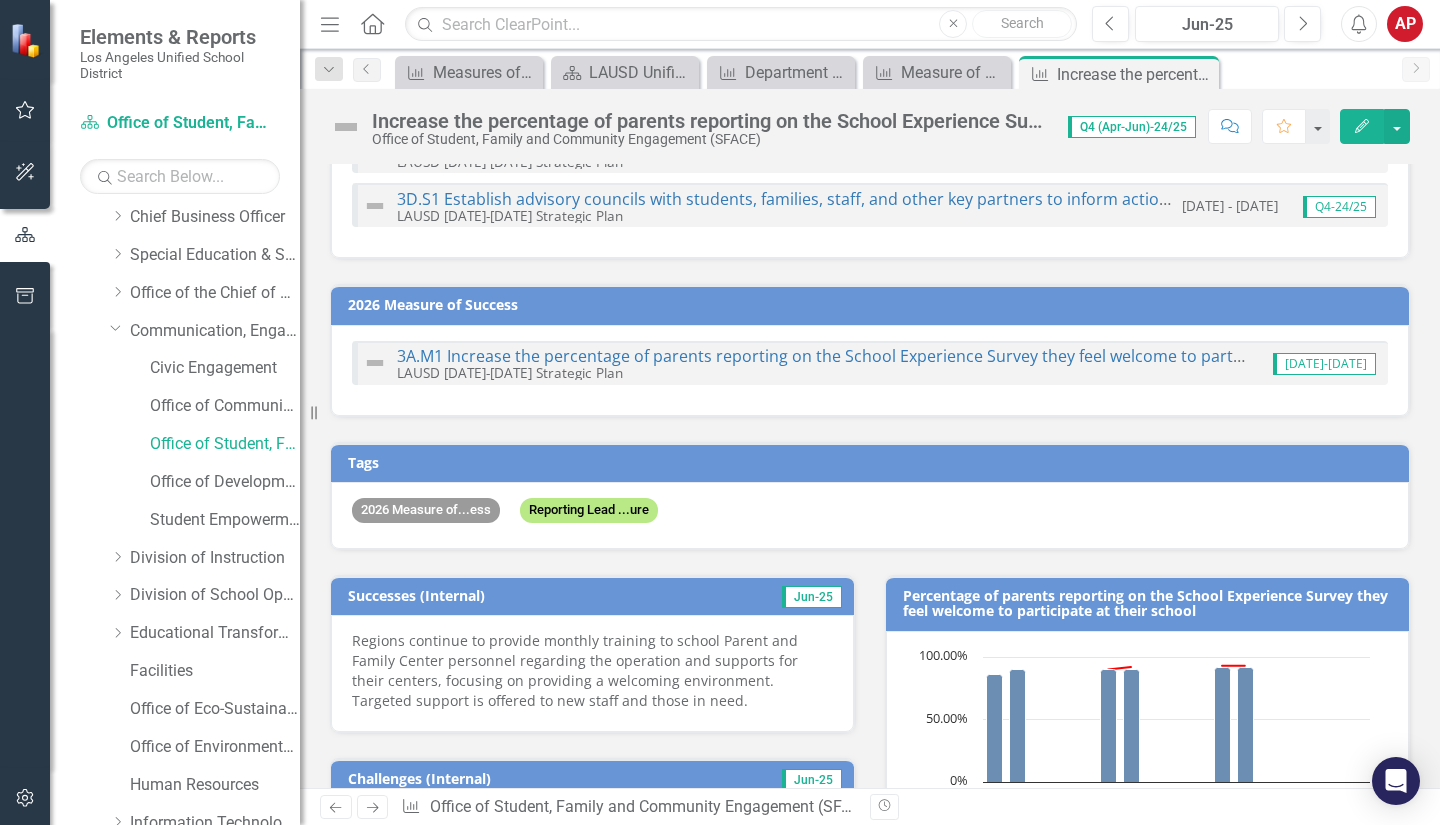 scroll, scrollTop: 0, scrollLeft: 0, axis: both 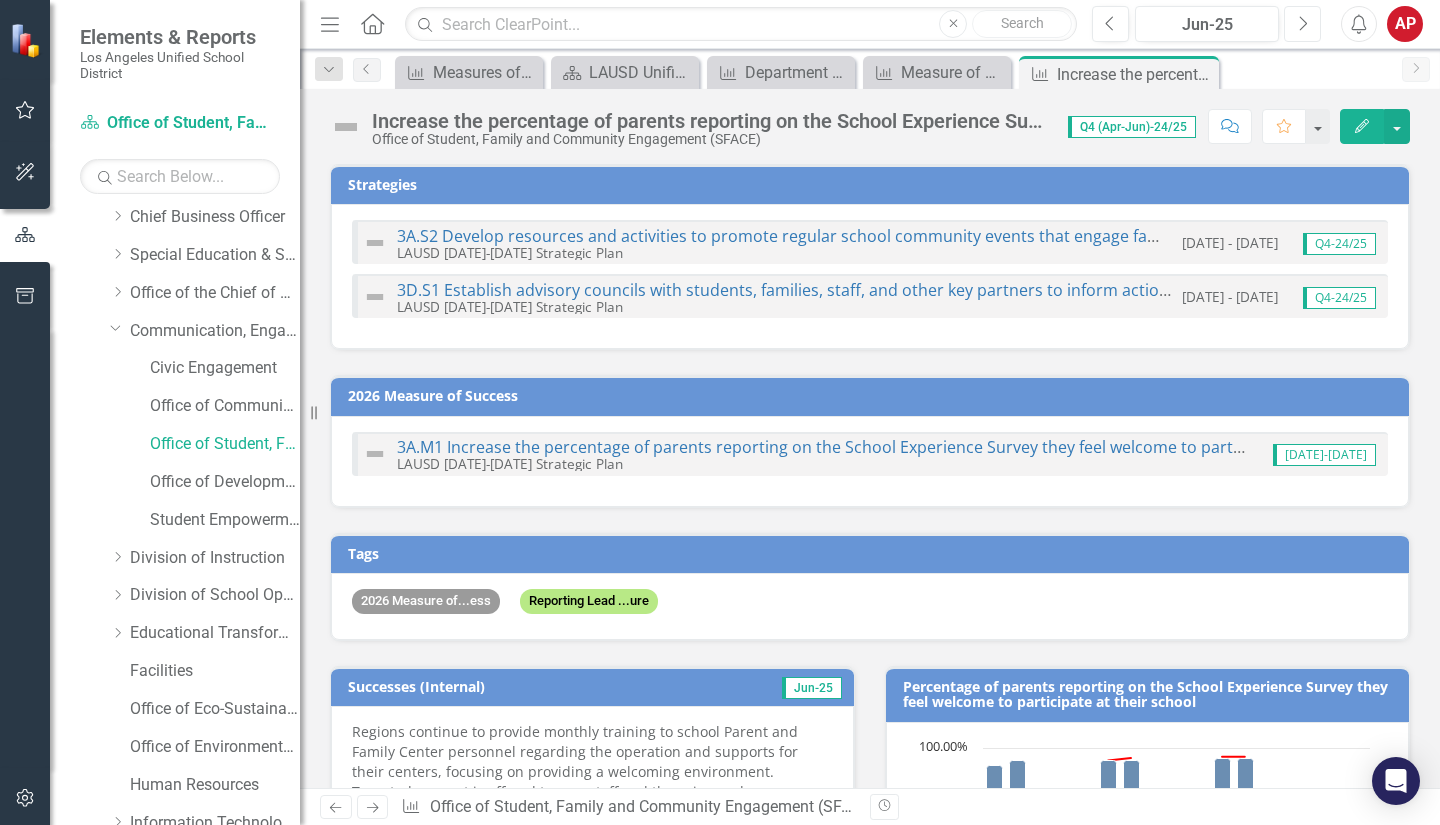 click on "Next" at bounding box center [1302, 24] 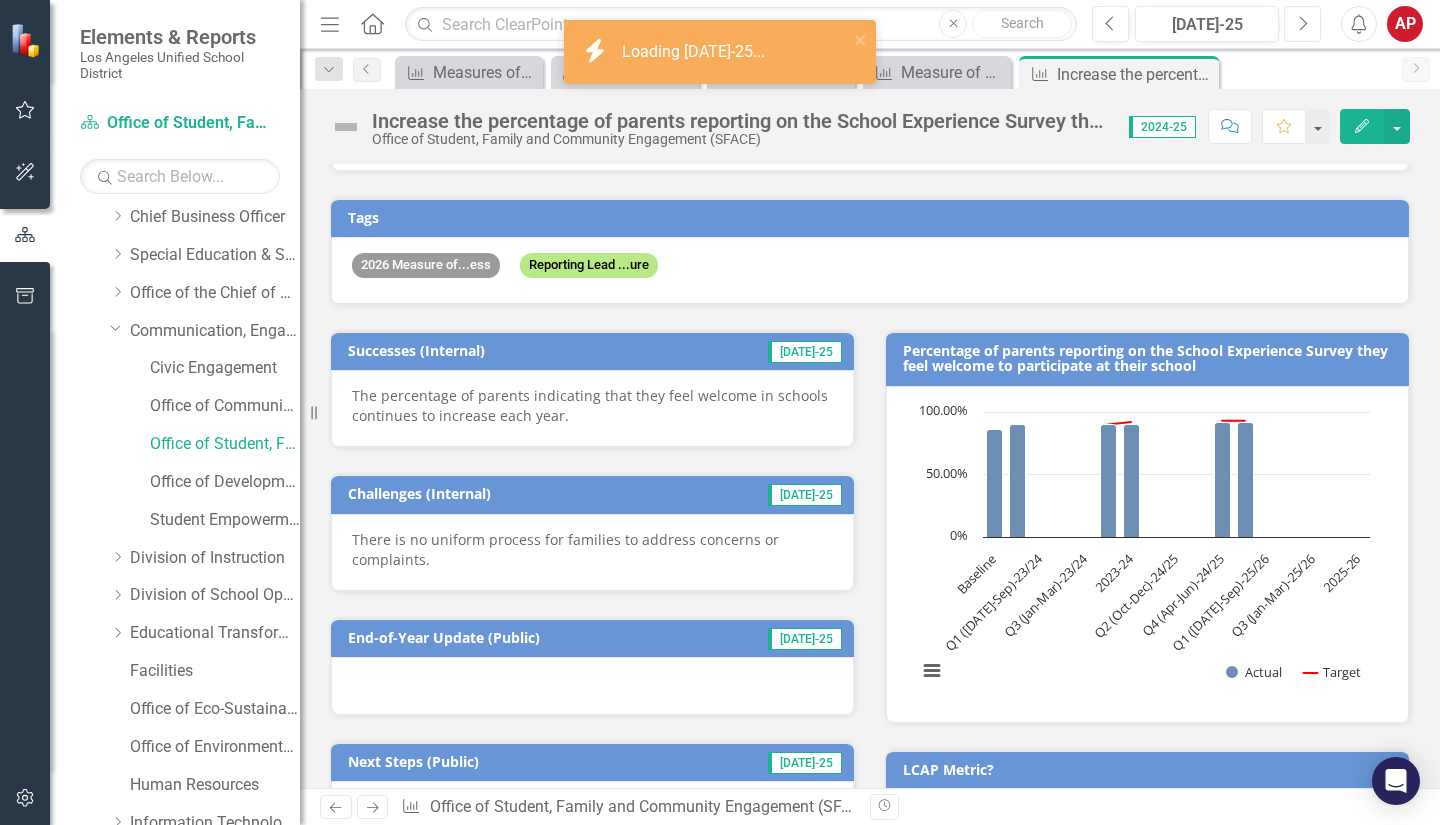 scroll, scrollTop: 337, scrollLeft: 0, axis: vertical 